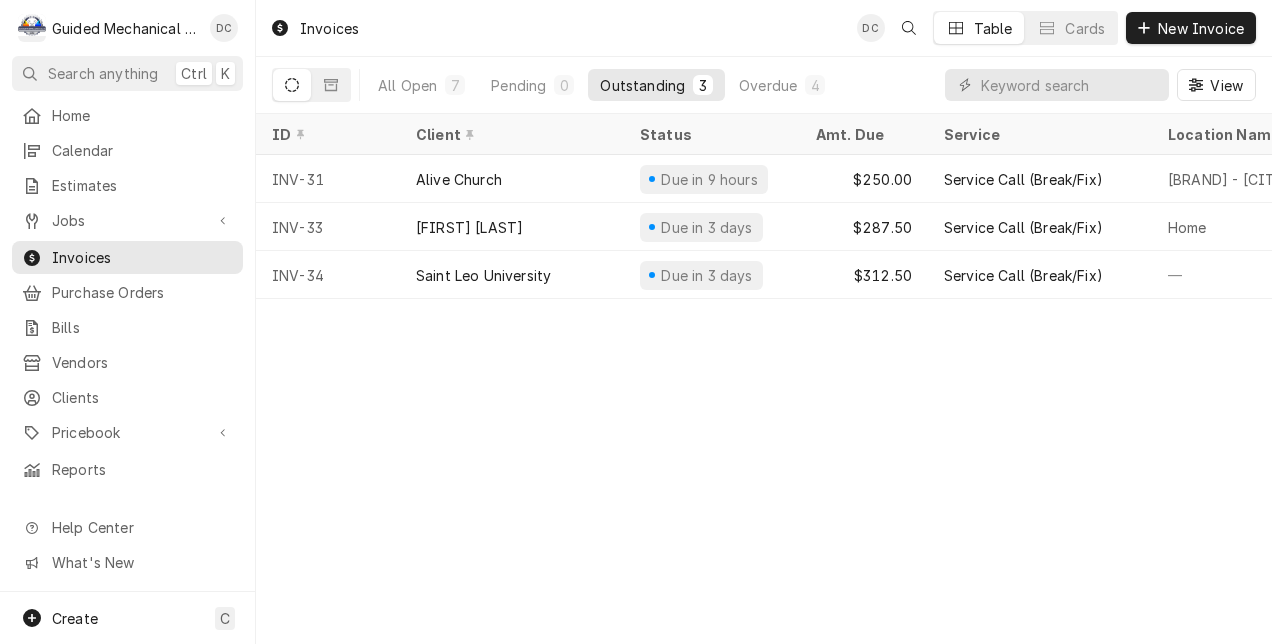 scroll, scrollTop: 0, scrollLeft: 0, axis: both 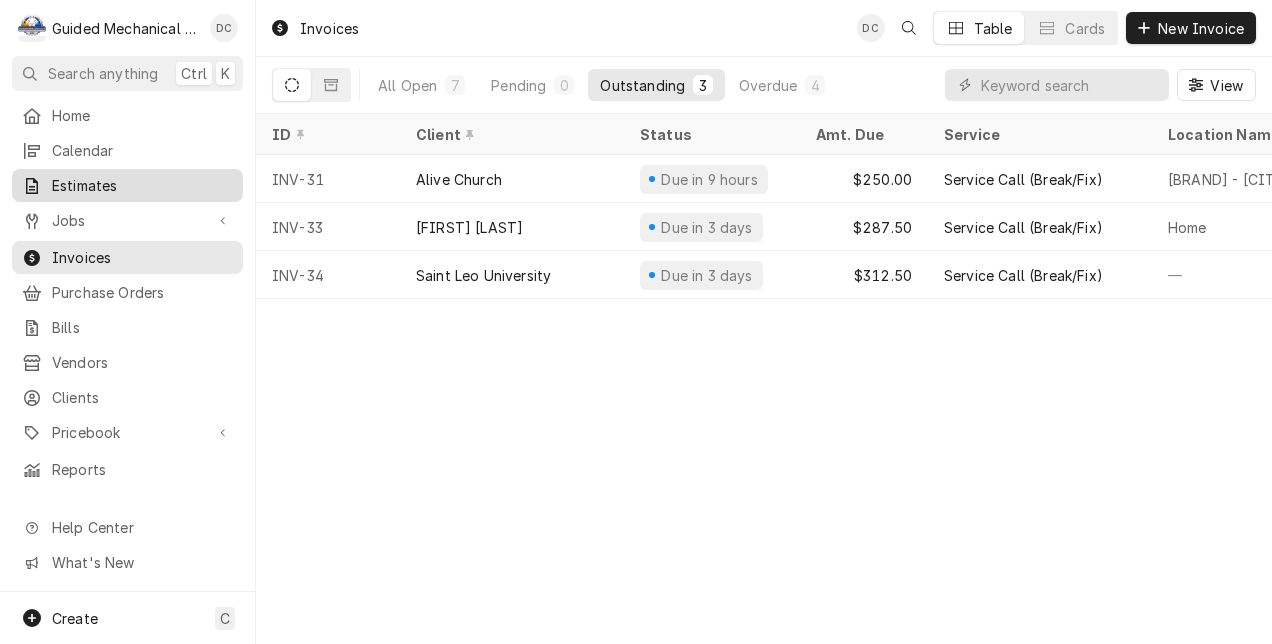click on "Estimates" at bounding box center [127, 185] 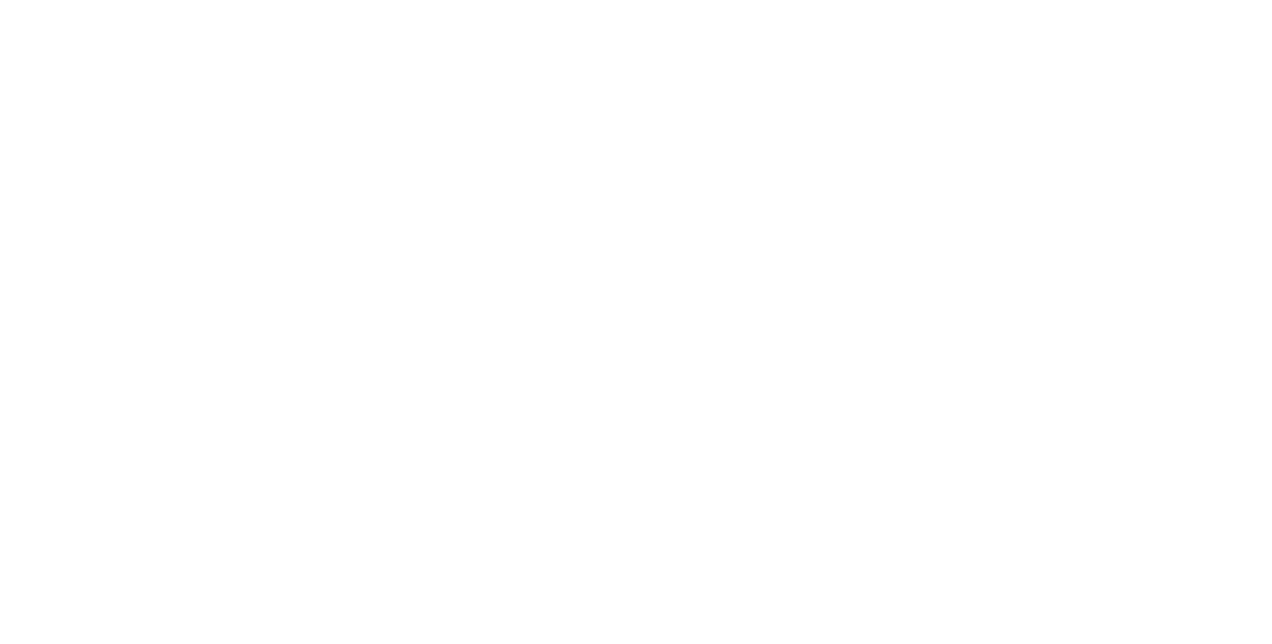 scroll, scrollTop: 0, scrollLeft: 0, axis: both 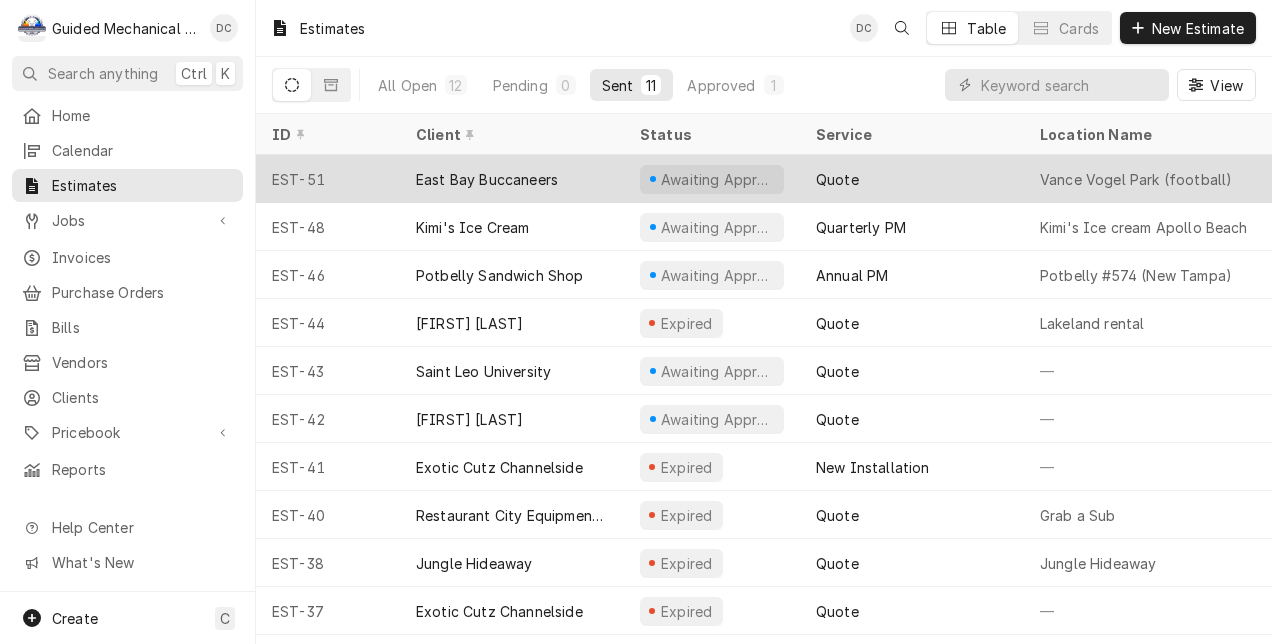 click on "East Bay Buccaneers" at bounding box center [487, 179] 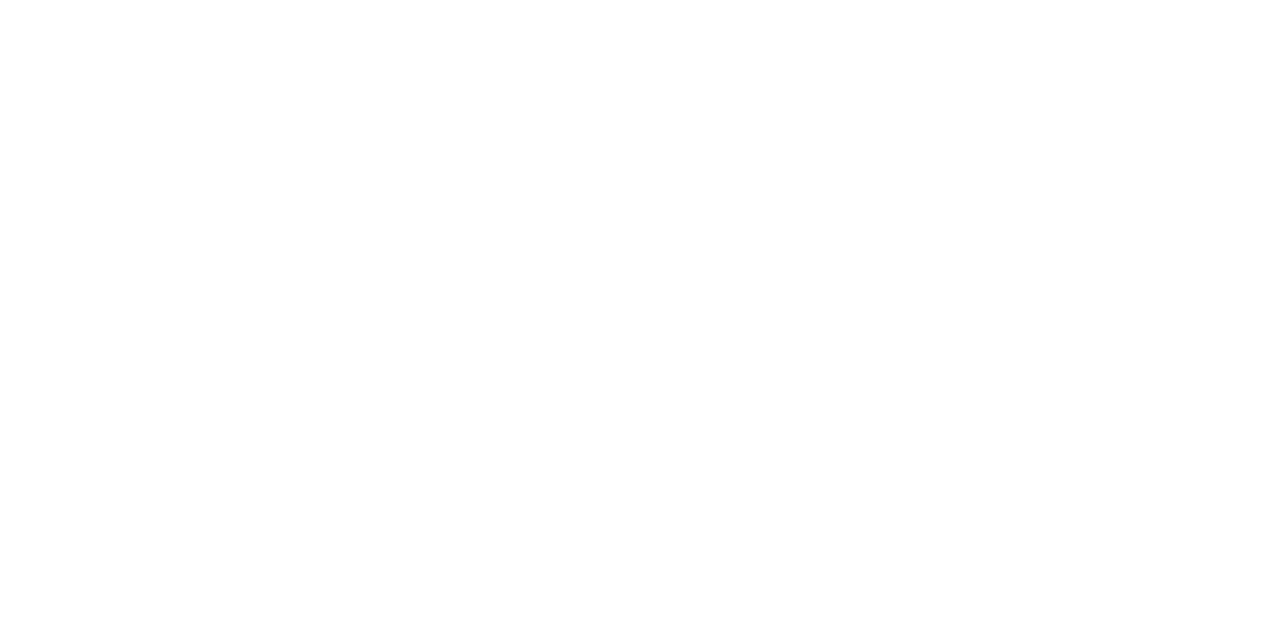 scroll, scrollTop: 0, scrollLeft: 0, axis: both 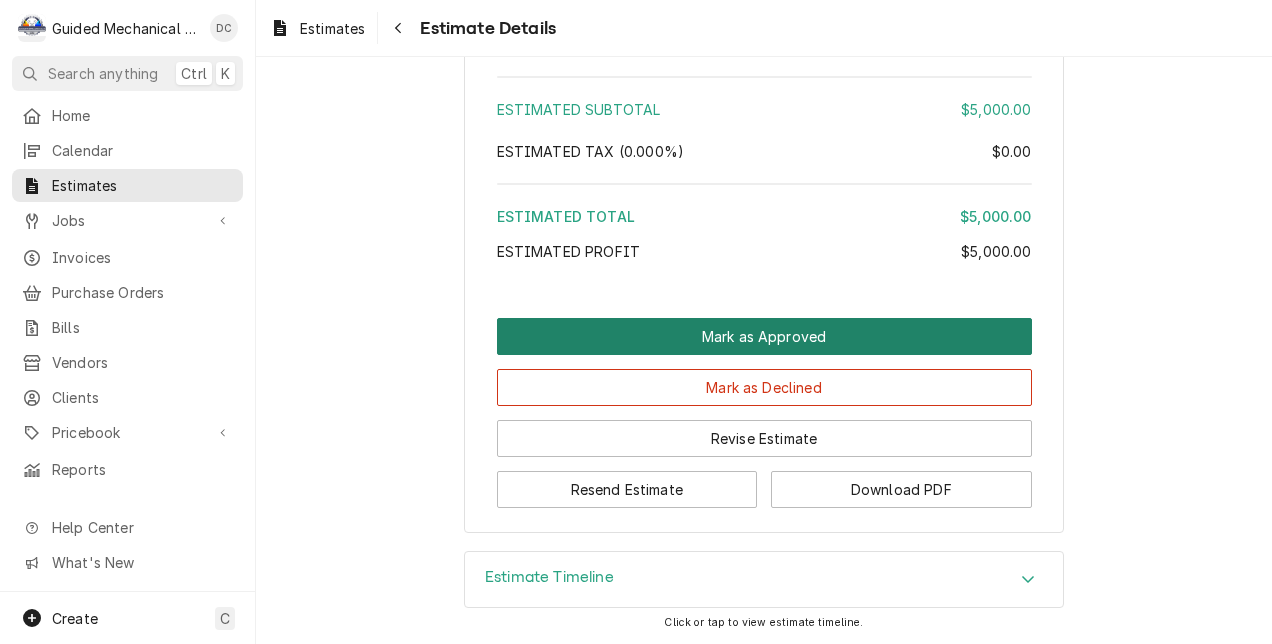 click on "Mark as Approved" at bounding box center [764, 336] 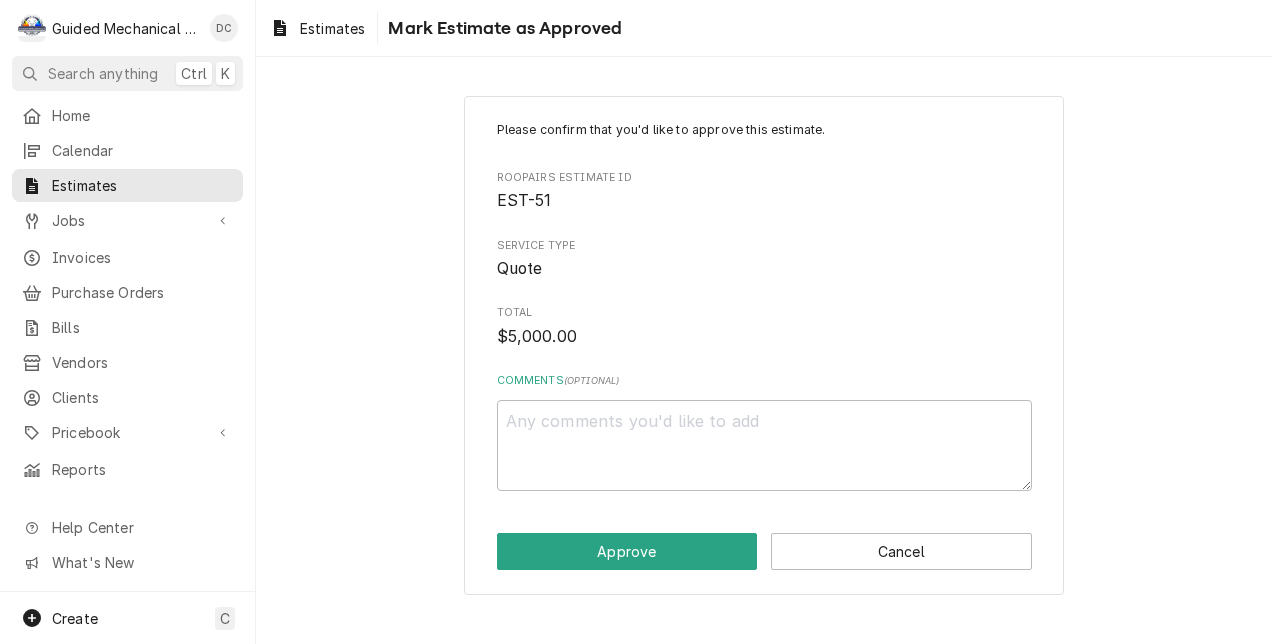 scroll, scrollTop: 0, scrollLeft: 0, axis: both 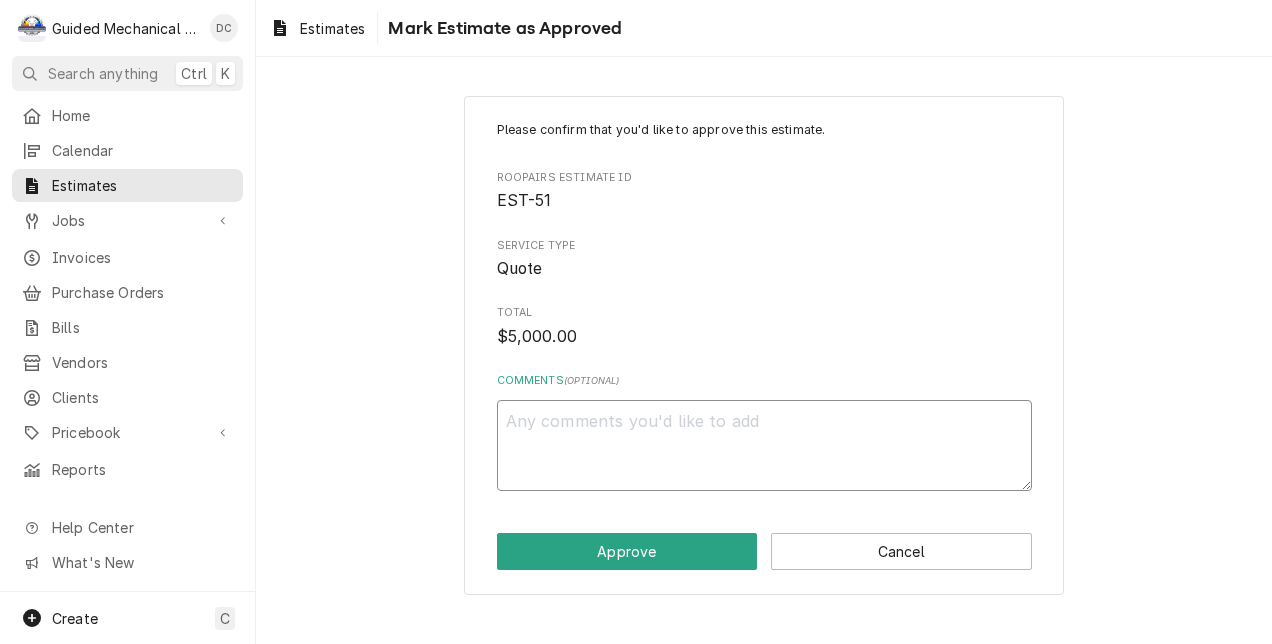 click on "Comments  ( optional )" at bounding box center (764, 445) 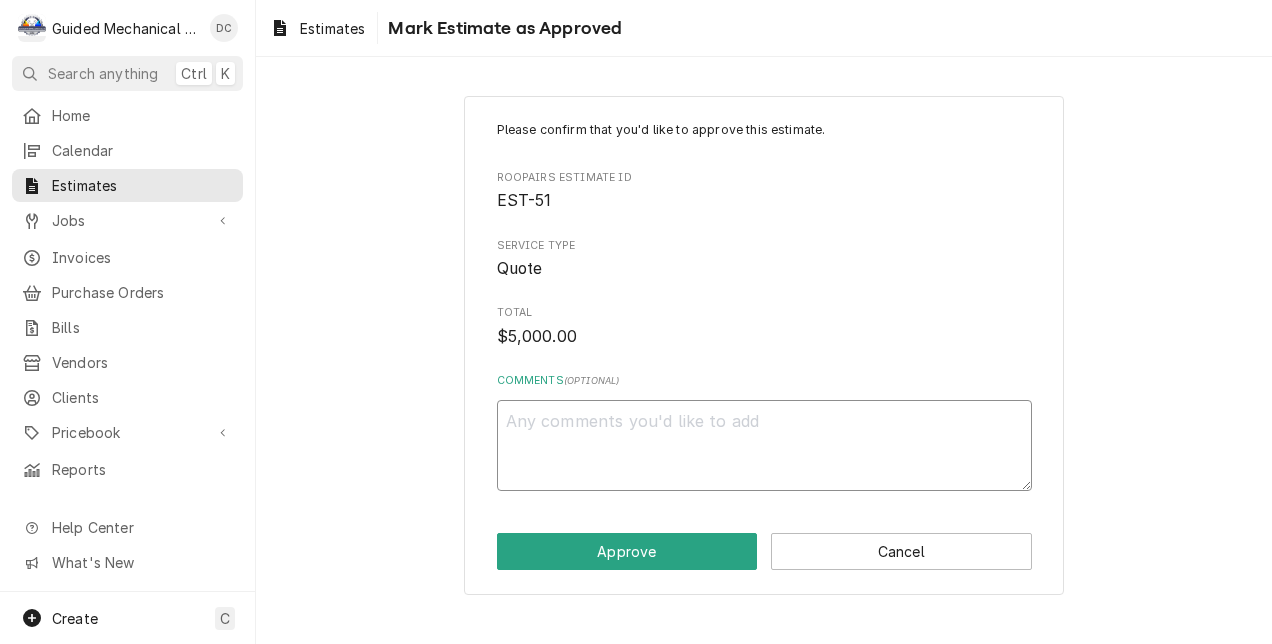 type on "x" 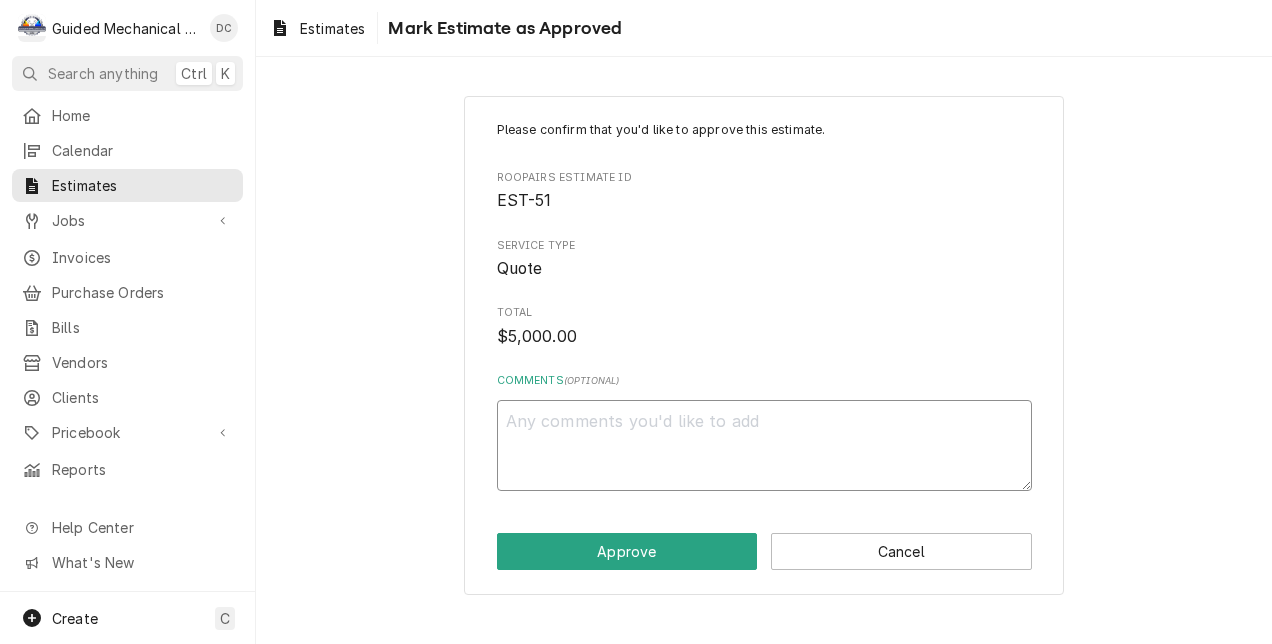 type on "c" 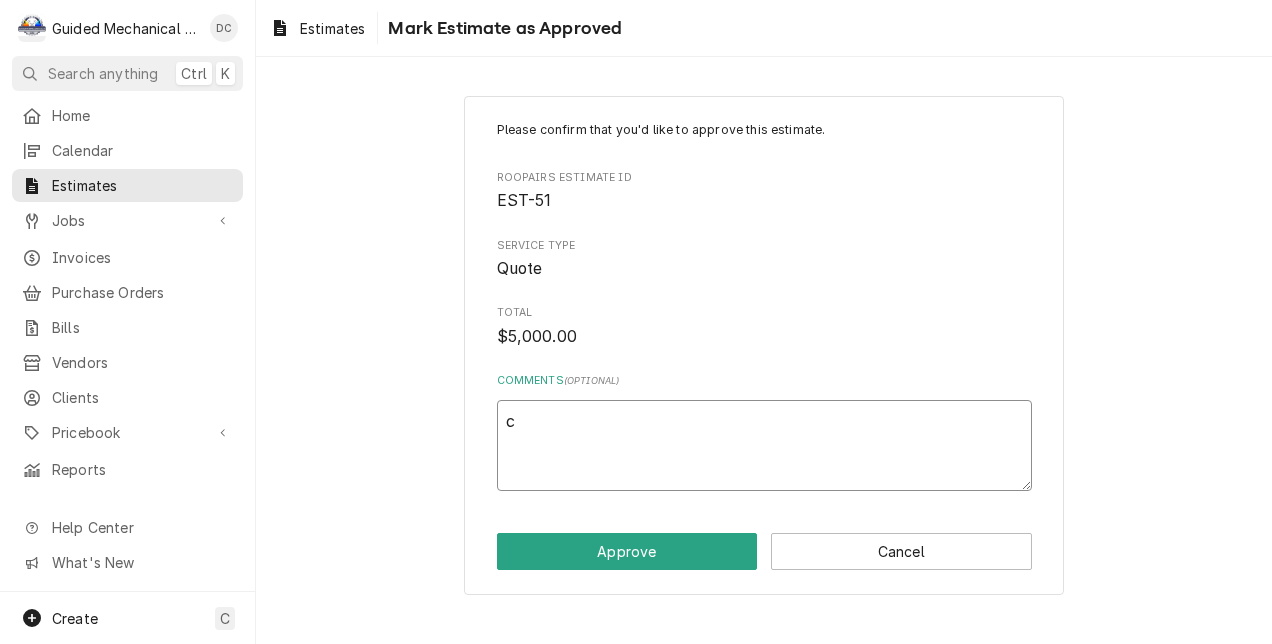 type on "x" 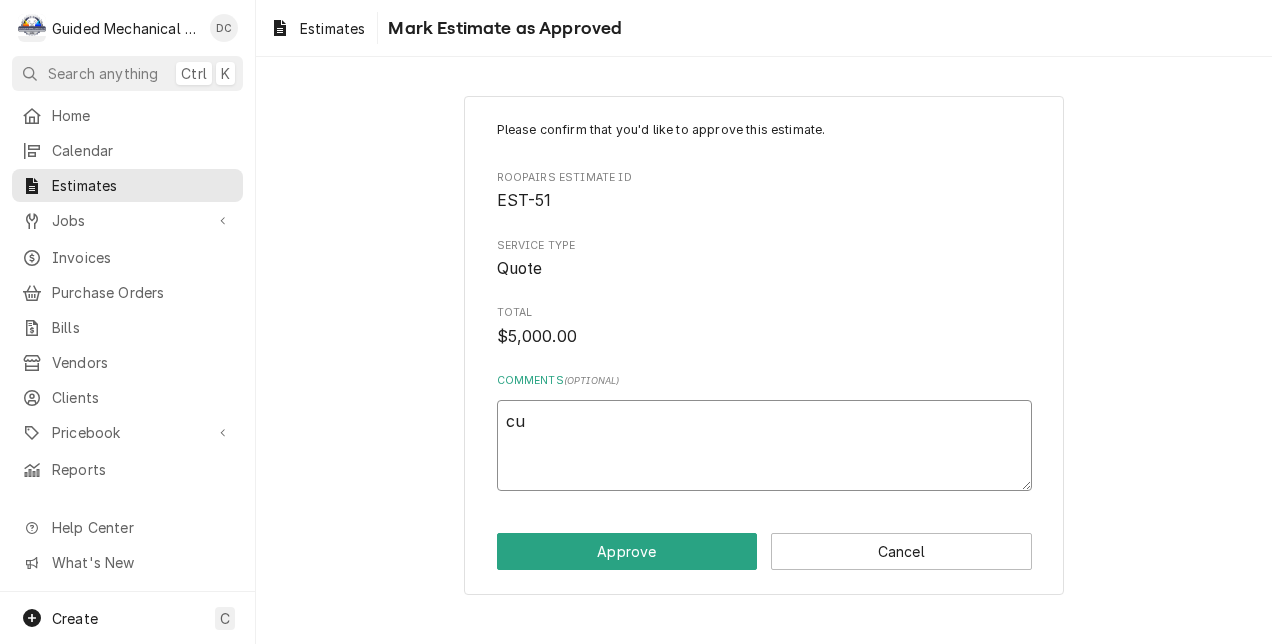type on "x" 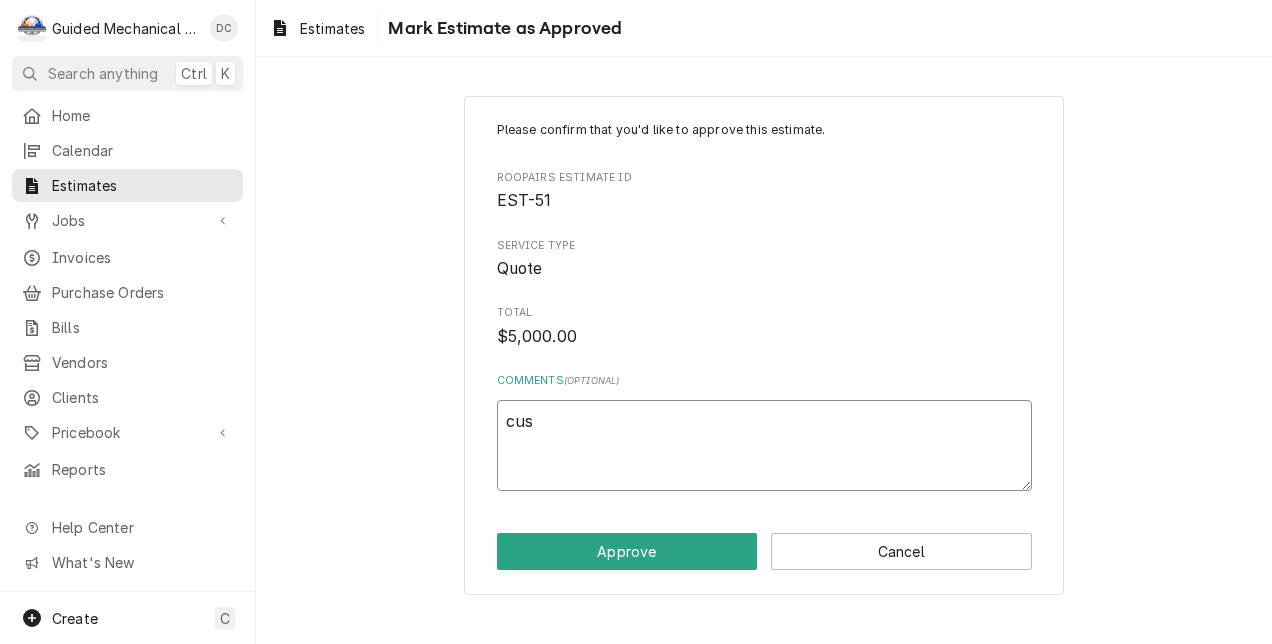 type on "x" 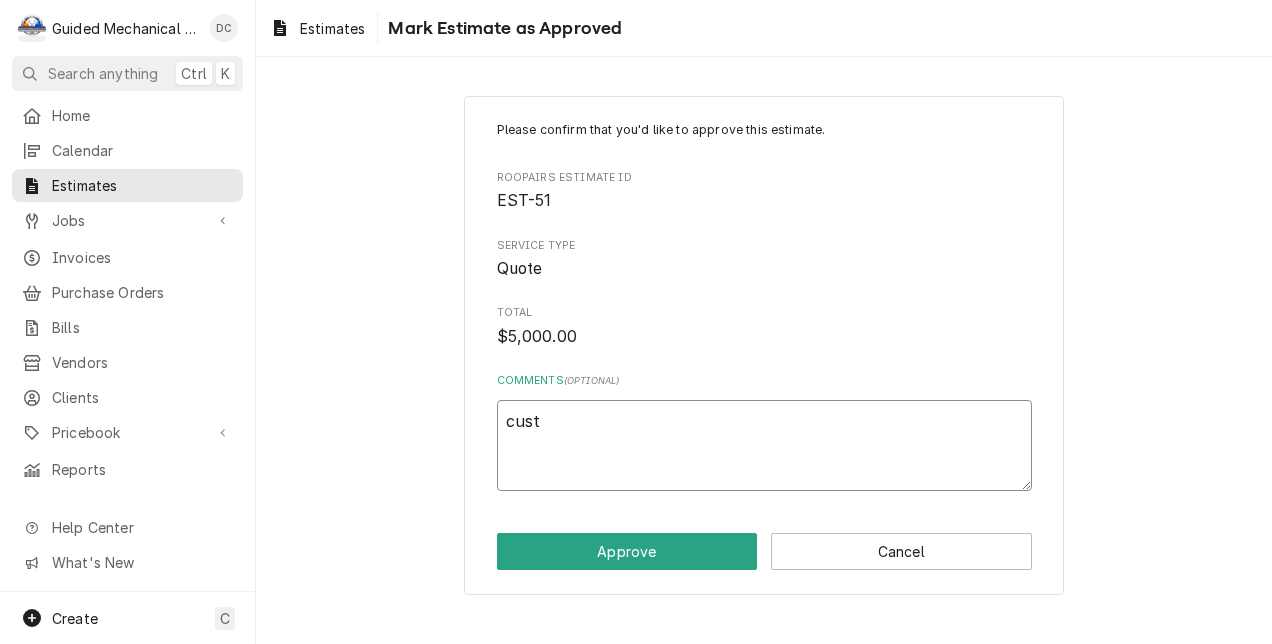 type on "x" 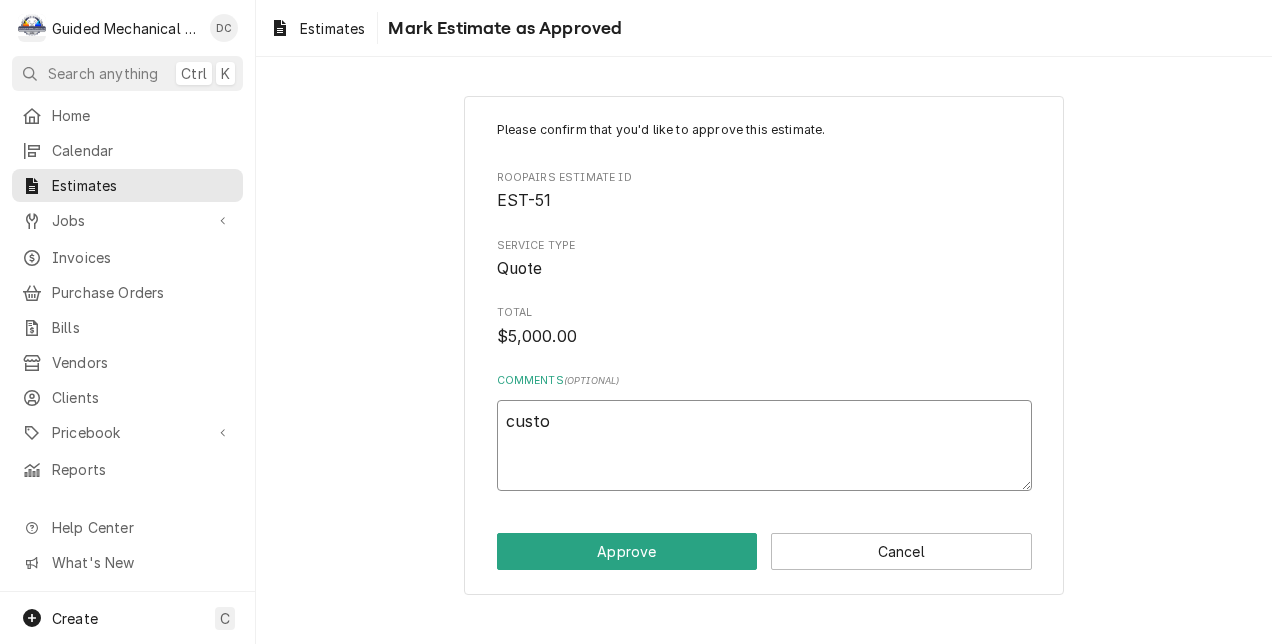 type on "x" 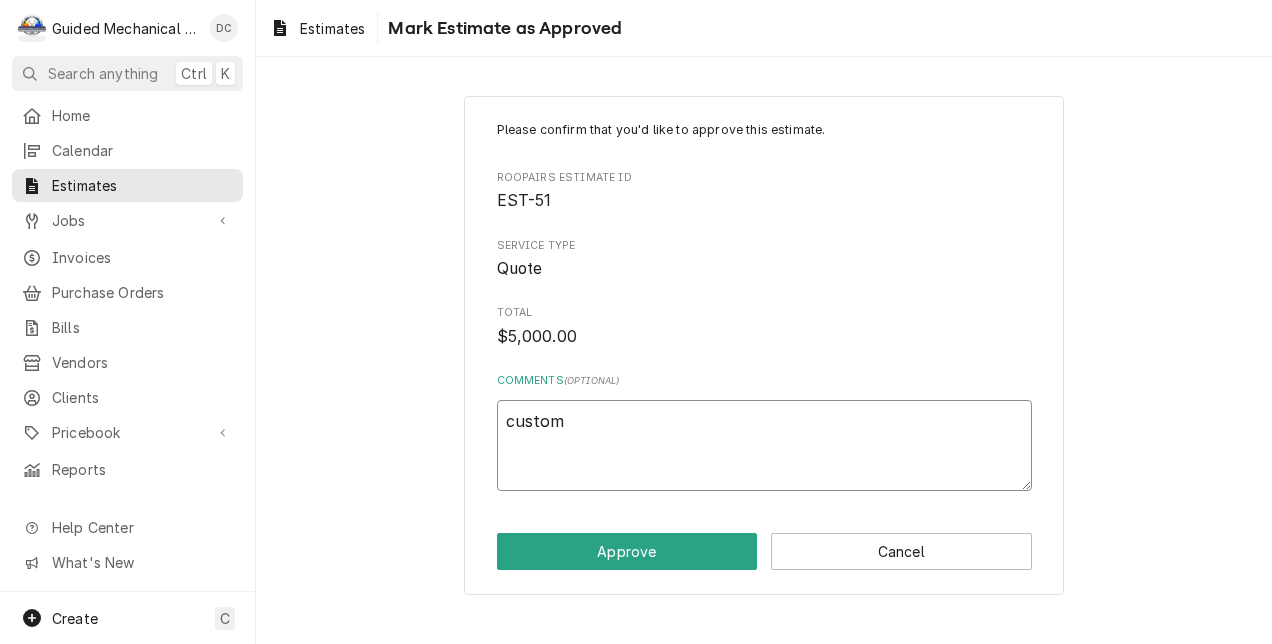 type on "x" 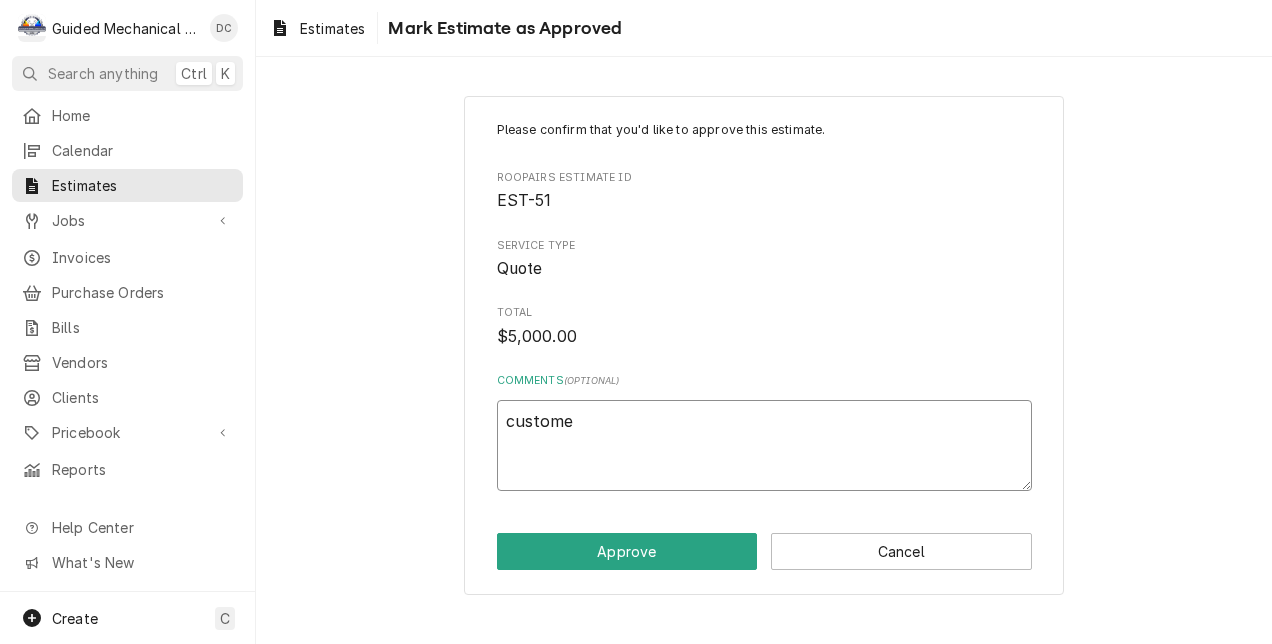 type on "x" 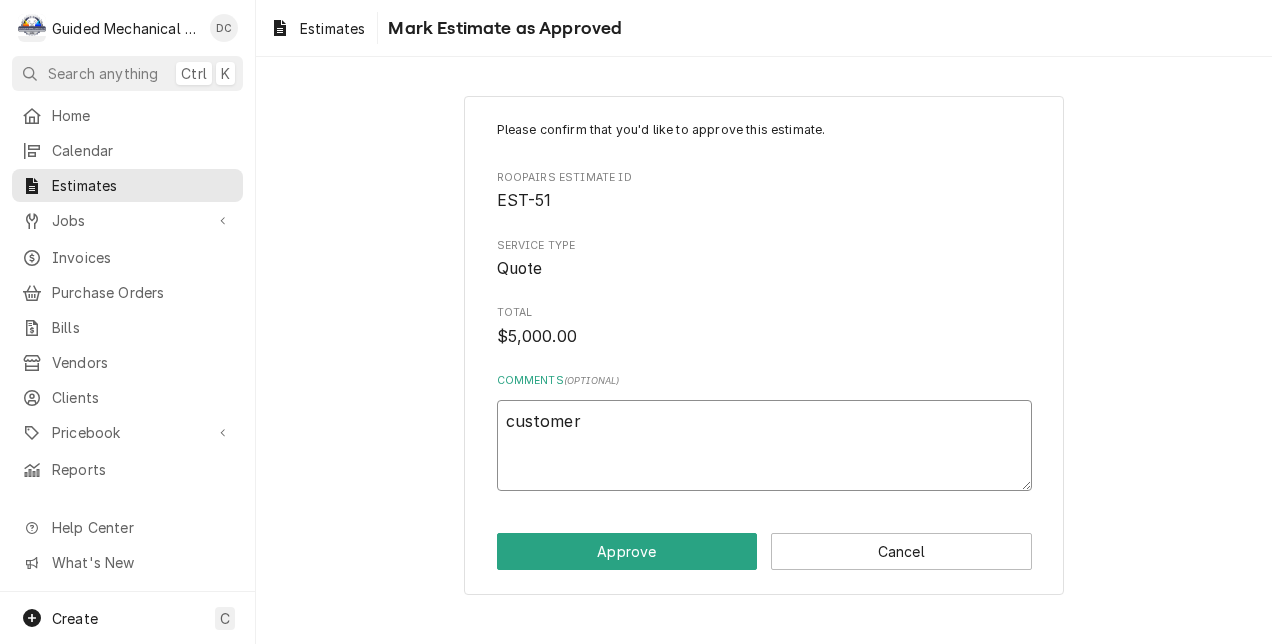 type on "x" 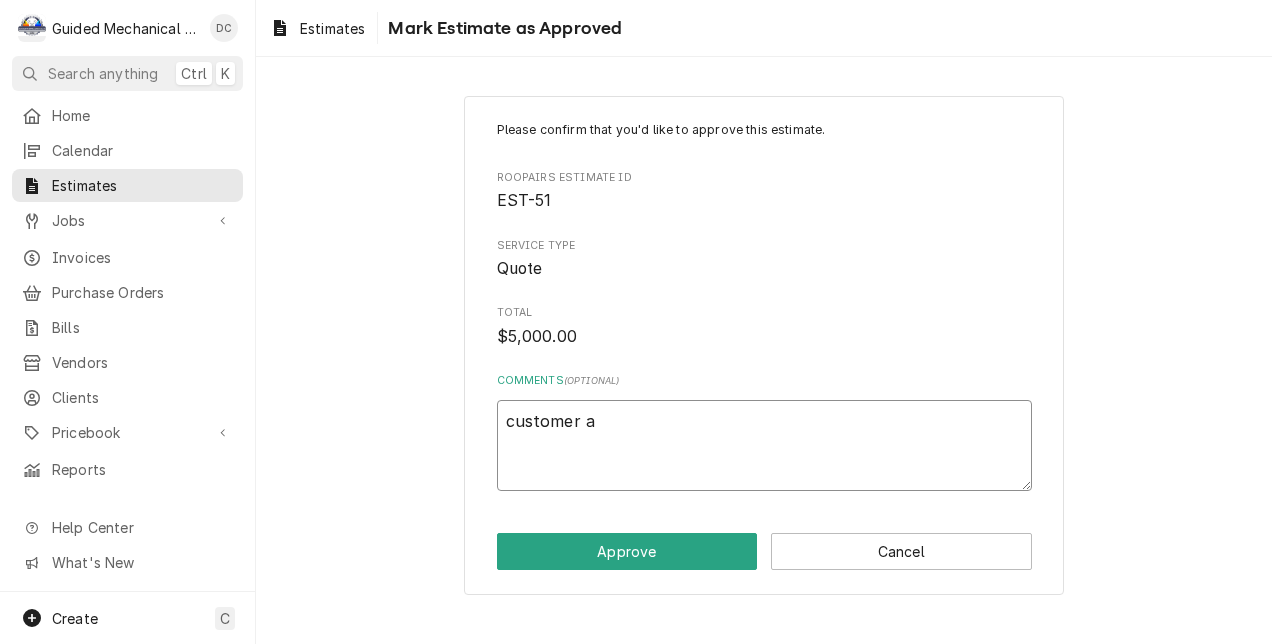 type on "x" 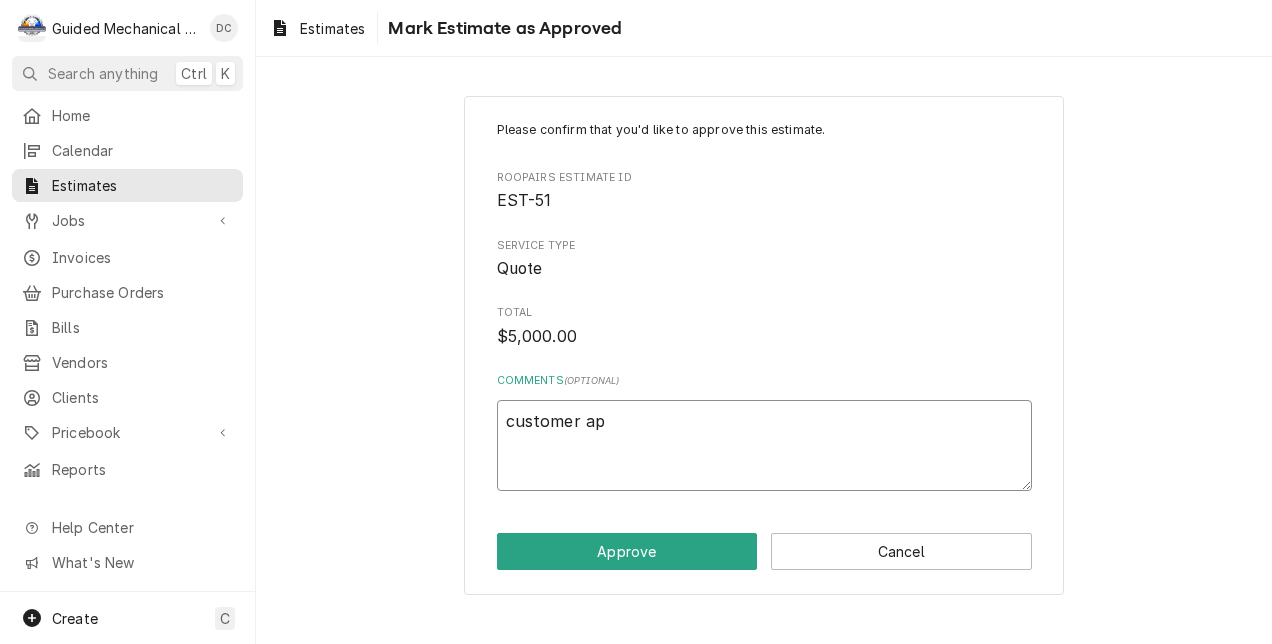 type on "x" 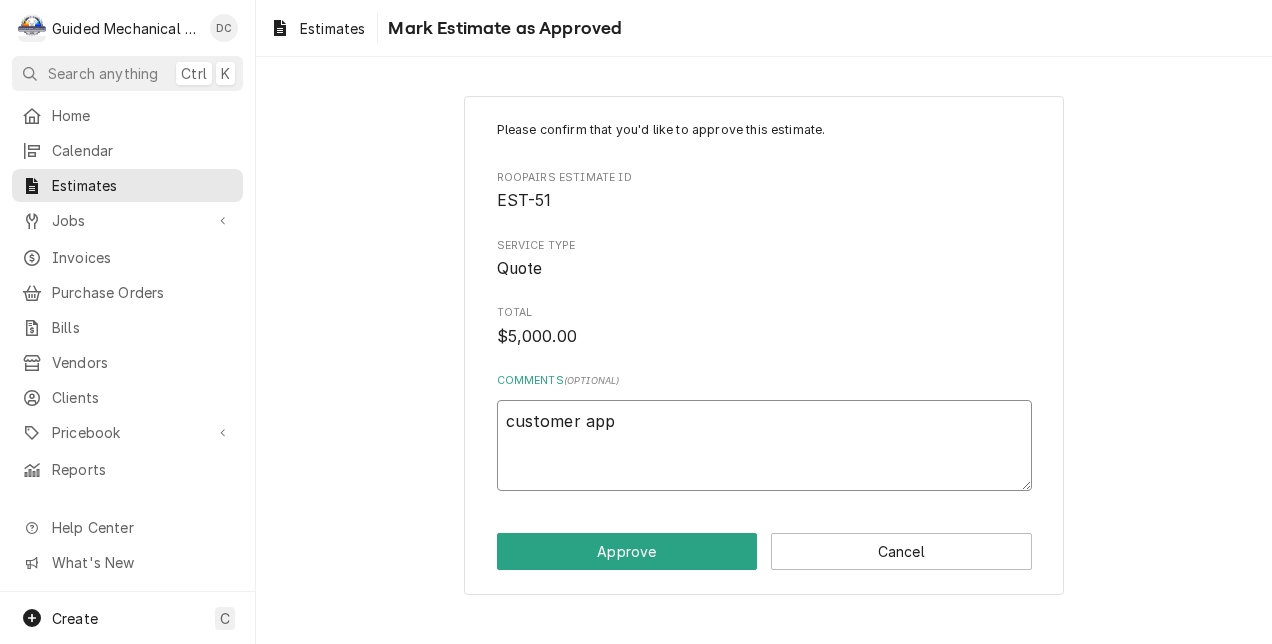 type on "x" 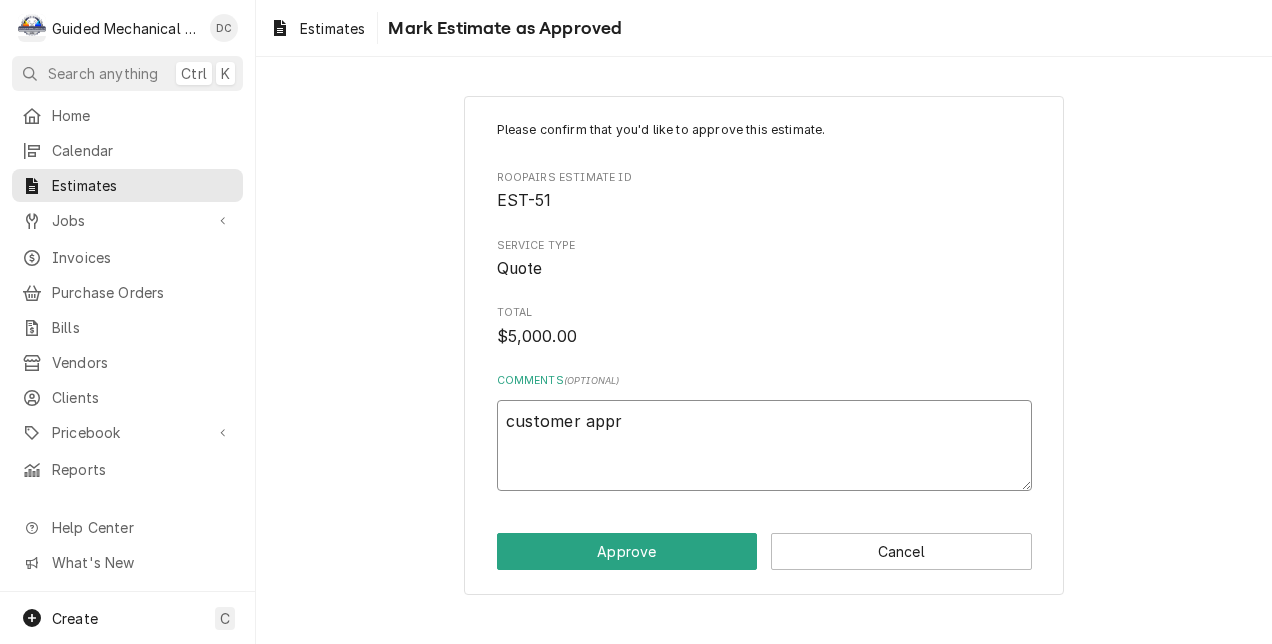 type on "x" 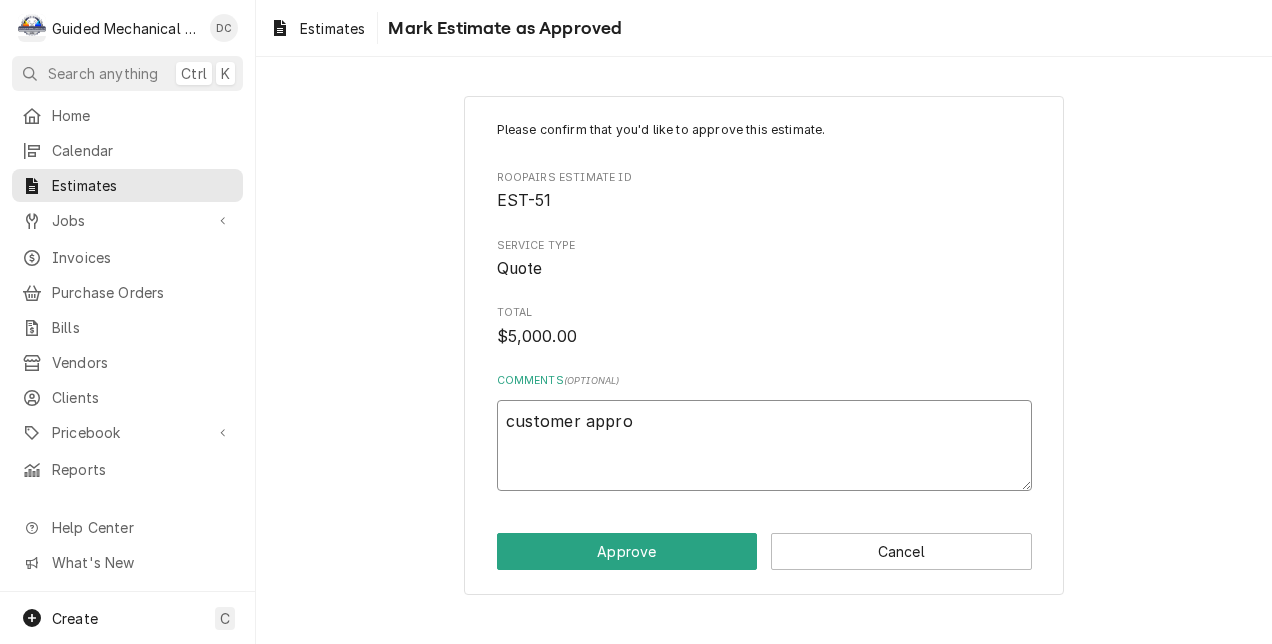 type on "x" 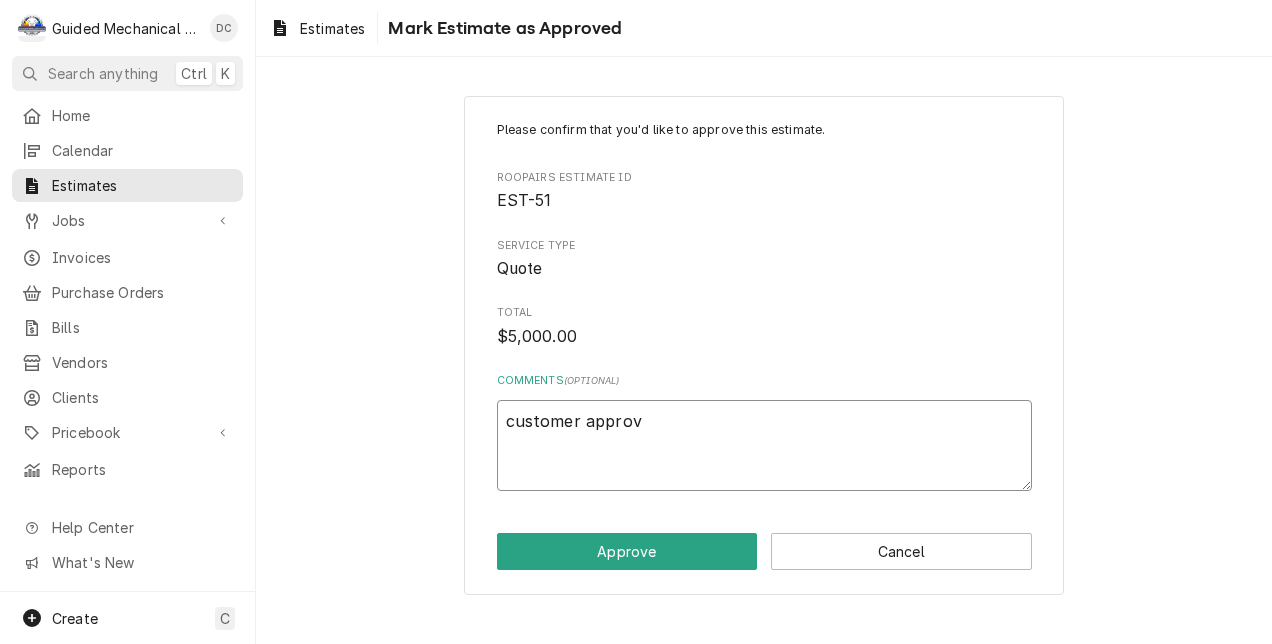 type on "x" 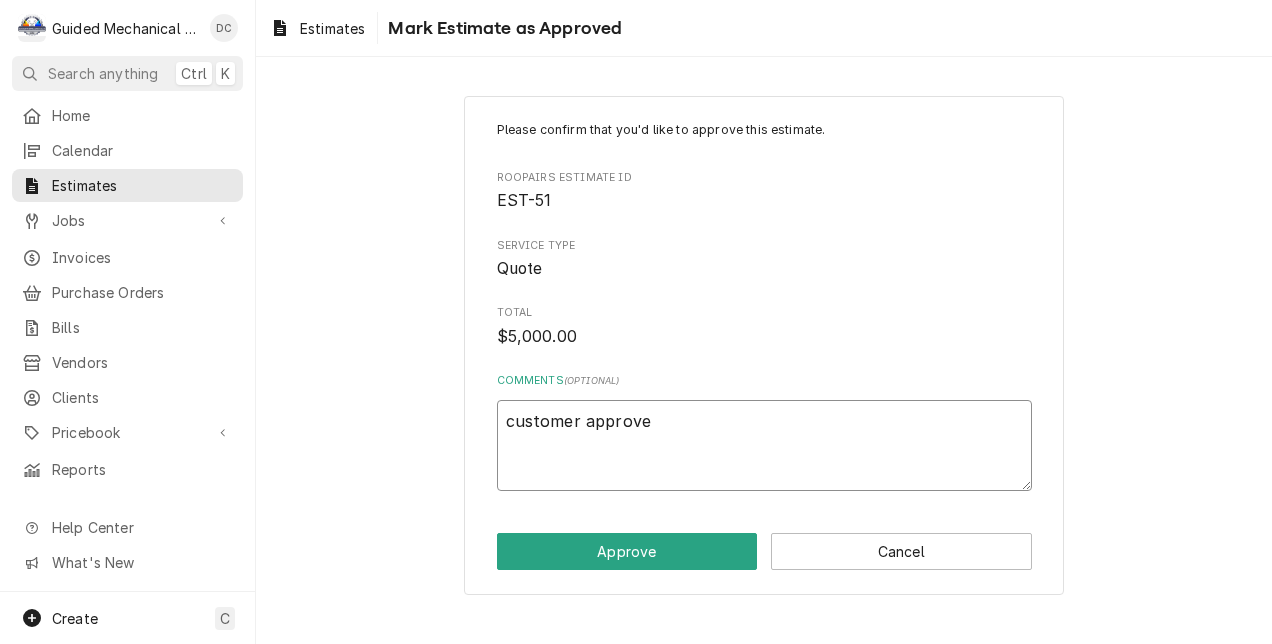 type on "x" 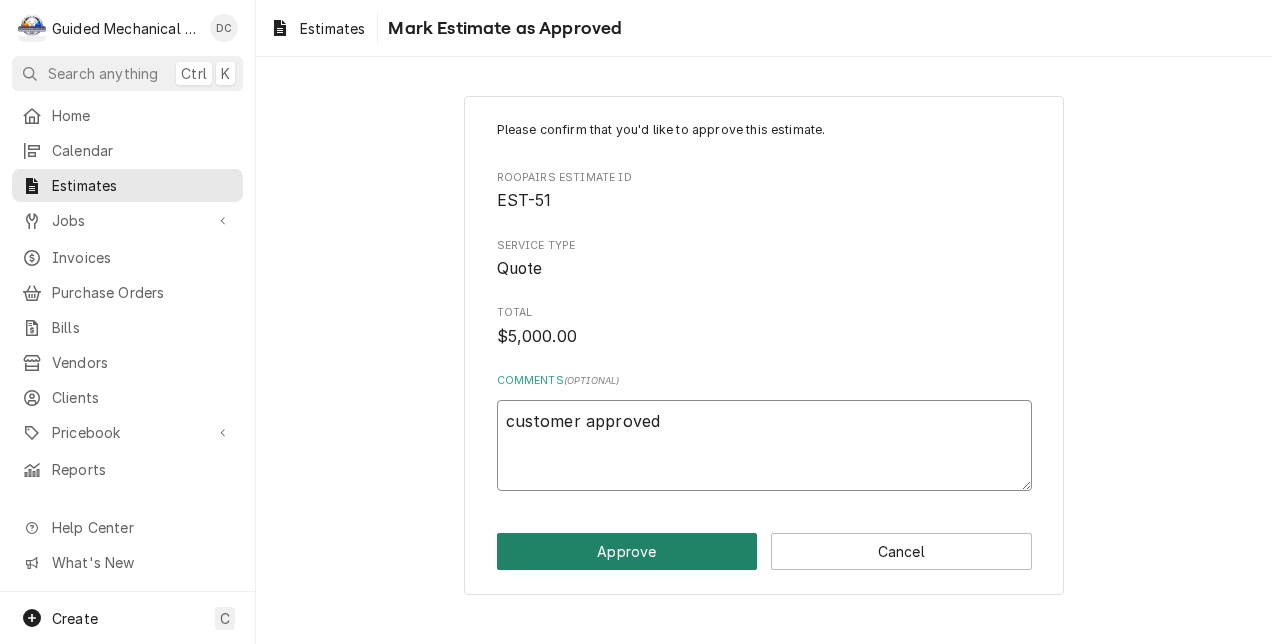 type on "customer approved" 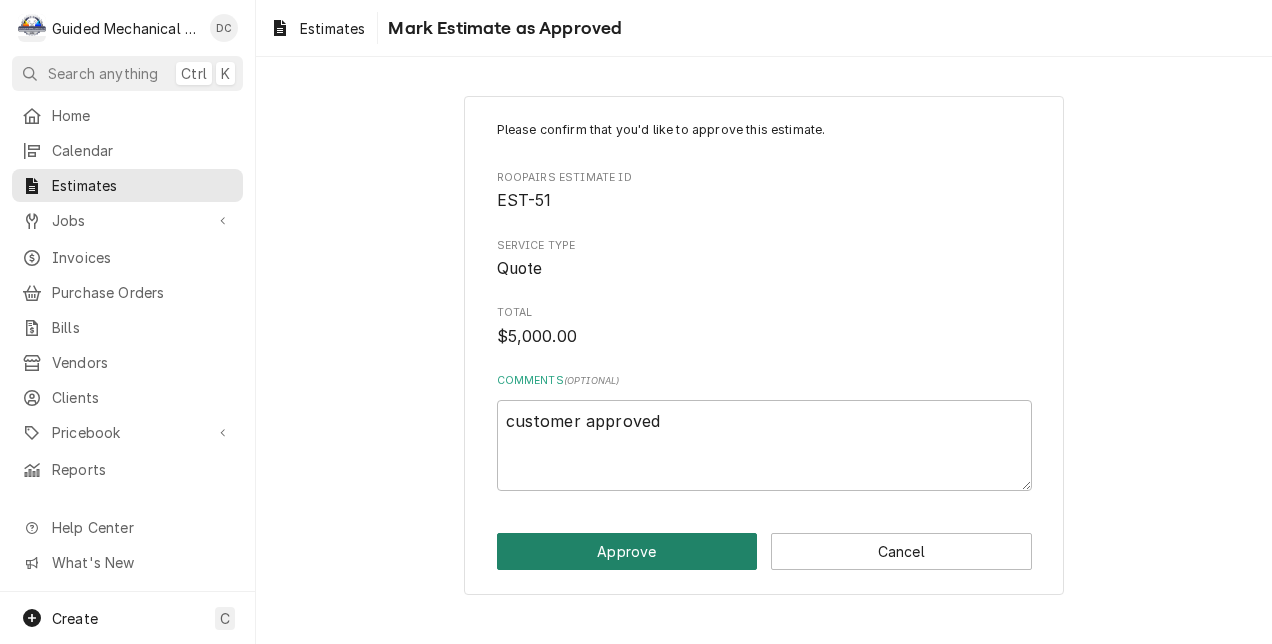 click on "Approve" at bounding box center [627, 551] 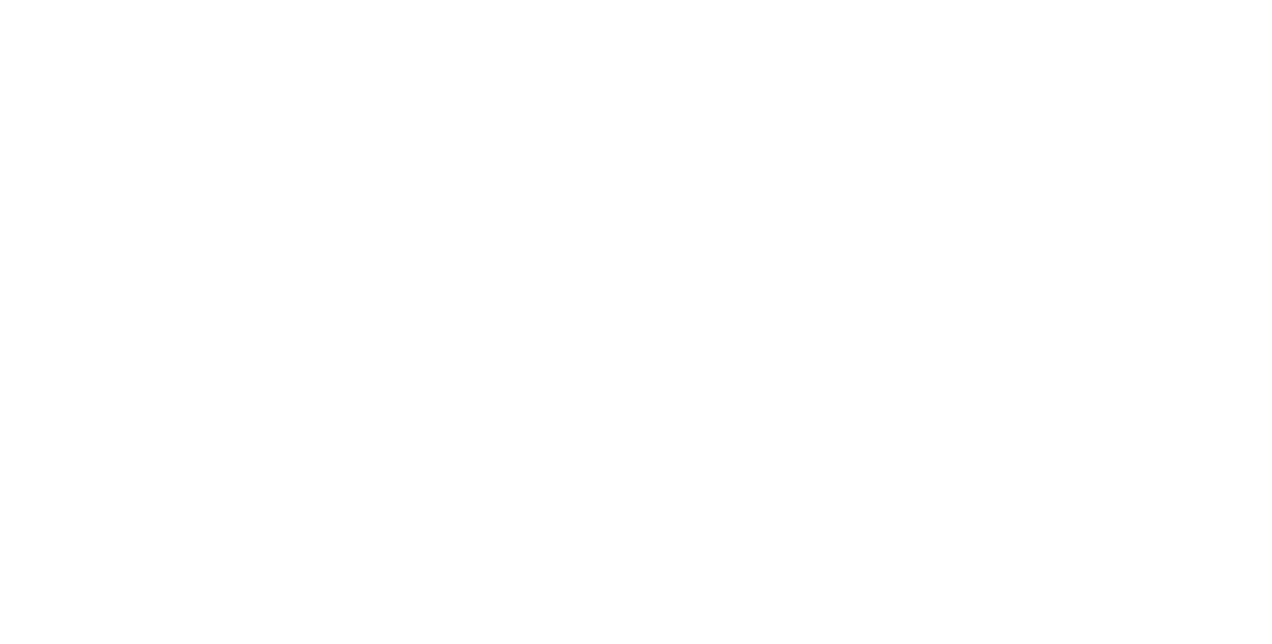 scroll, scrollTop: 0, scrollLeft: 0, axis: both 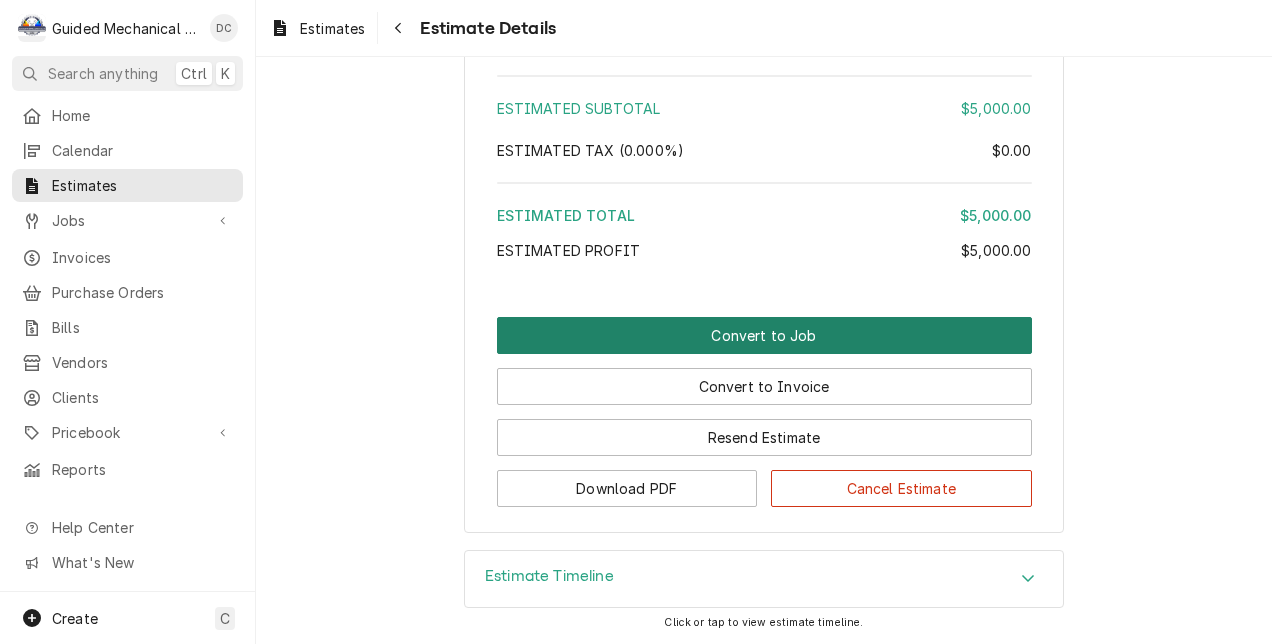 click on "Convert to Job" at bounding box center [764, 335] 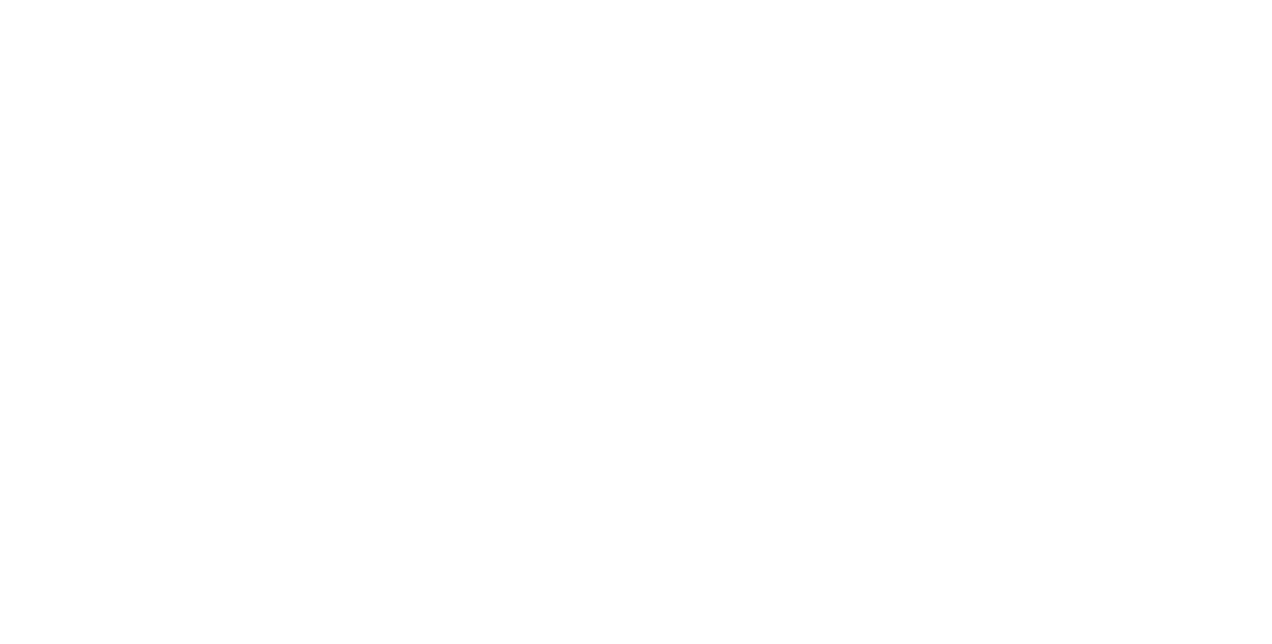 scroll, scrollTop: 0, scrollLeft: 0, axis: both 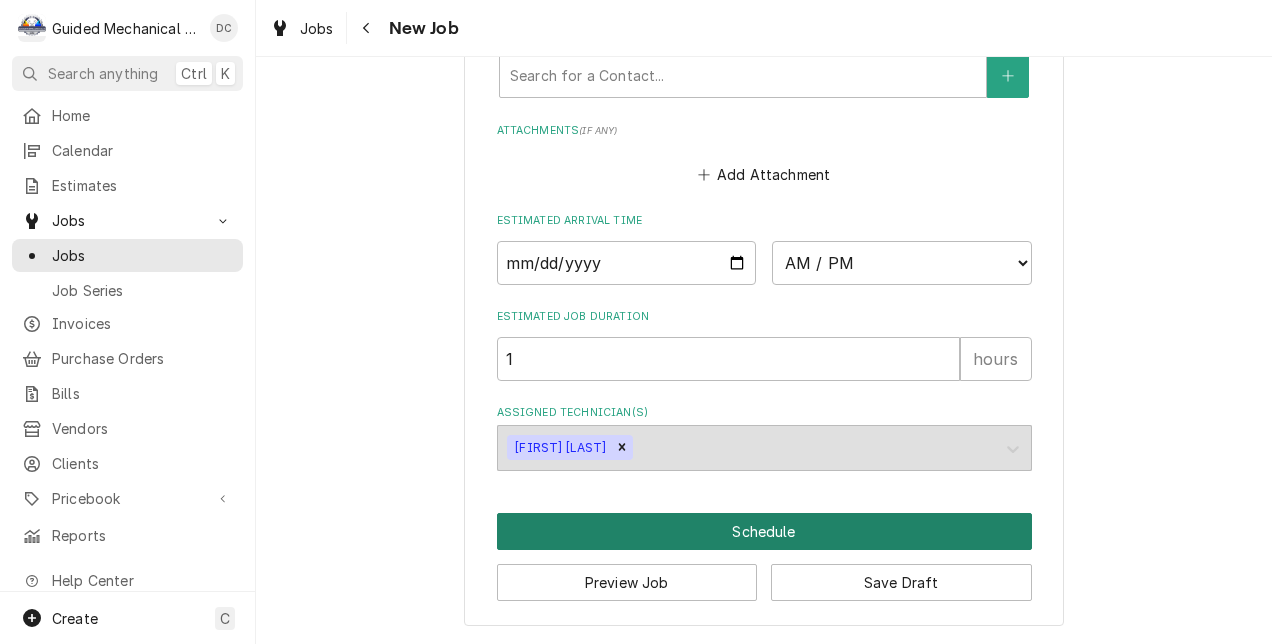 click on "Schedule" at bounding box center (764, 531) 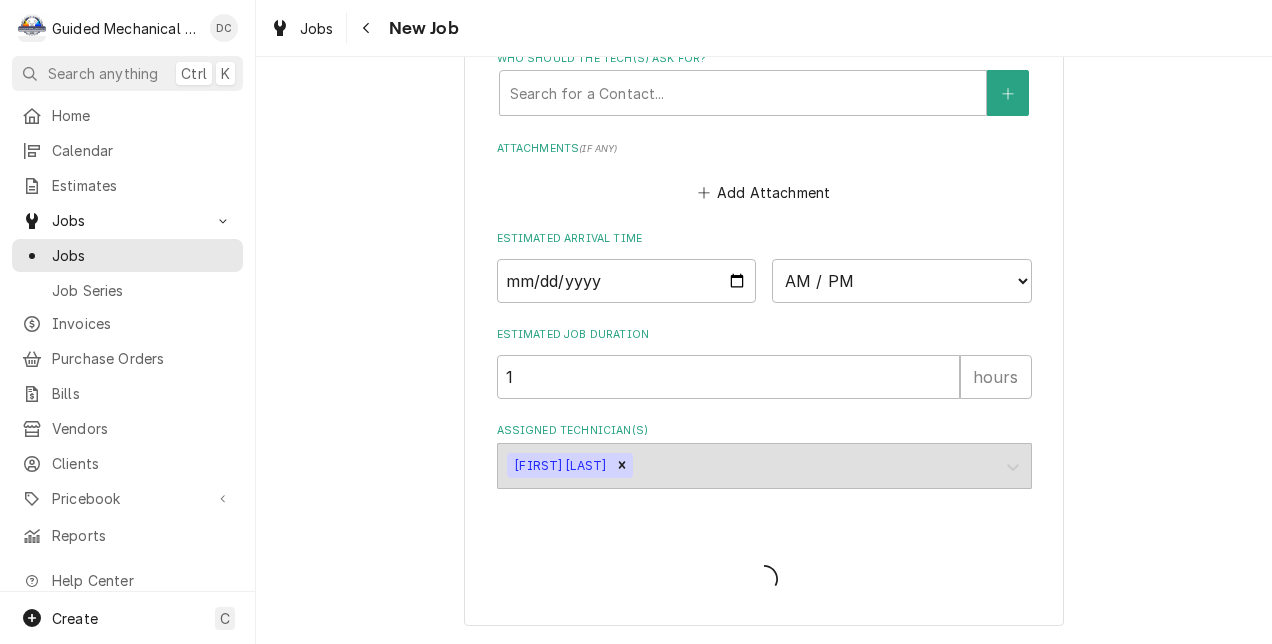 scroll, scrollTop: 1518, scrollLeft: 0, axis: vertical 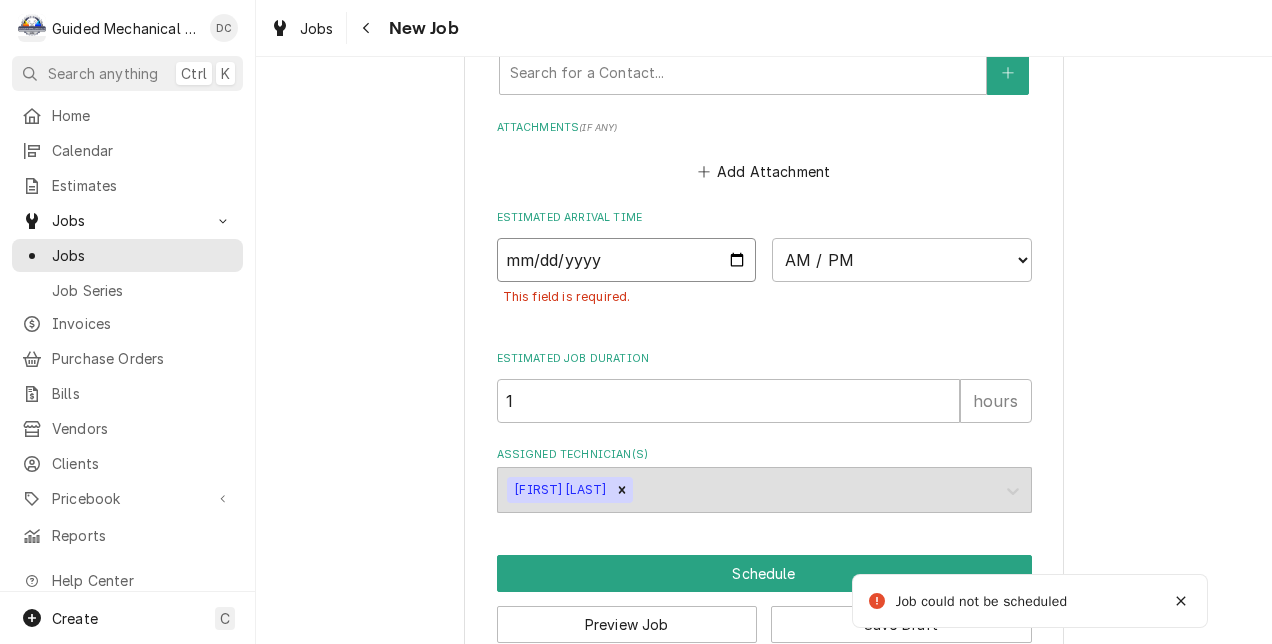 click at bounding box center [627, 260] 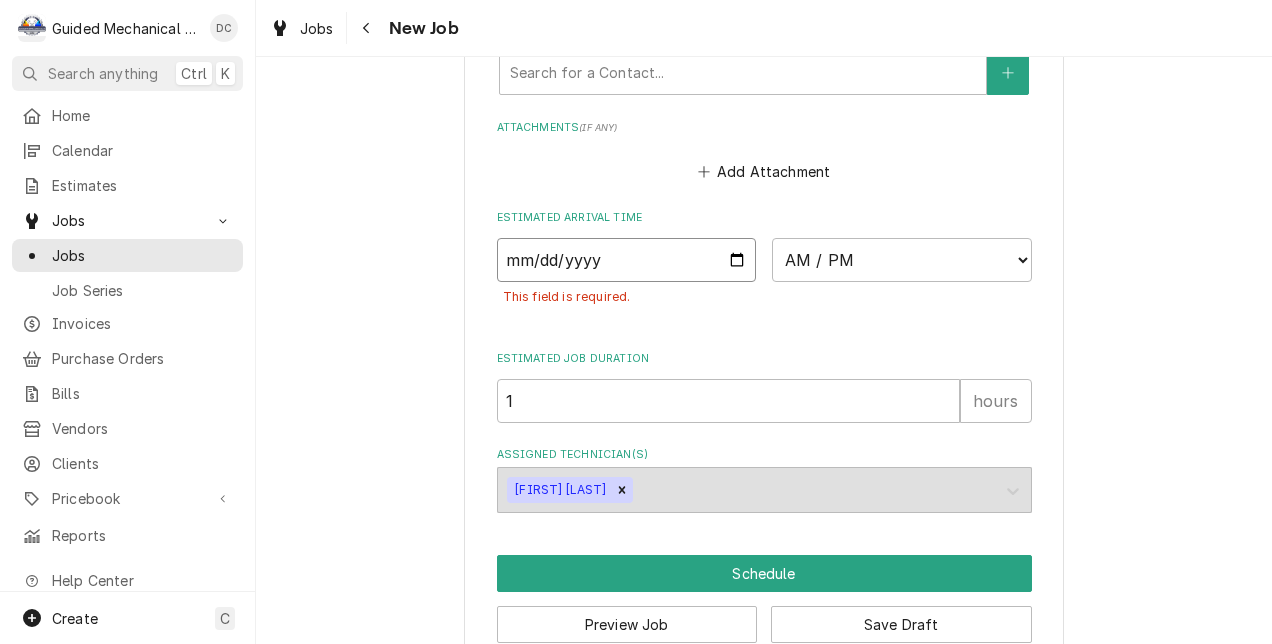 type on "x" 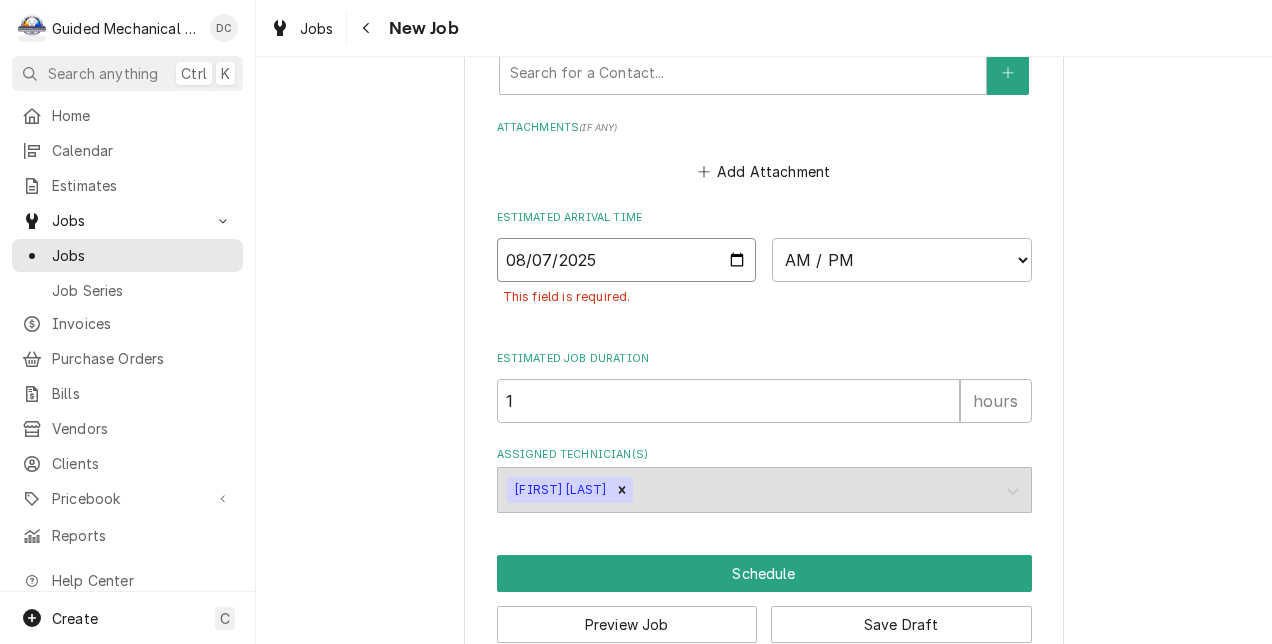 type on "2025-08-07" 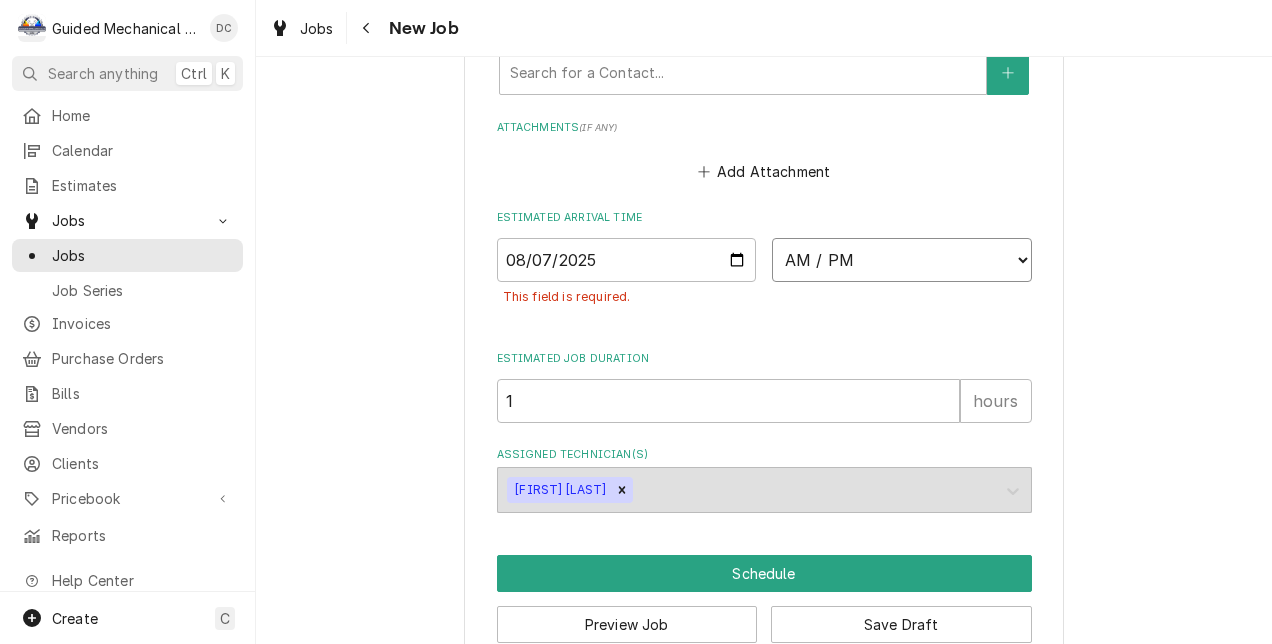 click on "AM / PM 6:00 AM 6:15 AM 6:30 AM 6:45 AM 7:00 AM 7:15 AM 7:30 AM 7:45 AM 8:00 AM 8:15 AM 8:30 AM 8:45 AM 9:00 AM 9:15 AM 9:30 AM 9:45 AM 10:00 AM 10:15 AM 10:30 AM 10:45 AM 11:00 AM 11:15 AM 11:30 AM 11:45 AM 12:00 PM 12:15 PM 12:30 PM 12:45 PM 1:00 PM 1:15 PM 1:30 PM 1:45 PM 2:00 PM 2:15 PM 2:30 PM 2:45 PM 3:00 PM 3:15 PM 3:30 PM 3:45 PM 4:00 PM 4:15 PM 4:30 PM 4:45 PM 5:00 PM 5:15 PM 5:30 PM 5:45 PM 6:00 PM 6:15 PM 6:30 PM 6:45 PM 7:00 PM 7:15 PM 7:30 PM 7:45 PM 8:00 PM 8:15 PM 8:30 PM 8:45 PM 9:00 PM 9:15 PM 9:30 PM 9:45 PM 10:00 PM 10:15 PM 10:30 PM 10:45 PM 11:00 PM 11:15 PM 11:30 PM 11:45 PM 12:00 AM 12:15 AM 12:30 AM 12:45 AM 1:00 AM 1:15 AM 1:30 AM 1:45 AM 2:00 AM 2:15 AM 2:30 AM 2:45 AM 3:00 AM 3:15 AM 3:30 AM 3:45 AM 4:00 AM 4:15 AM 4:30 AM 4:45 AM 5:00 AM 5:15 AM 5:30 AM 5:45 AM" at bounding box center (902, 260) 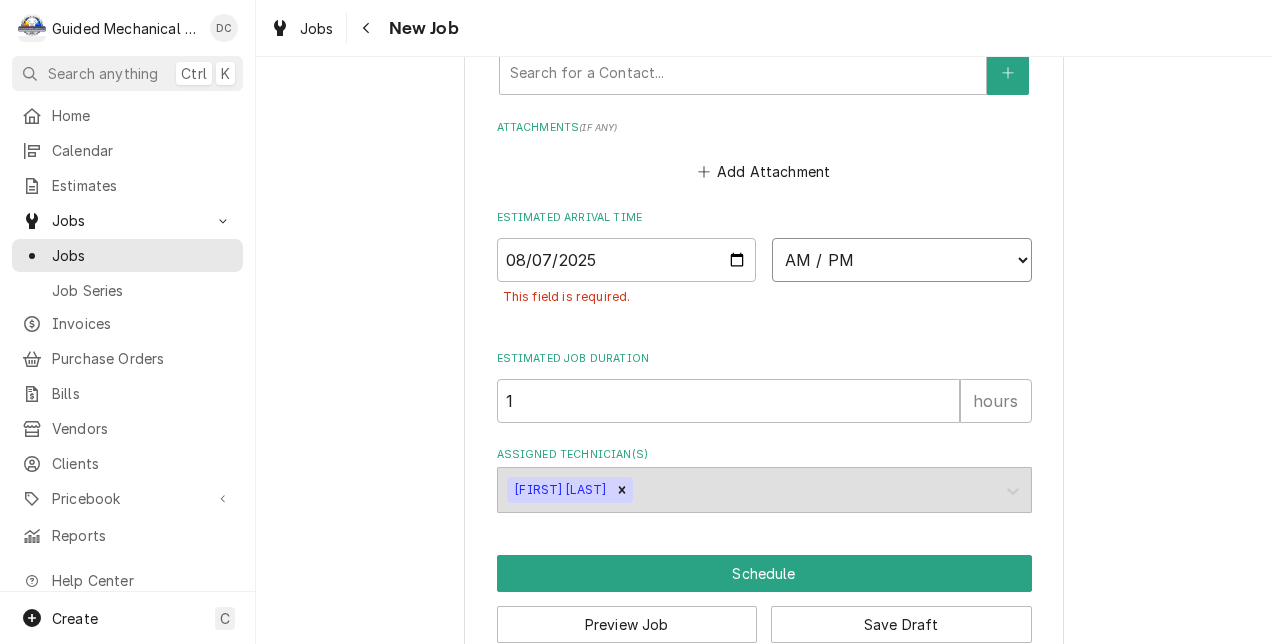 select on "08:00:00" 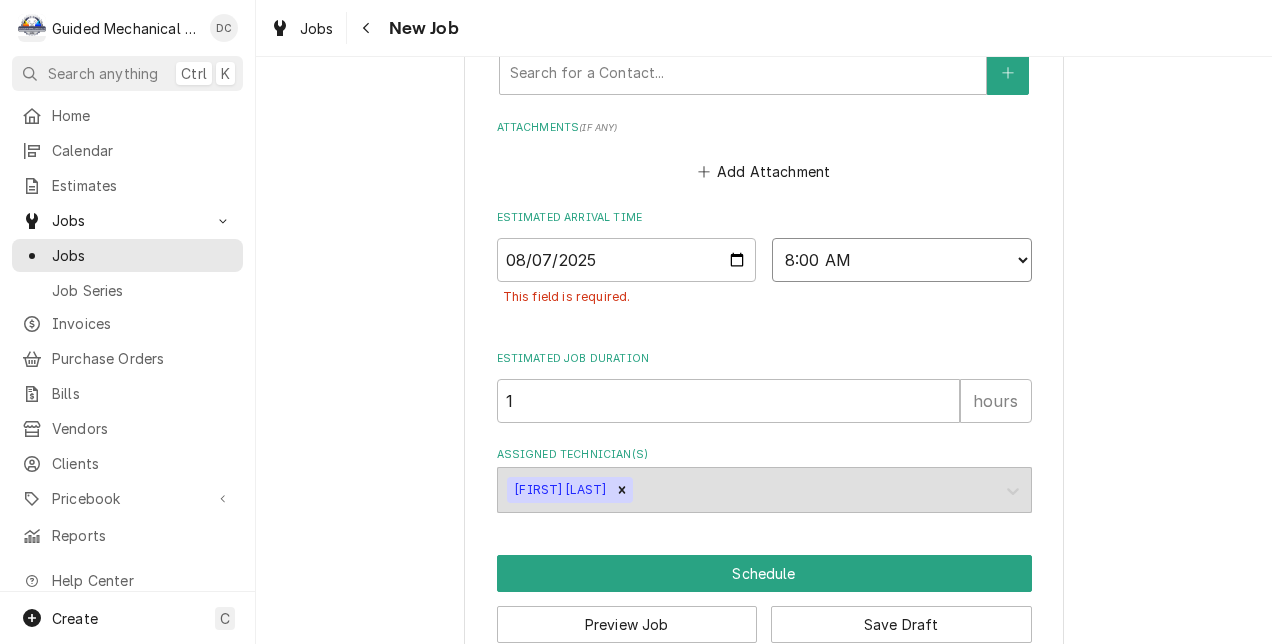 click on "AM / PM 6:00 AM 6:15 AM 6:30 AM 6:45 AM 7:00 AM 7:15 AM 7:30 AM 7:45 AM 8:00 AM 8:15 AM 8:30 AM 8:45 AM 9:00 AM 9:15 AM 9:30 AM 9:45 AM 10:00 AM 10:15 AM 10:30 AM 10:45 AM 11:00 AM 11:15 AM 11:30 AM 11:45 AM 12:00 PM 12:15 PM 12:30 PM 12:45 PM 1:00 PM 1:15 PM 1:30 PM 1:45 PM 2:00 PM 2:15 PM 2:30 PM 2:45 PM 3:00 PM 3:15 PM 3:30 PM 3:45 PM 4:00 PM 4:15 PM 4:30 PM 4:45 PM 5:00 PM 5:15 PM 5:30 PM 5:45 PM 6:00 PM 6:15 PM 6:30 PM 6:45 PM 7:00 PM 7:15 PM 7:30 PM 7:45 PM 8:00 PM 8:15 PM 8:30 PM 8:45 PM 9:00 PM 9:15 PM 9:30 PM 9:45 PM 10:00 PM 10:15 PM 10:30 PM 10:45 PM 11:00 PM 11:15 PM 11:30 PM 11:45 PM 12:00 AM 12:15 AM 12:30 AM 12:45 AM 1:00 AM 1:15 AM 1:30 AM 1:45 AM 2:00 AM 2:15 AM 2:30 AM 2:45 AM 3:00 AM 3:15 AM 3:30 AM 3:45 AM 4:00 AM 4:15 AM 4:30 AM 4:45 AM 5:00 AM 5:15 AM 5:30 AM 5:45 AM" at bounding box center (902, 260) 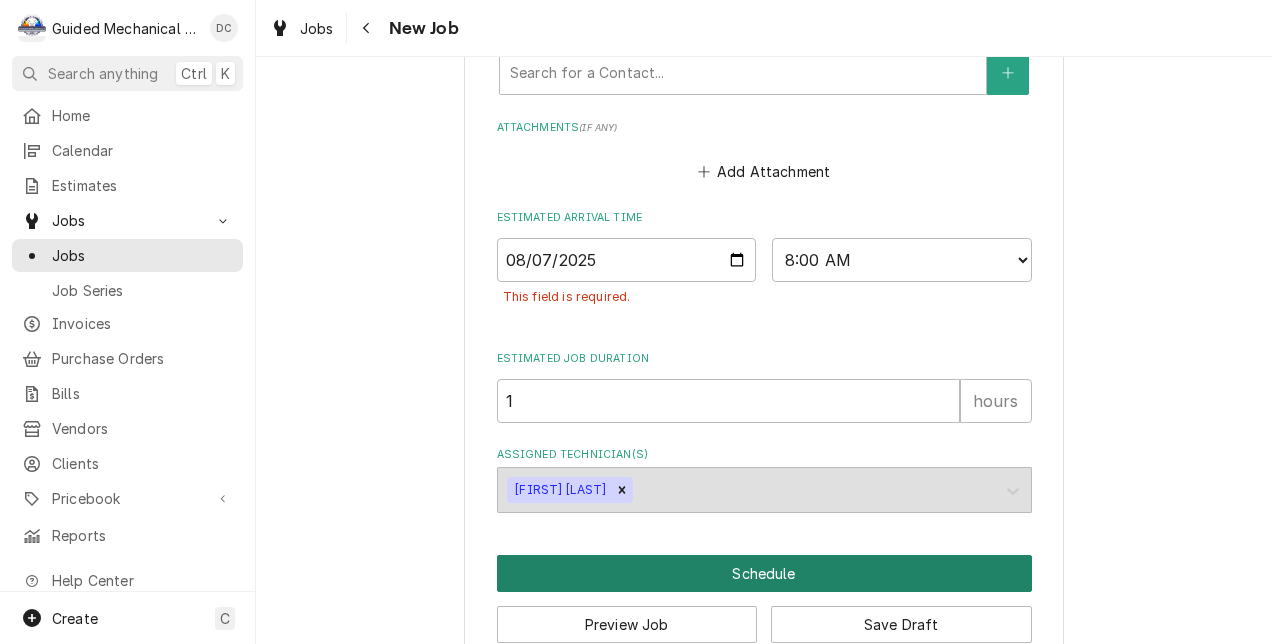 click on "Schedule" at bounding box center [764, 573] 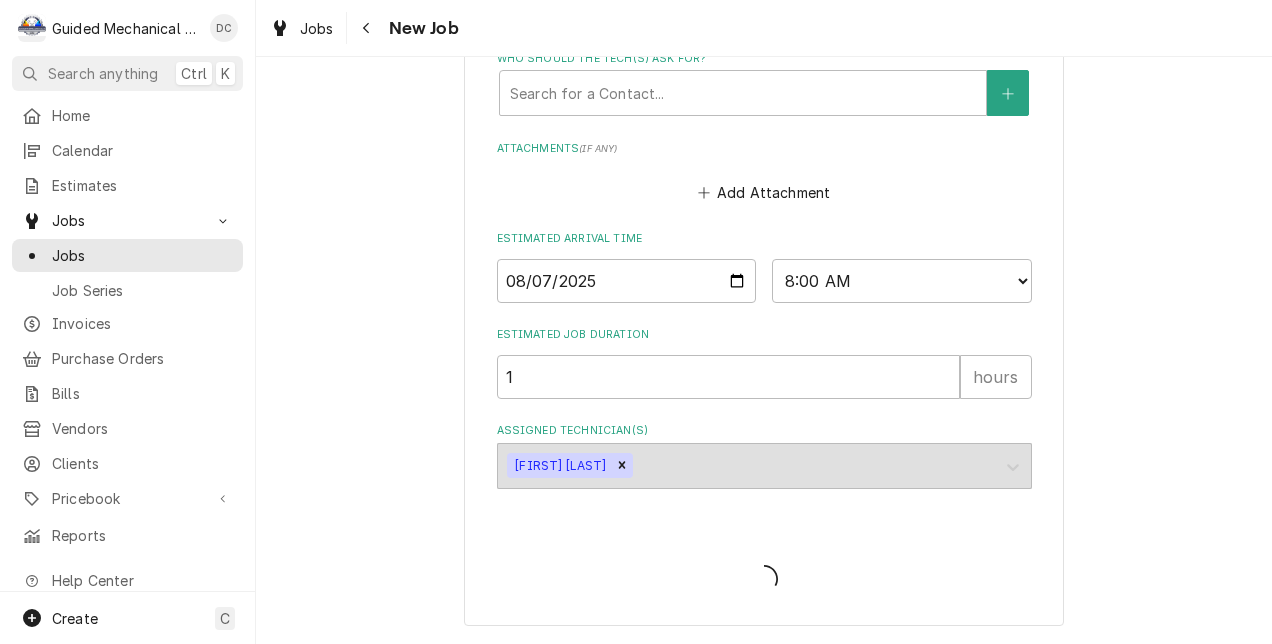 type on "x" 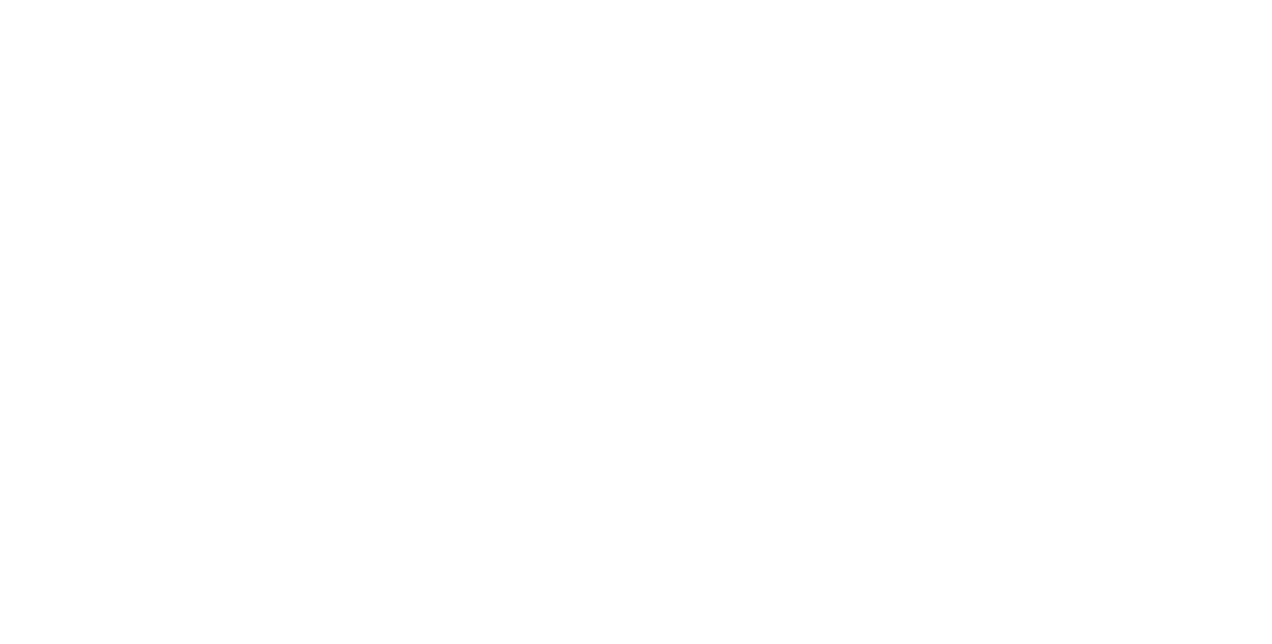 scroll, scrollTop: 0, scrollLeft: 0, axis: both 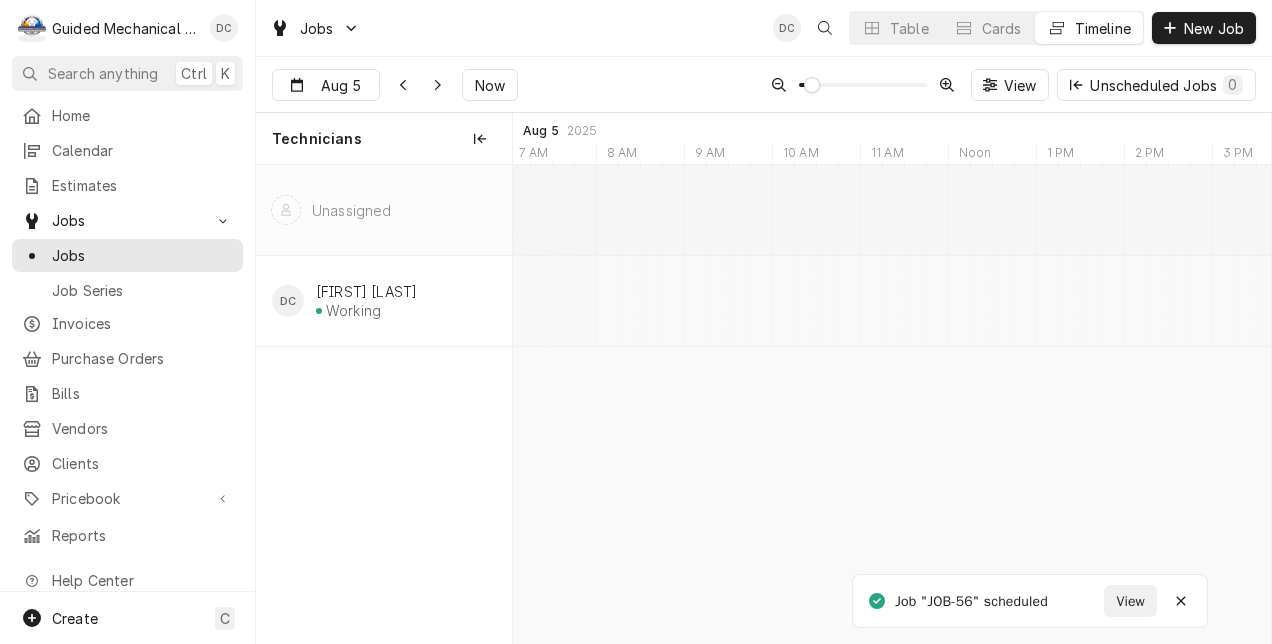 click on "Aug 5 Aug 5 Now View Unscheduled Jobs 0" at bounding box center [764, 85] 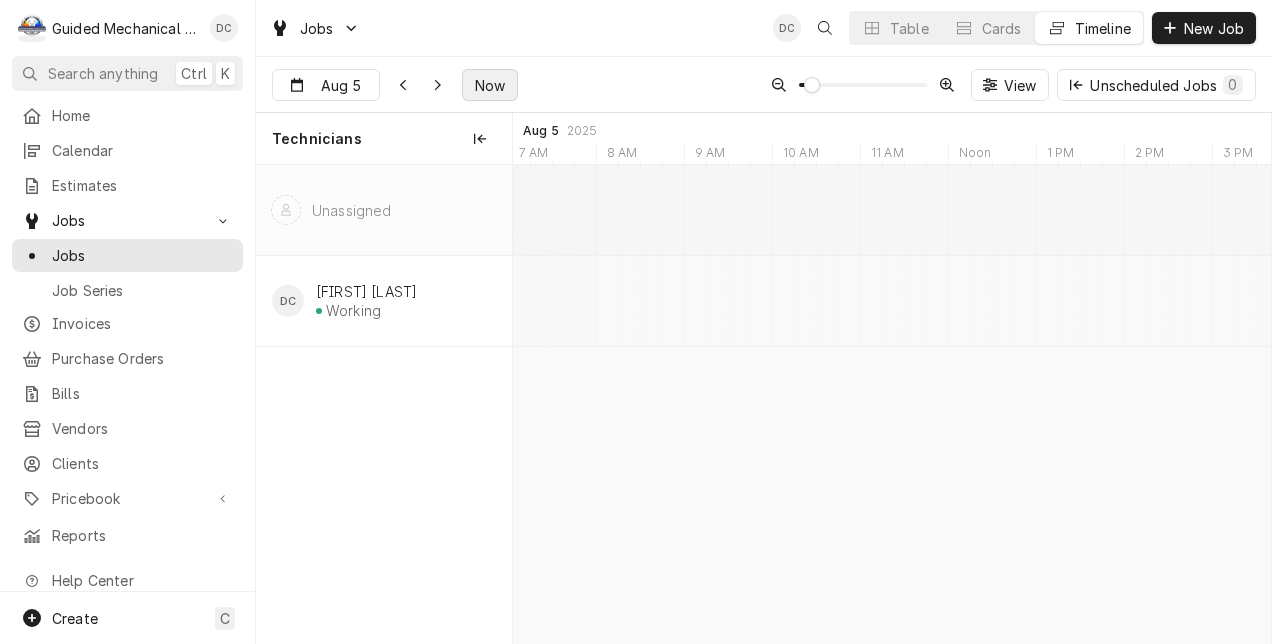 click on "Now" at bounding box center (490, 85) 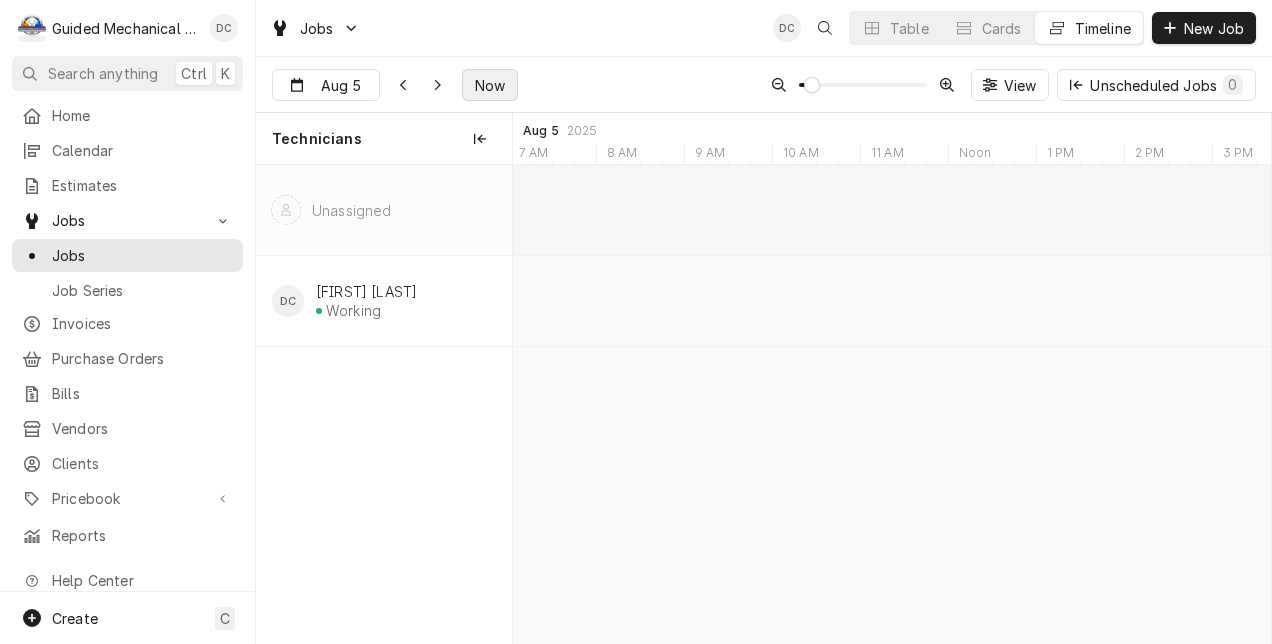 scroll, scrollTop: 0, scrollLeft: 16548, axis: horizontal 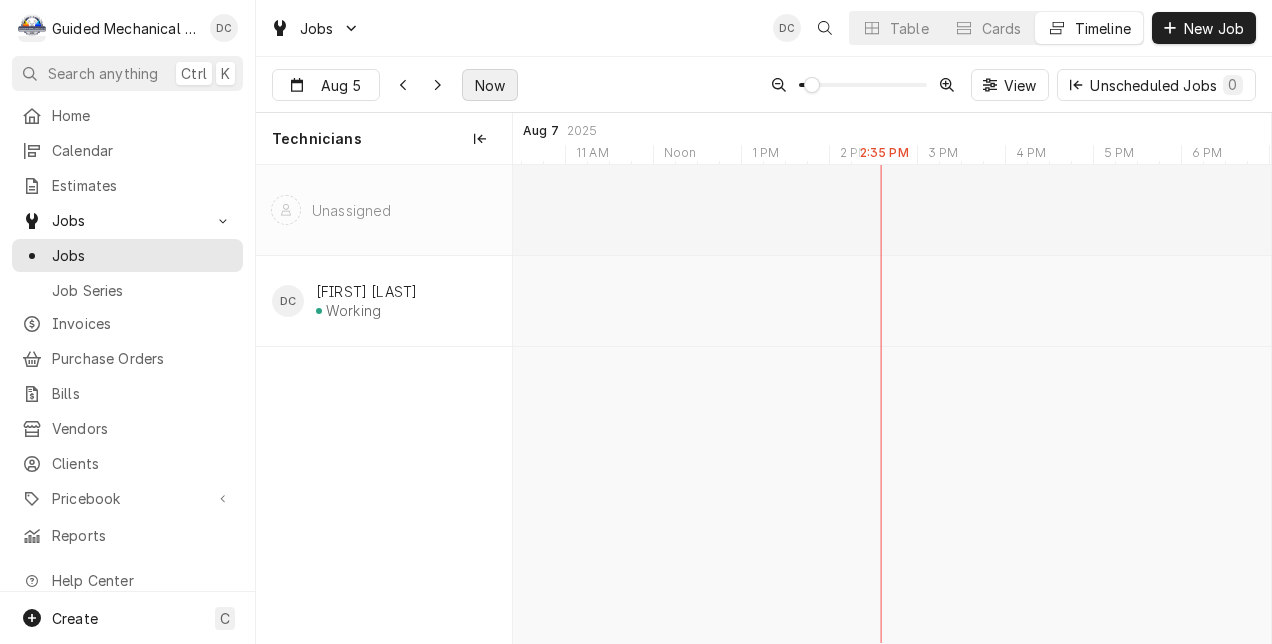 type on "Aug 7" 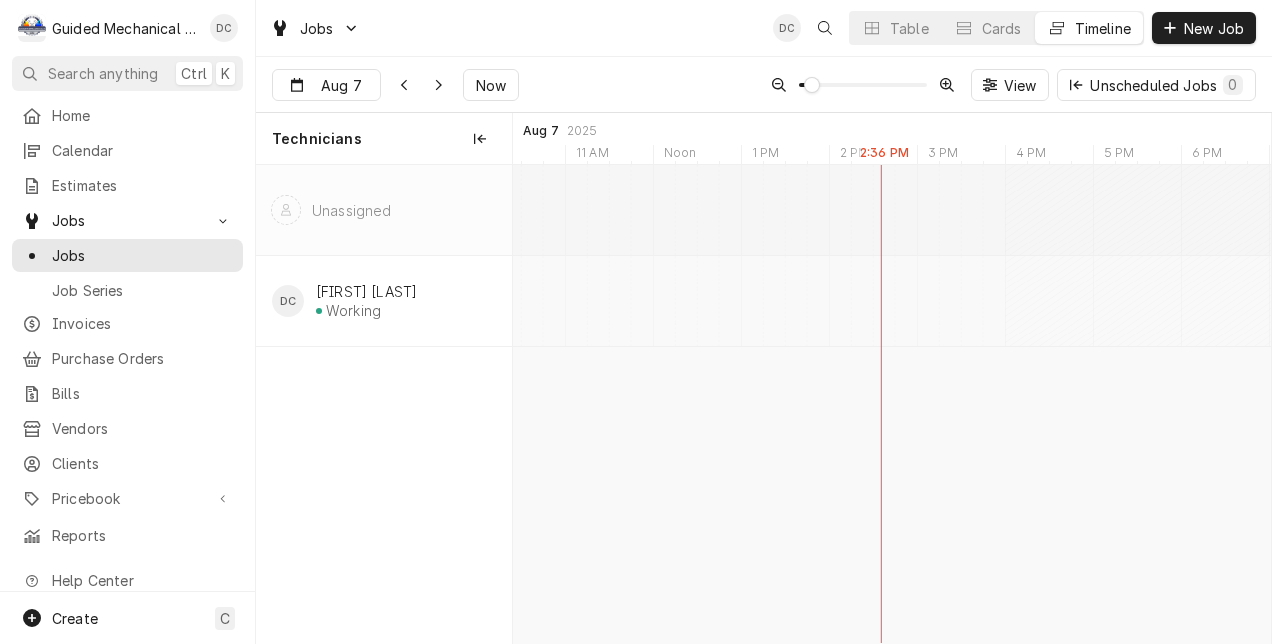 drag, startPoint x: 586, startPoint y: 126, endPoint x: 680, endPoint y: 136, distance: 94.53042 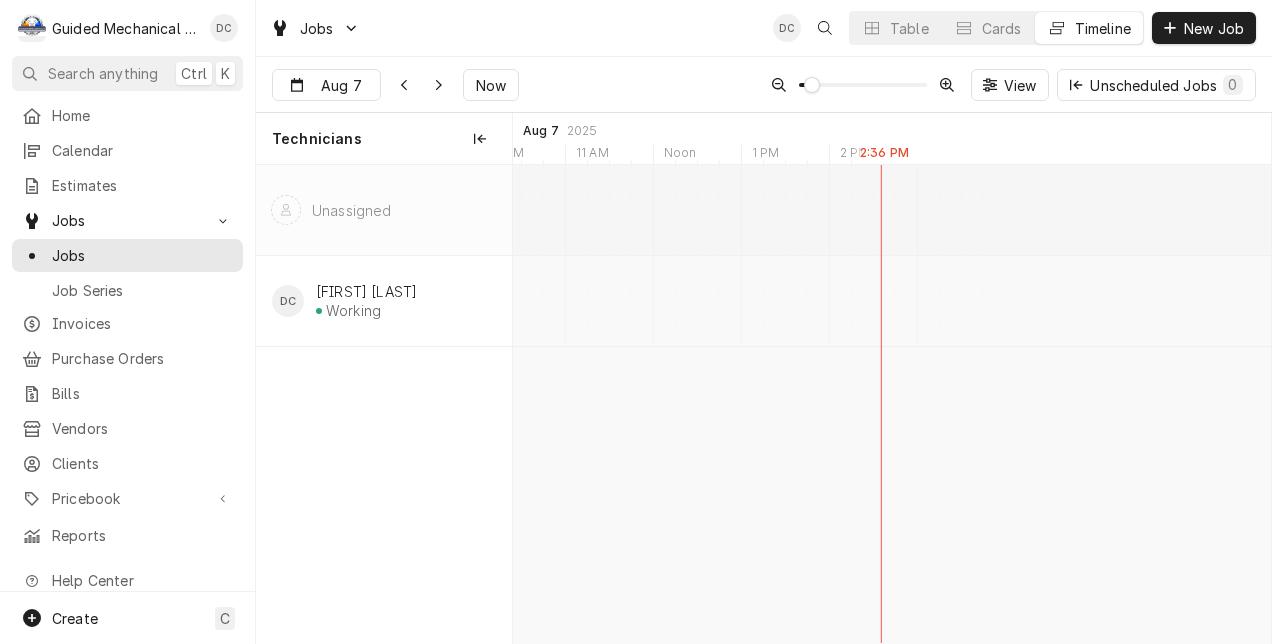 scroll, scrollTop: 0, scrollLeft: 19156, axis: horizontal 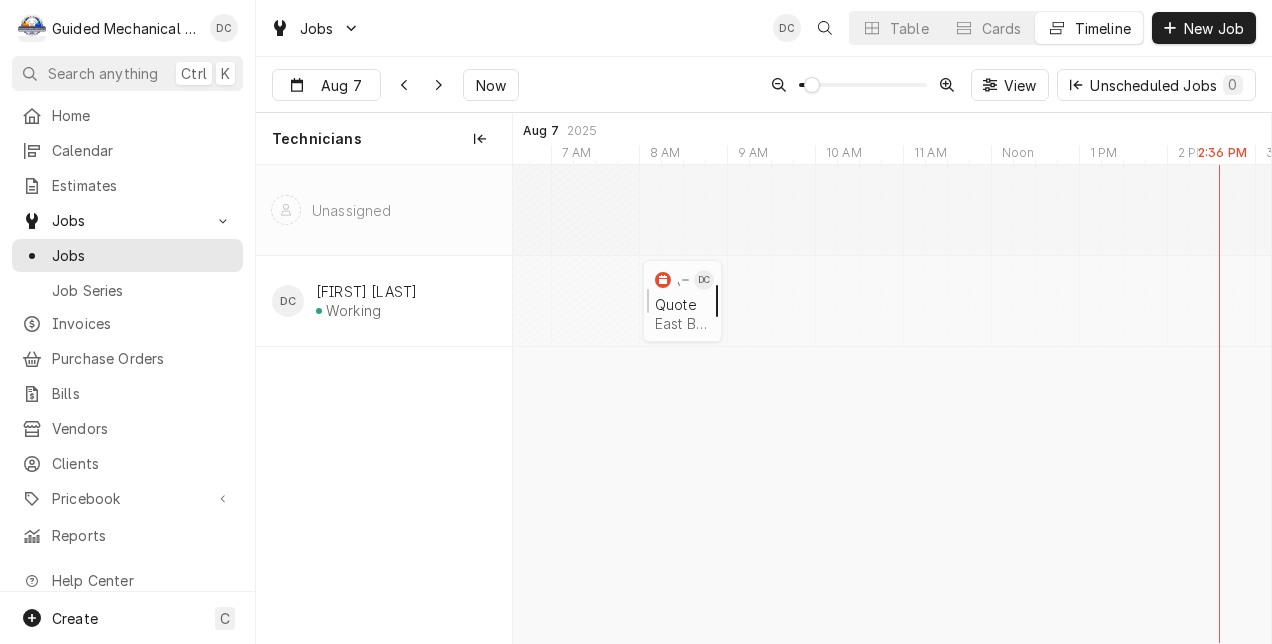 click at bounding box center [710, 301] 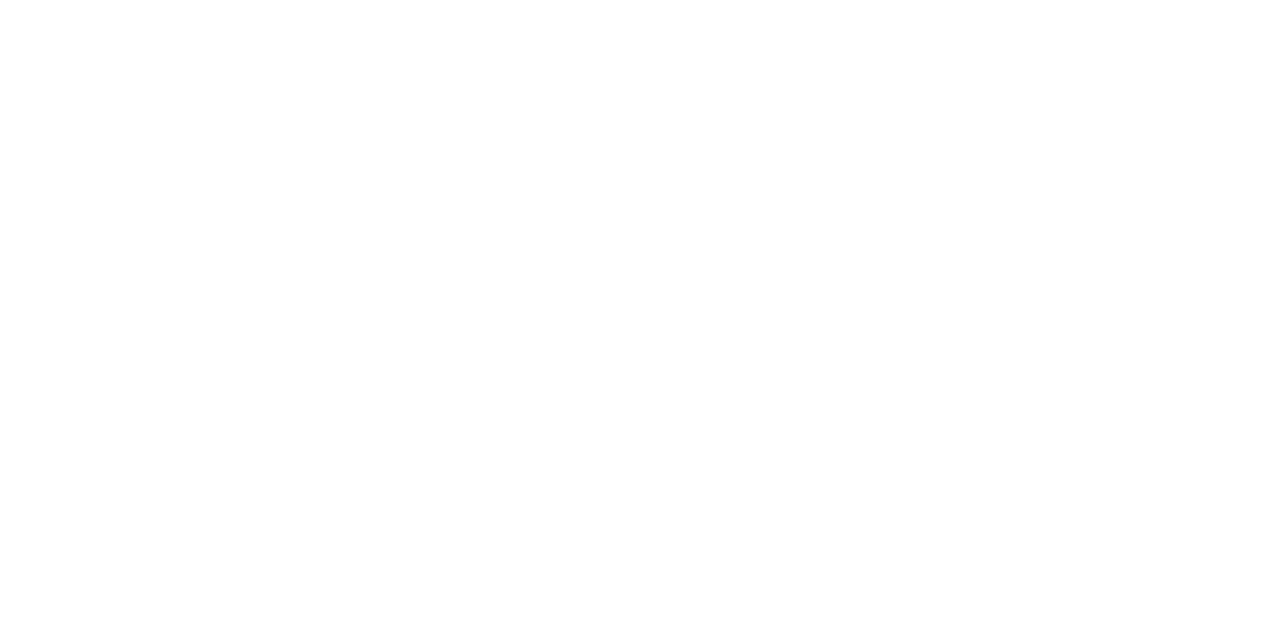 scroll, scrollTop: 0, scrollLeft: 0, axis: both 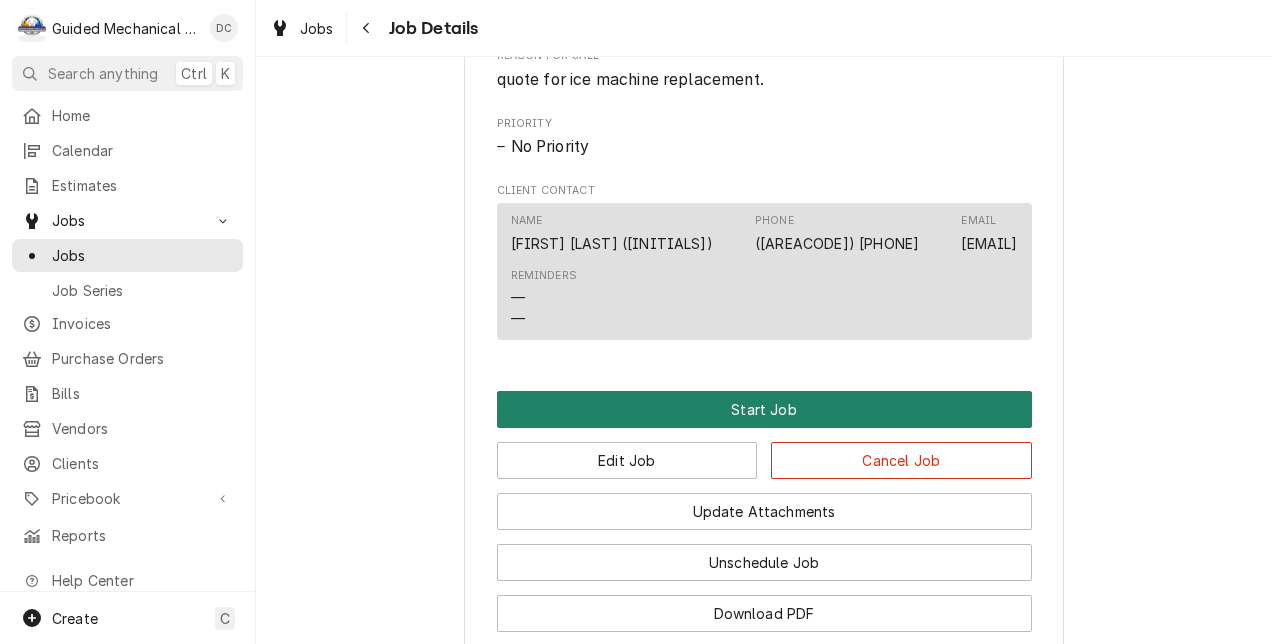 click on "Start Job" at bounding box center [764, 409] 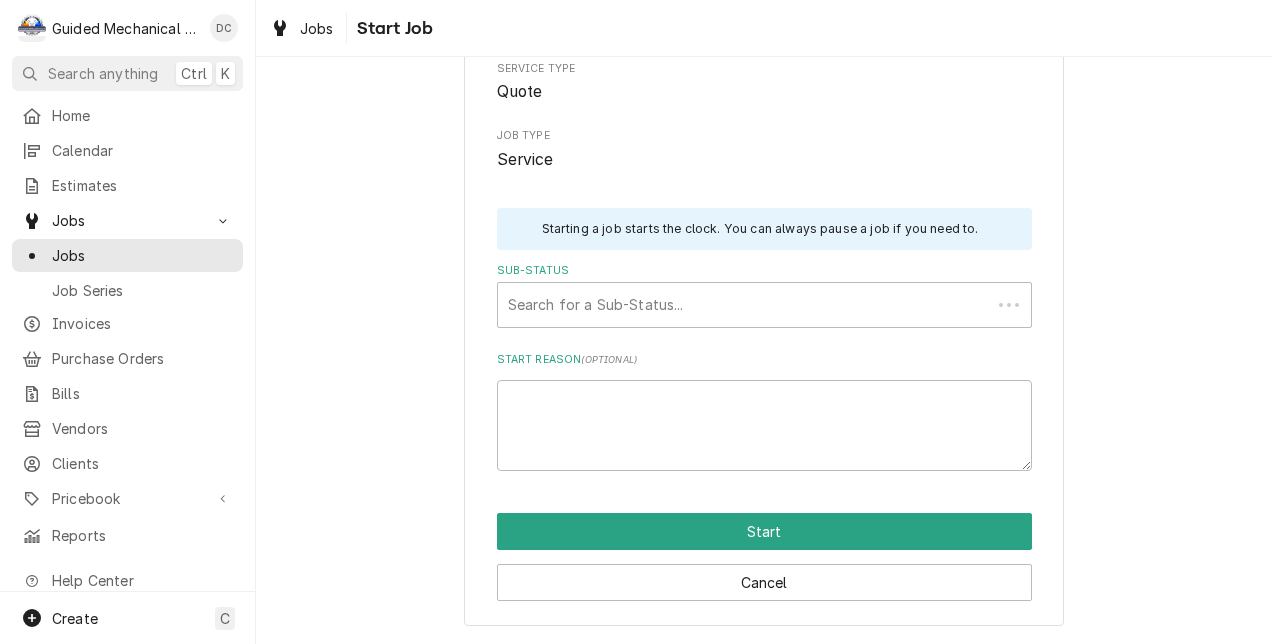 scroll, scrollTop: 0, scrollLeft: 0, axis: both 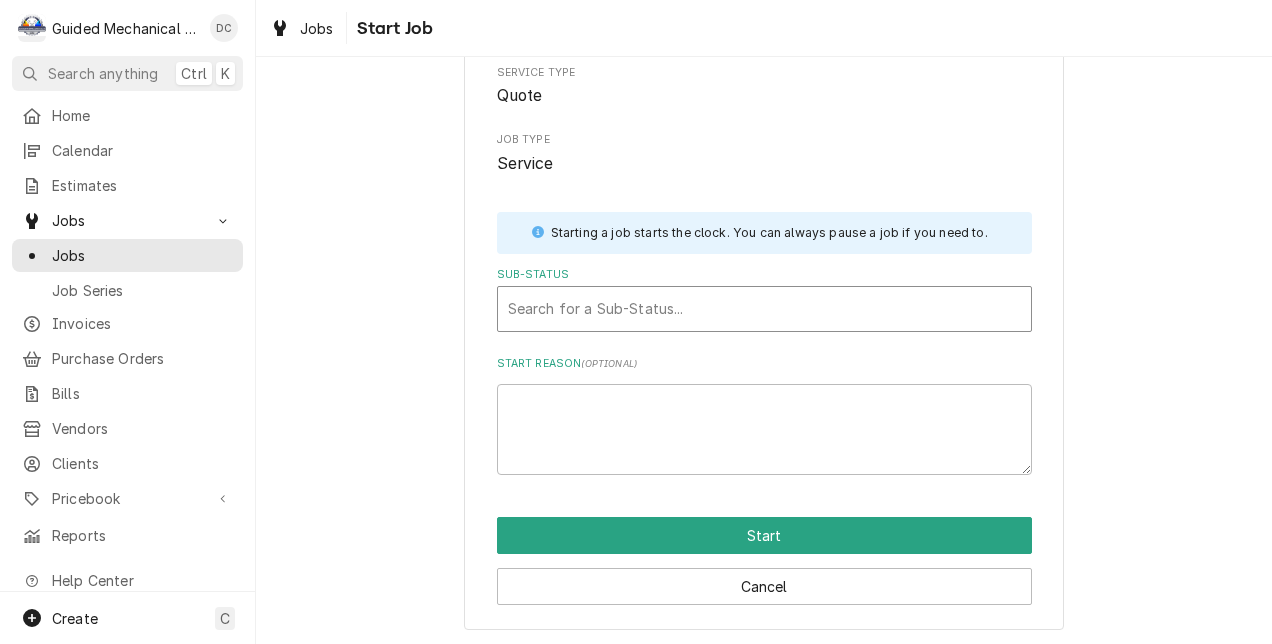 click at bounding box center (764, 309) 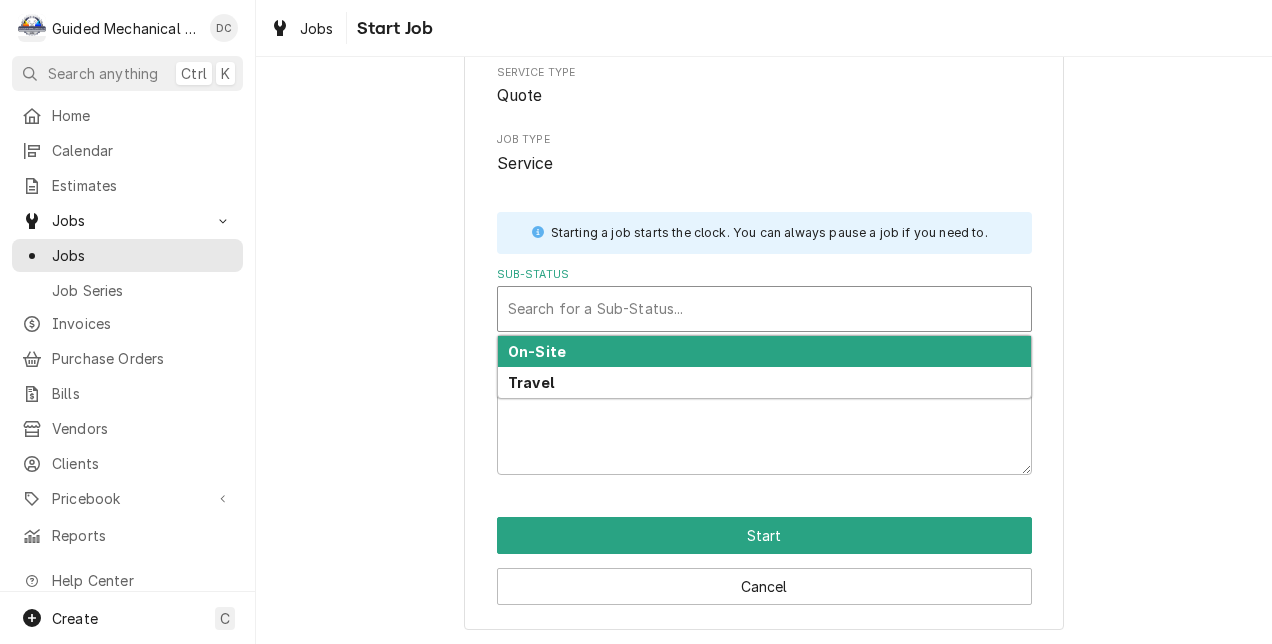 click on "On-Site" at bounding box center (764, 351) 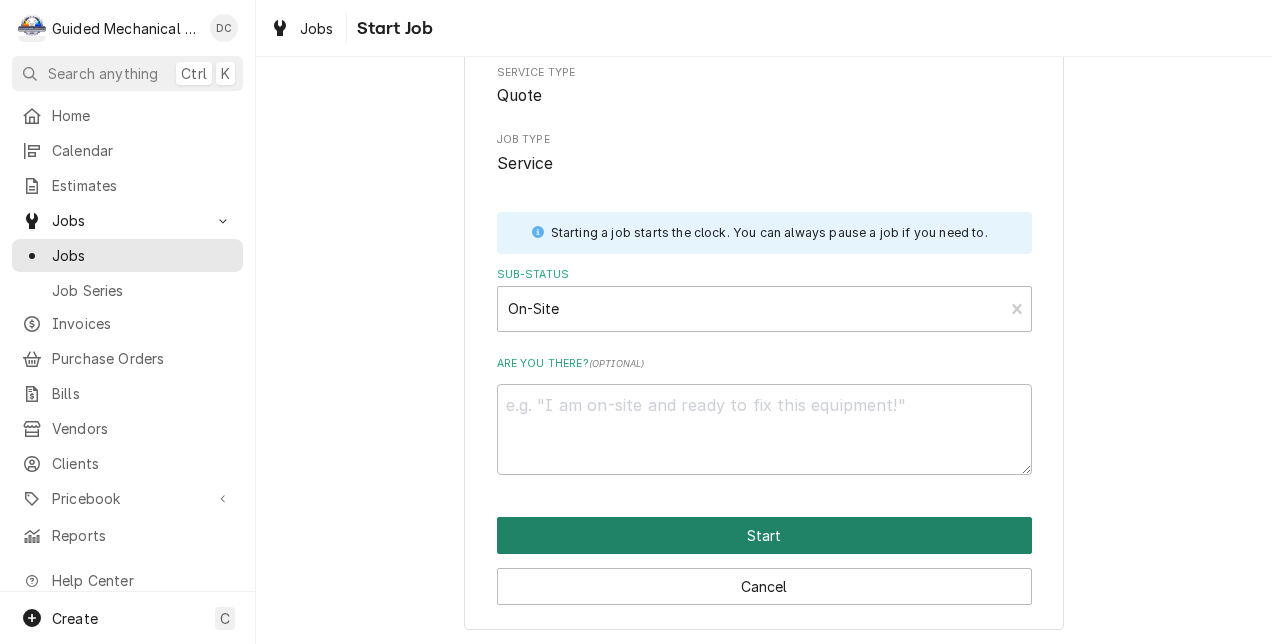 click on "Start" at bounding box center (764, 535) 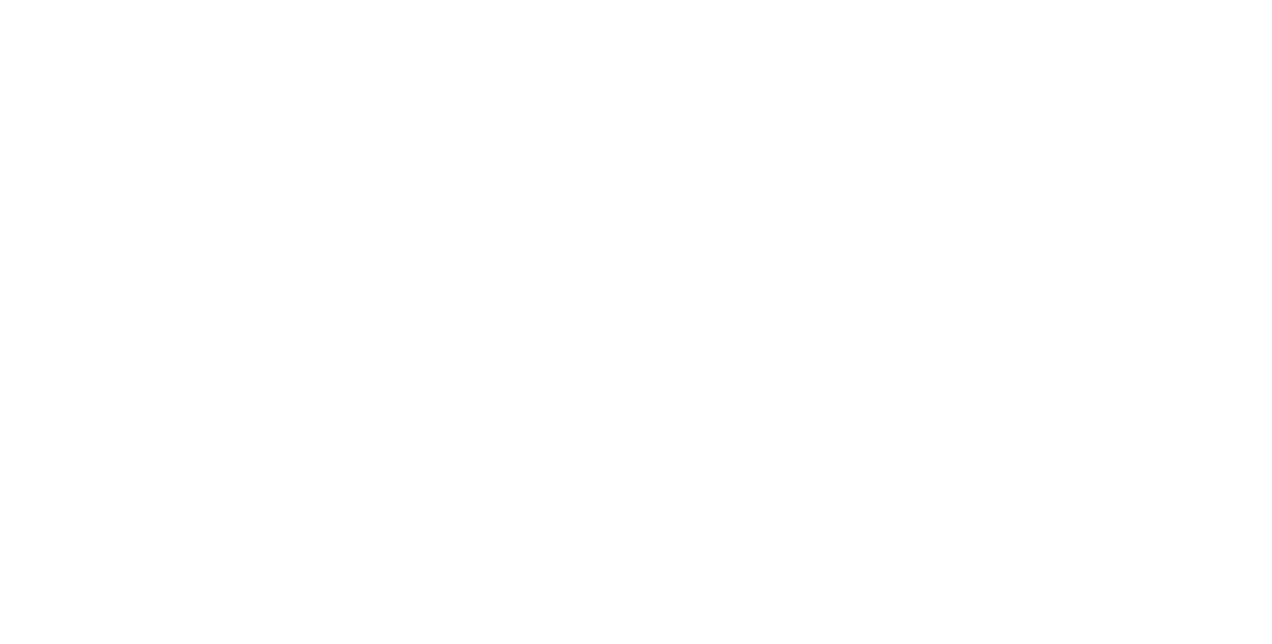 scroll, scrollTop: 0, scrollLeft: 0, axis: both 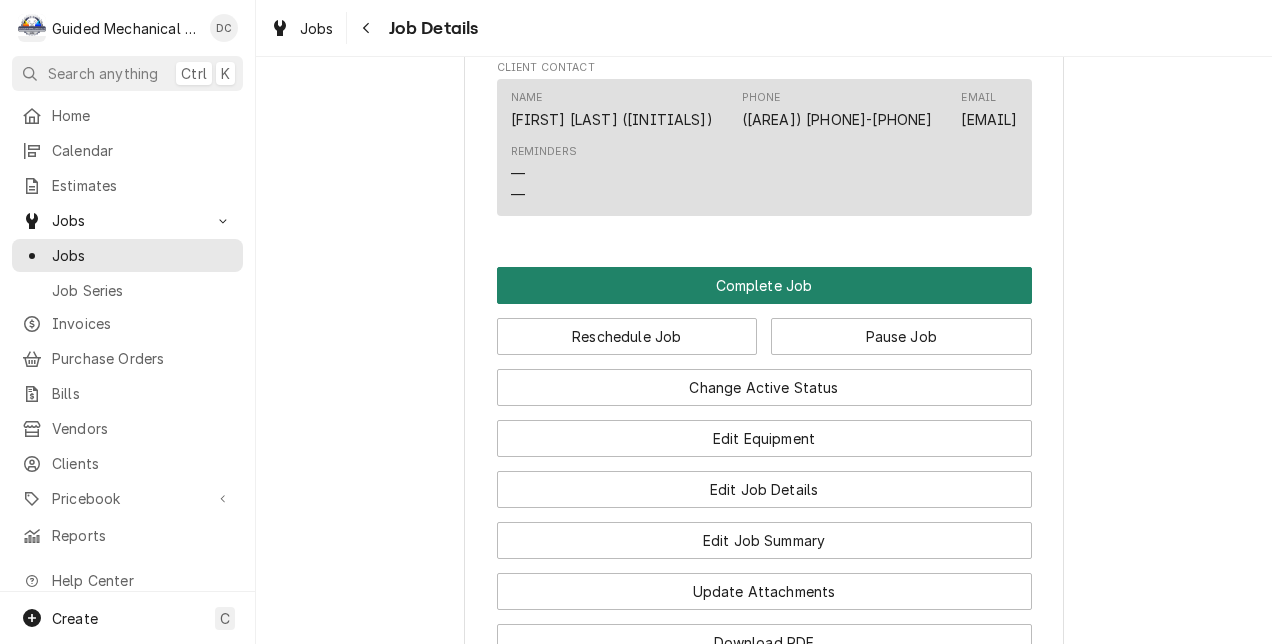click on "Complete Job" at bounding box center (764, 285) 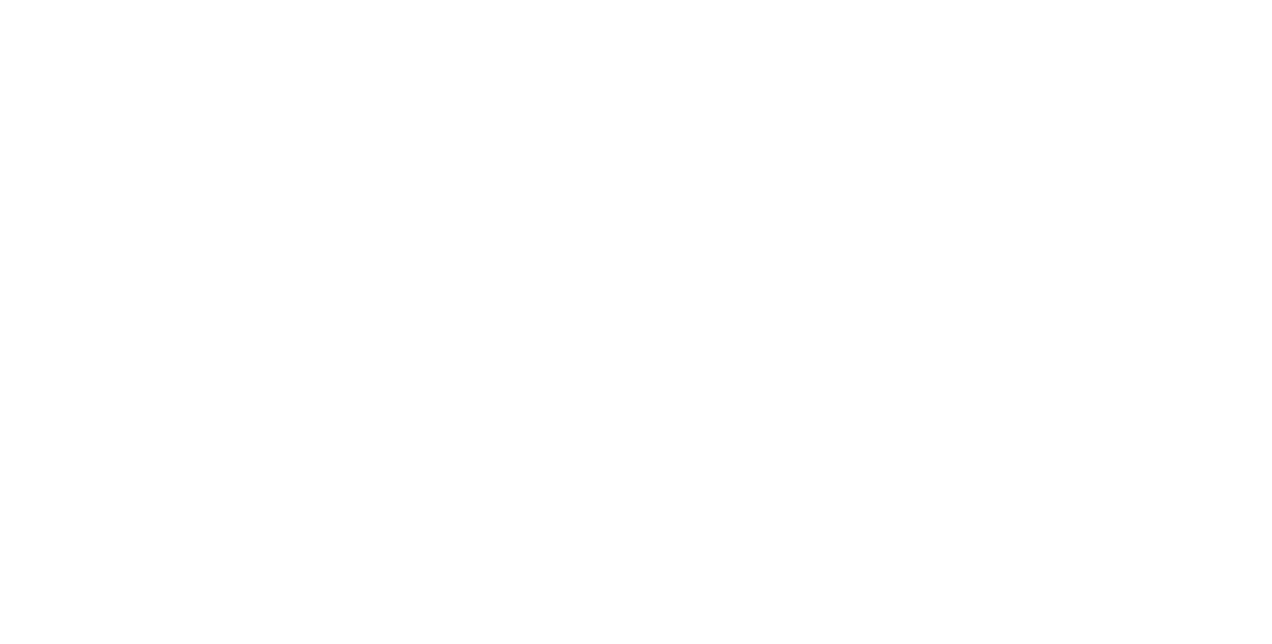 scroll, scrollTop: 0, scrollLeft: 0, axis: both 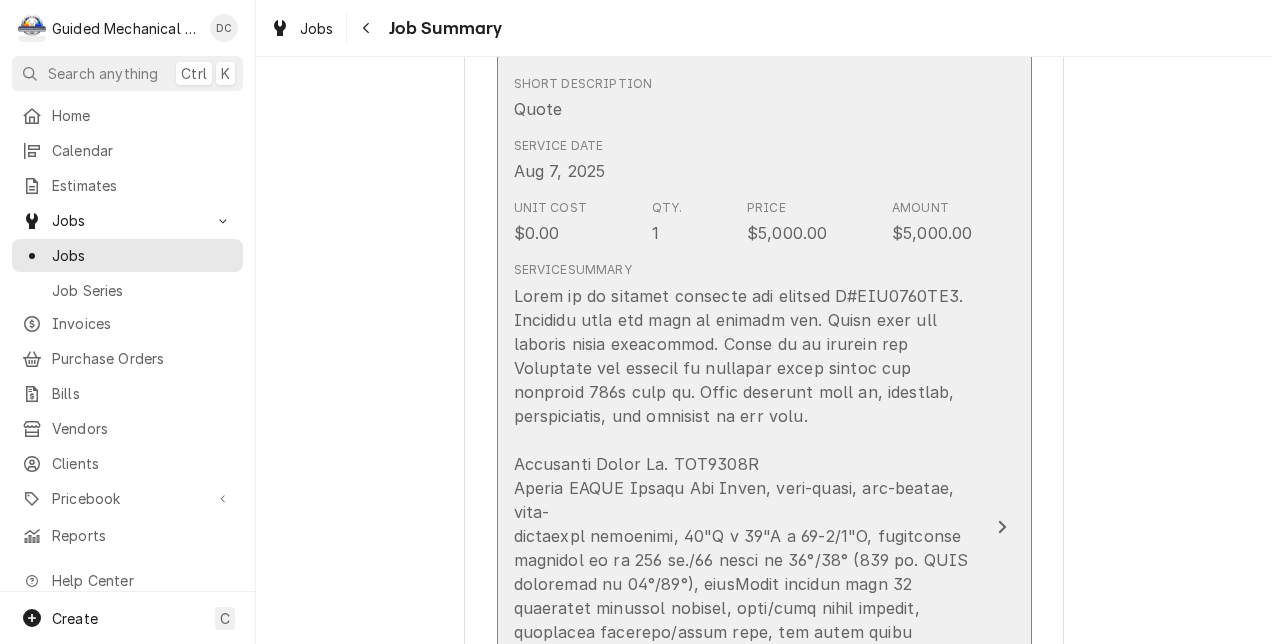 click at bounding box center (743, 632) 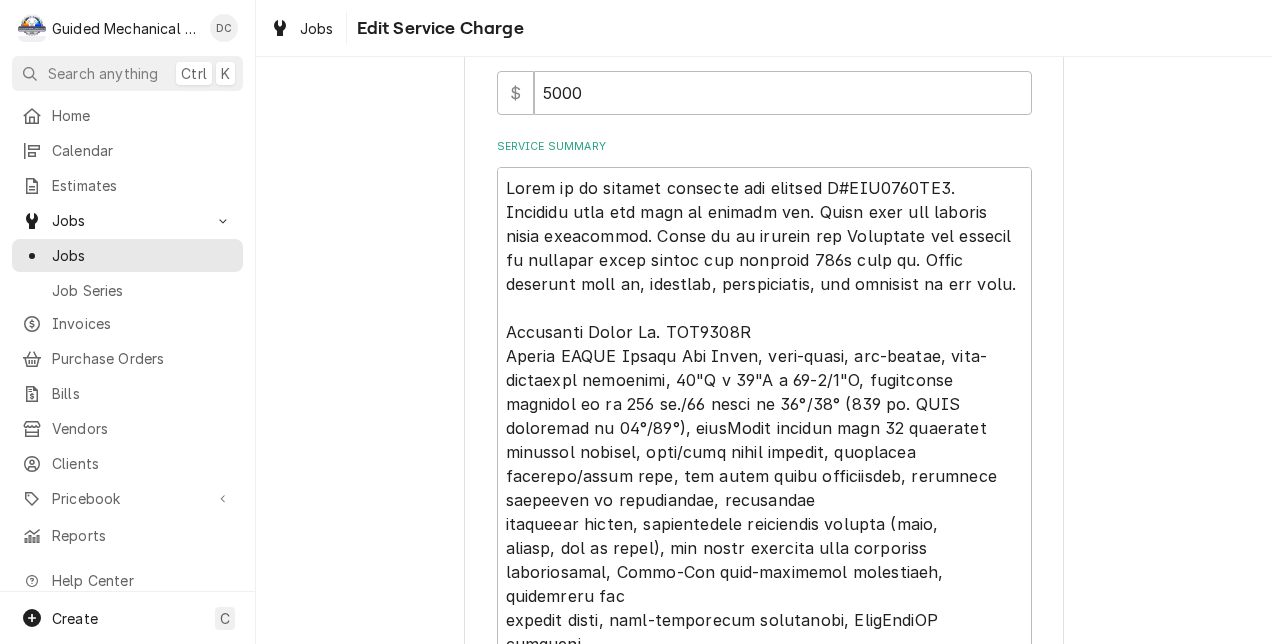 scroll, scrollTop: 0, scrollLeft: 0, axis: both 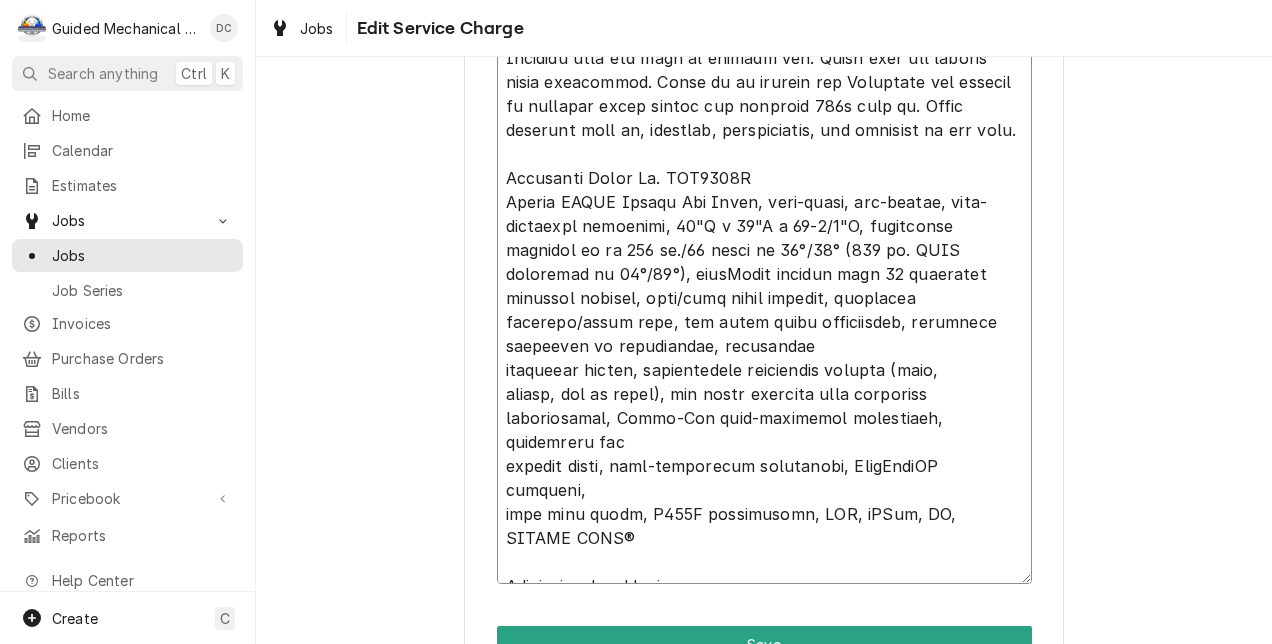 click on "Service Summary" at bounding box center [764, 298] 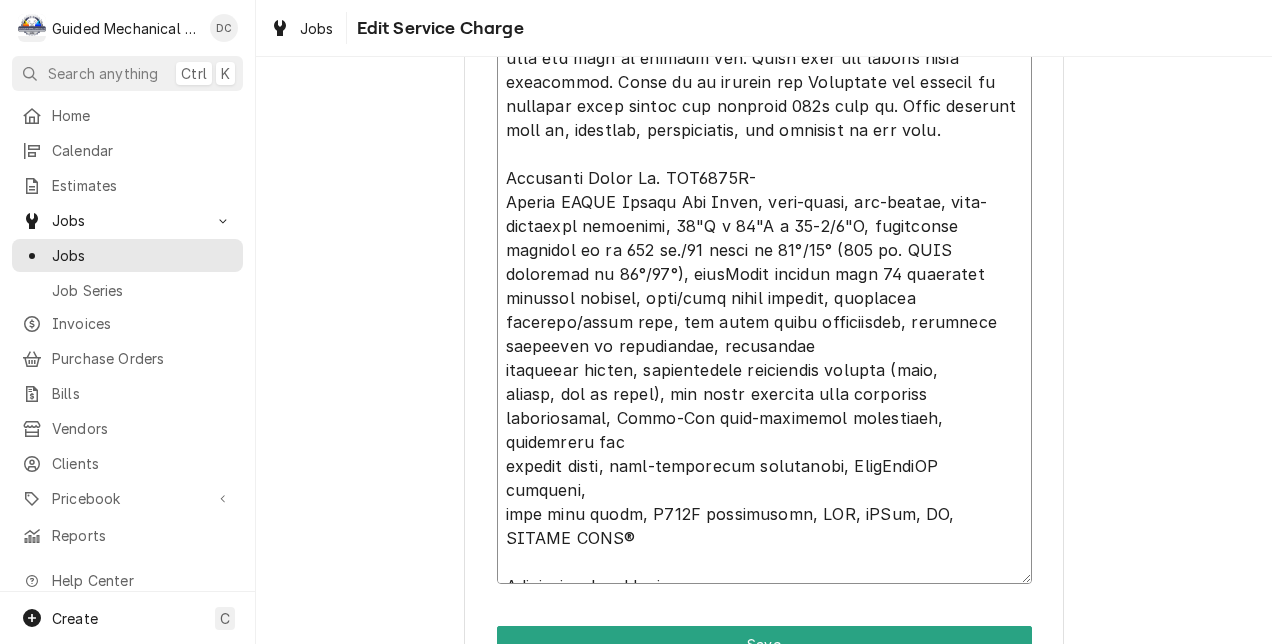 type on "x" 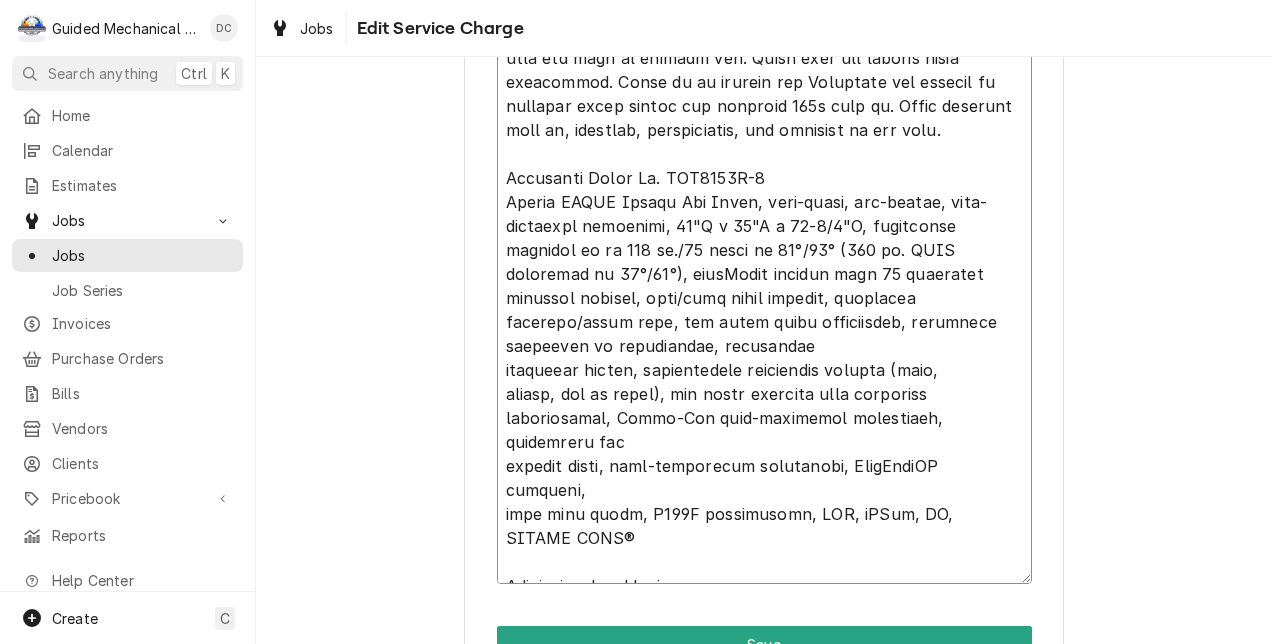 type on "x" 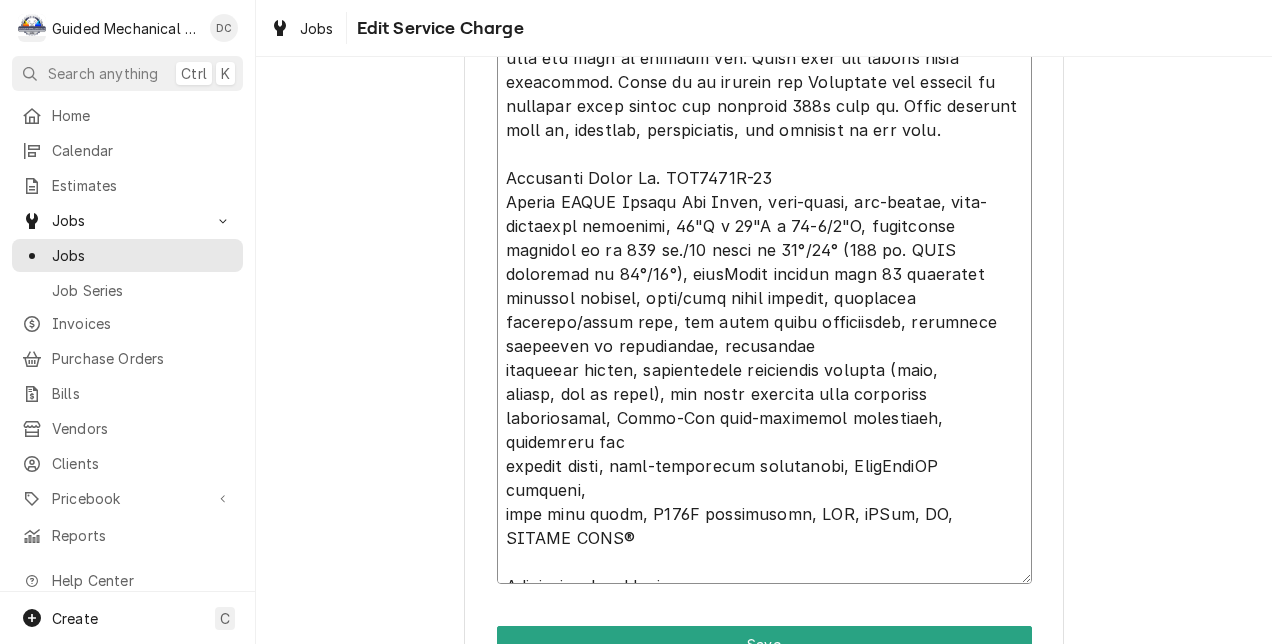 type on "x" 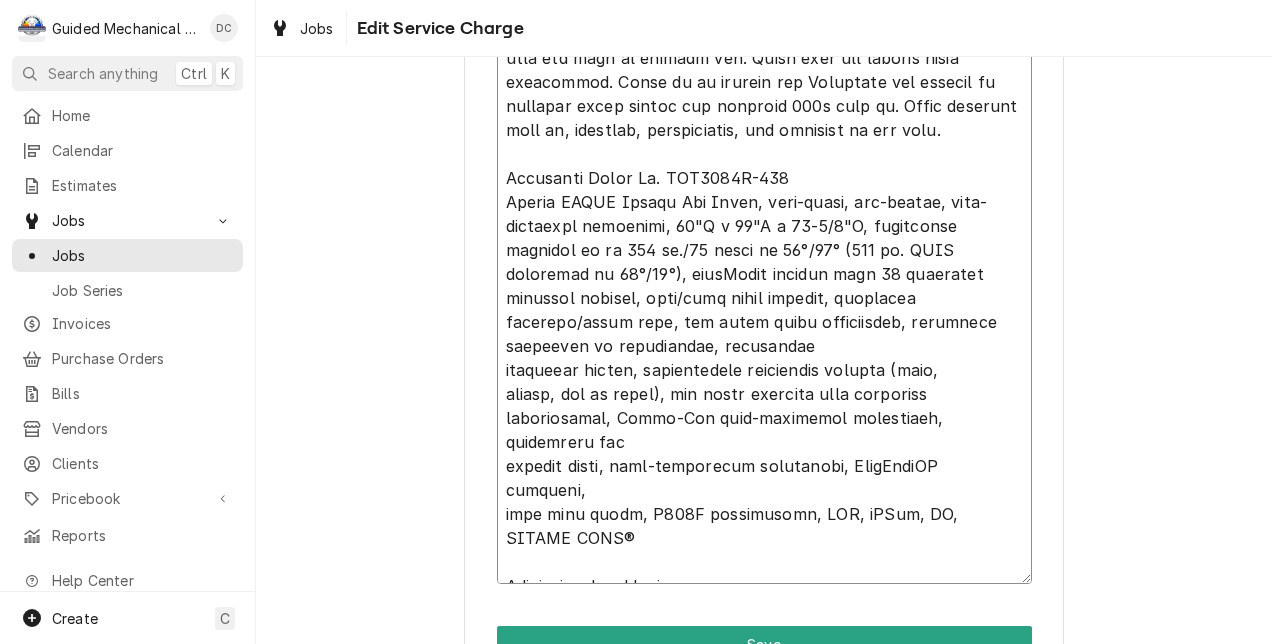 type on "x" 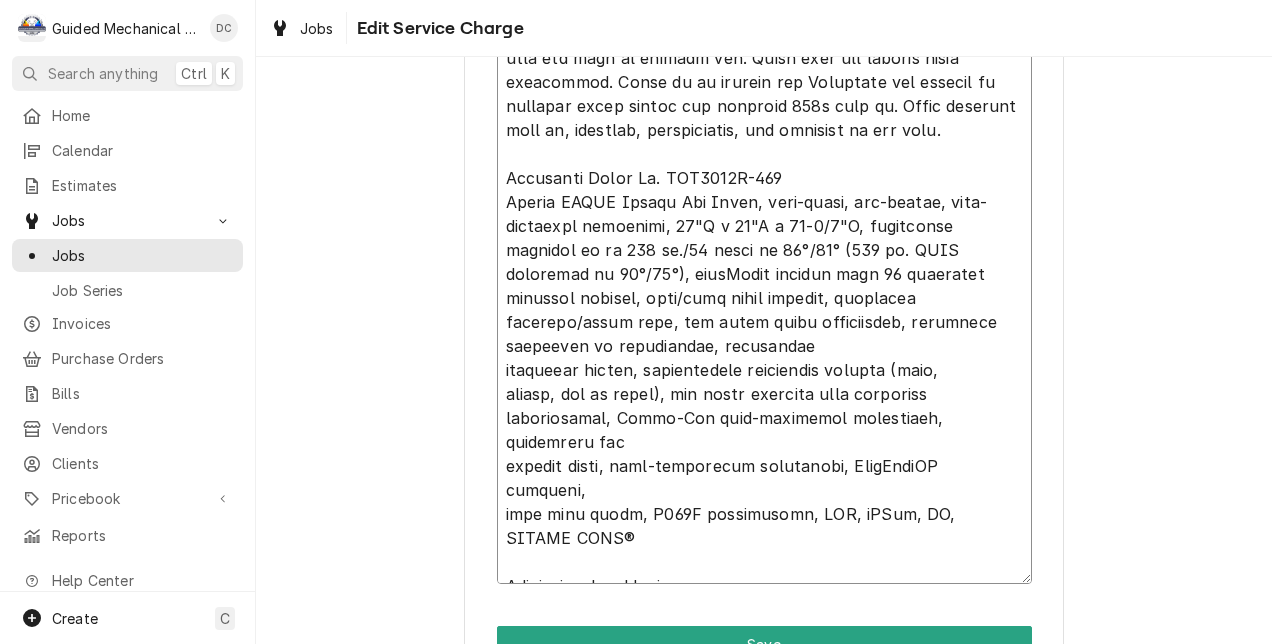 type on "x" 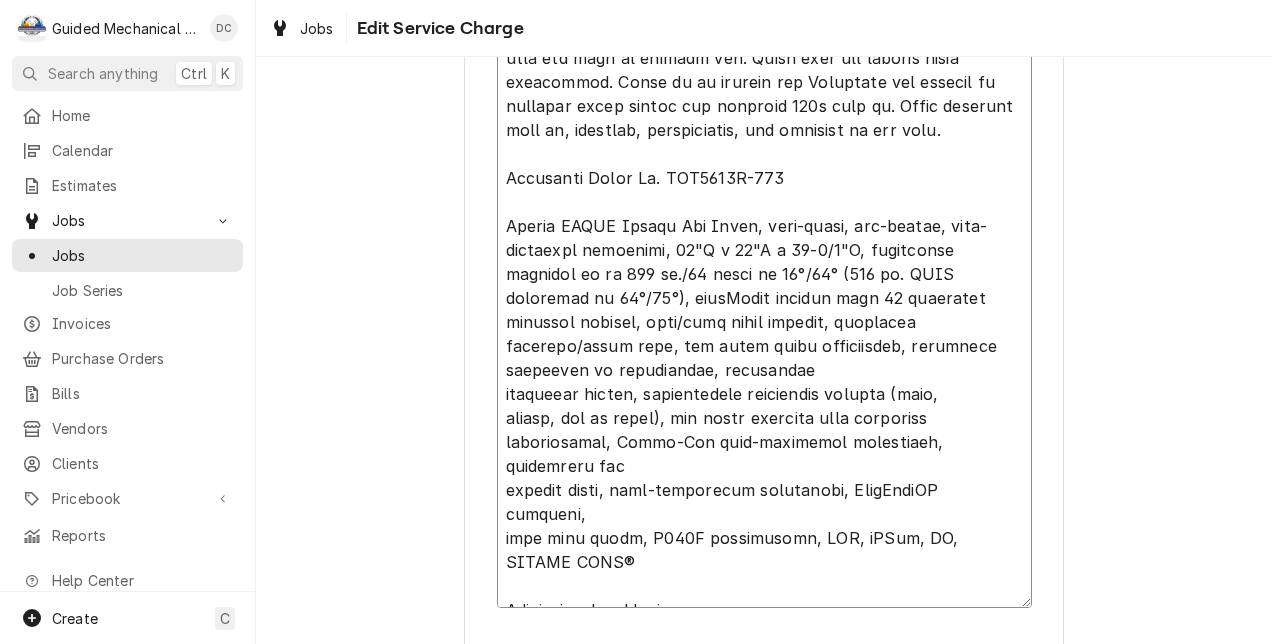 type on "x" 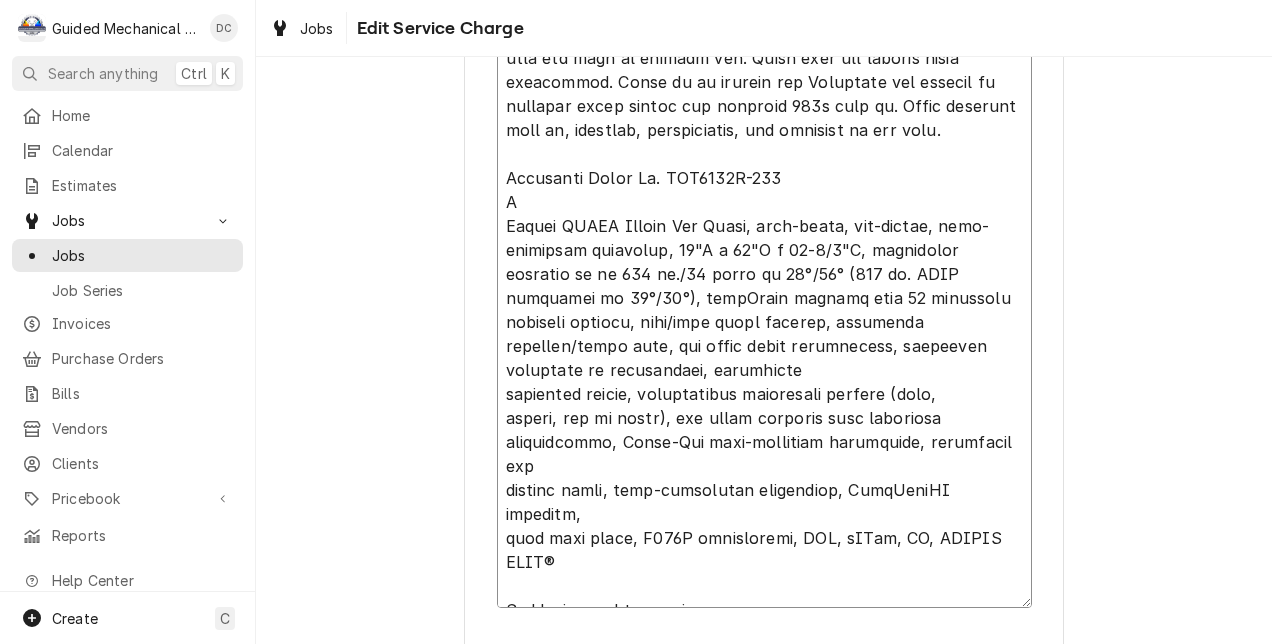 type on "x" 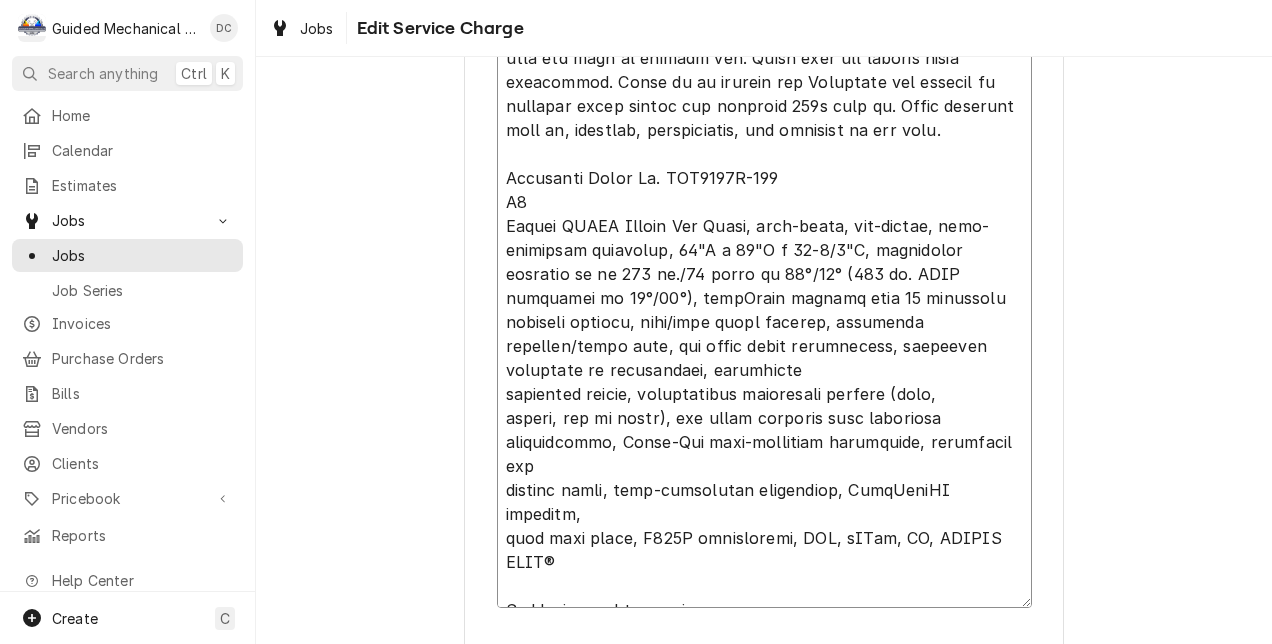 type on "x" 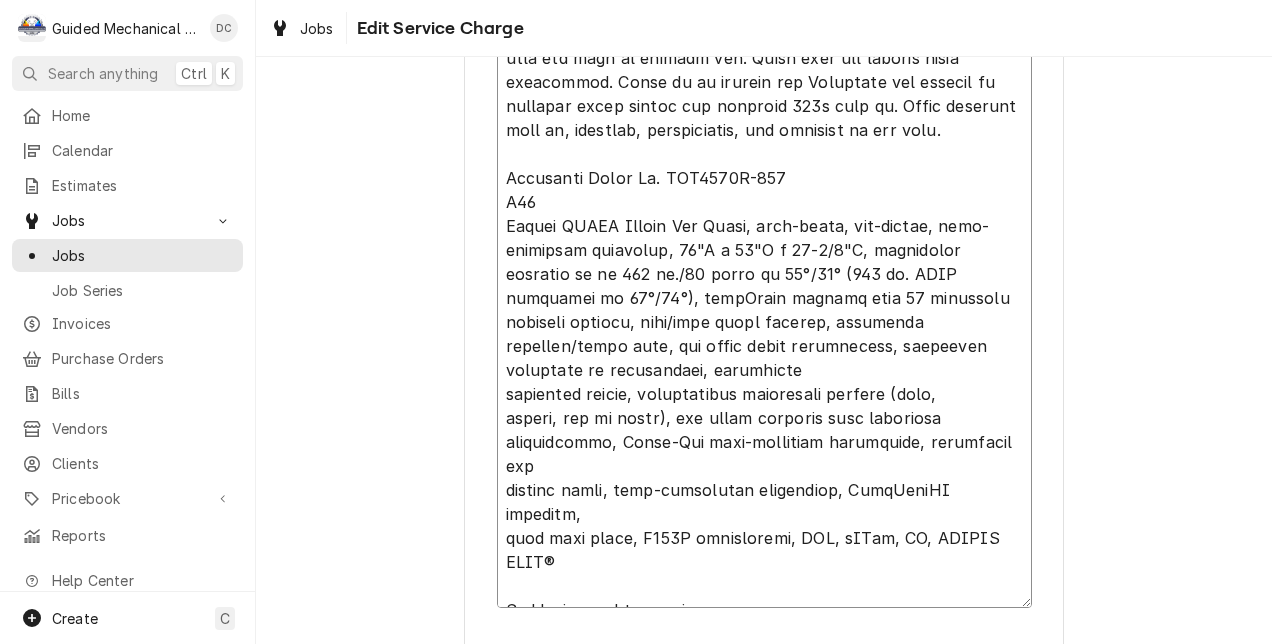type on "x" 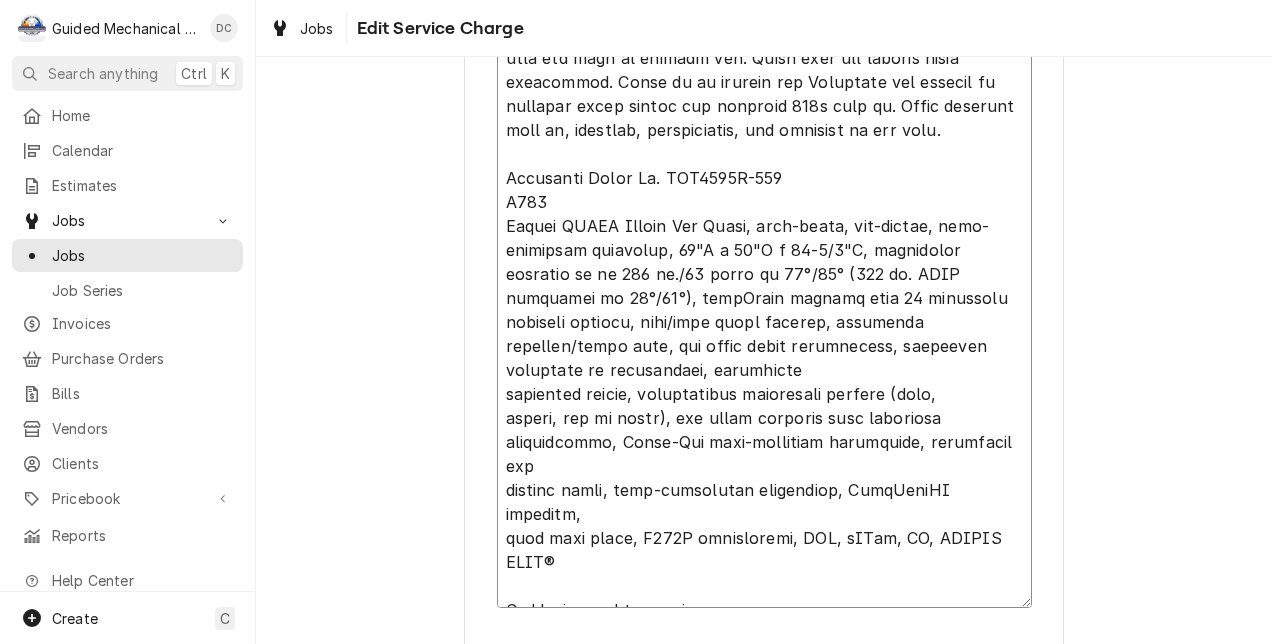 type on "x" 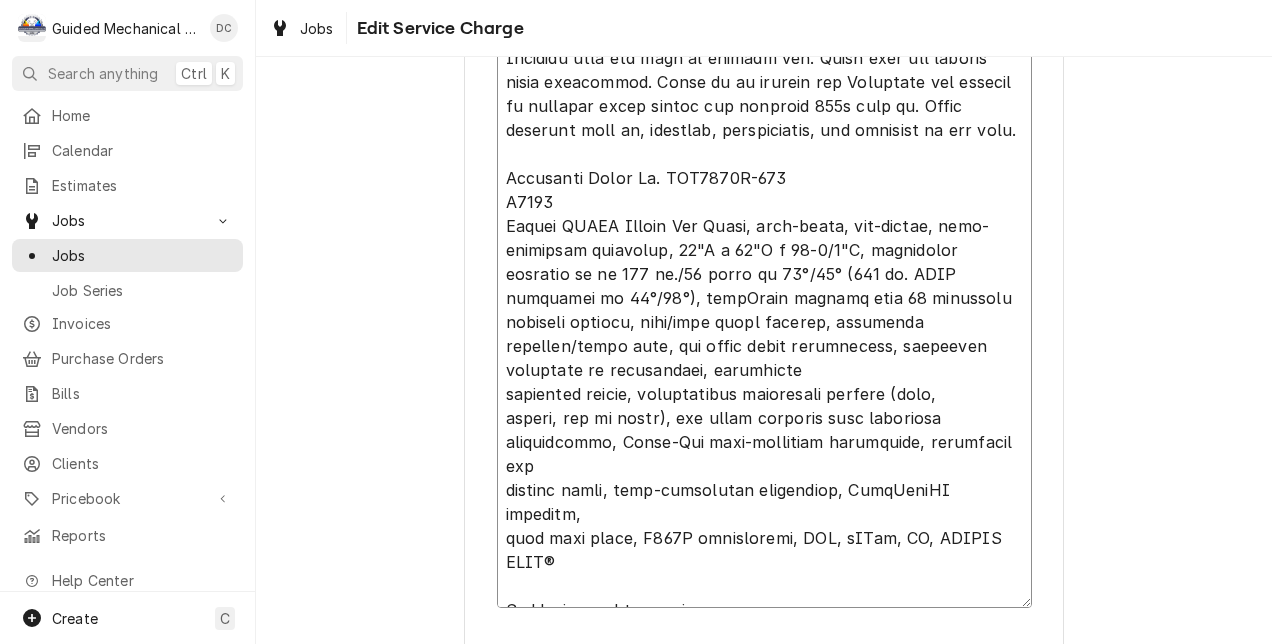 type on "x" 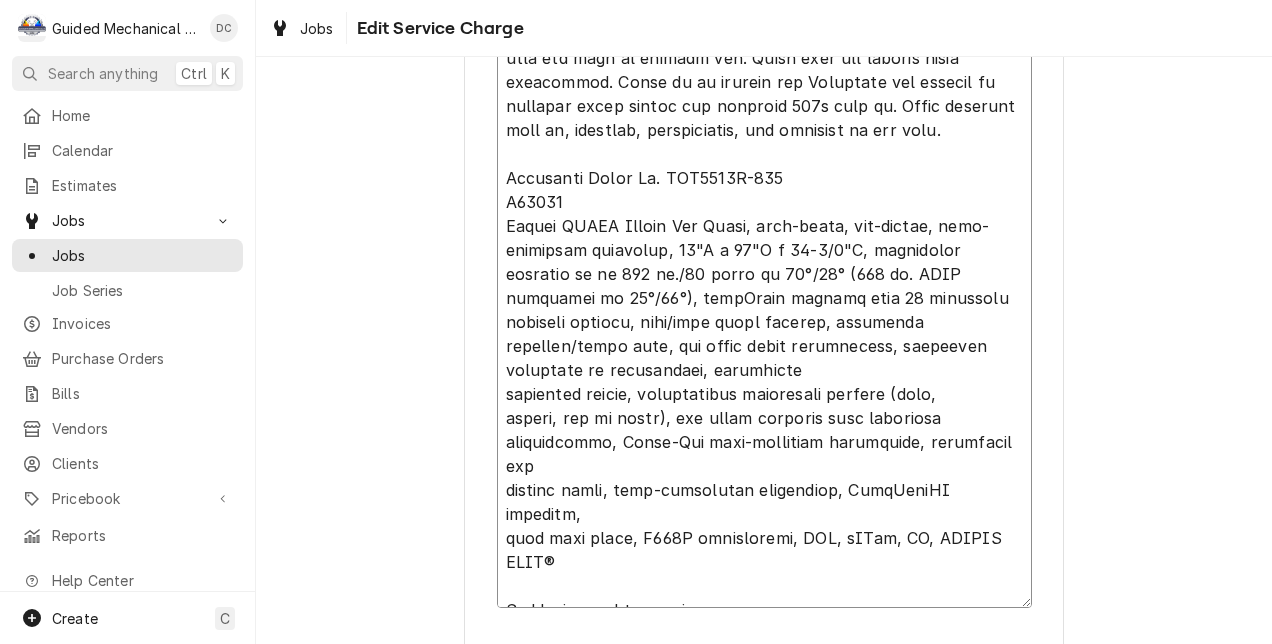 type on "x" 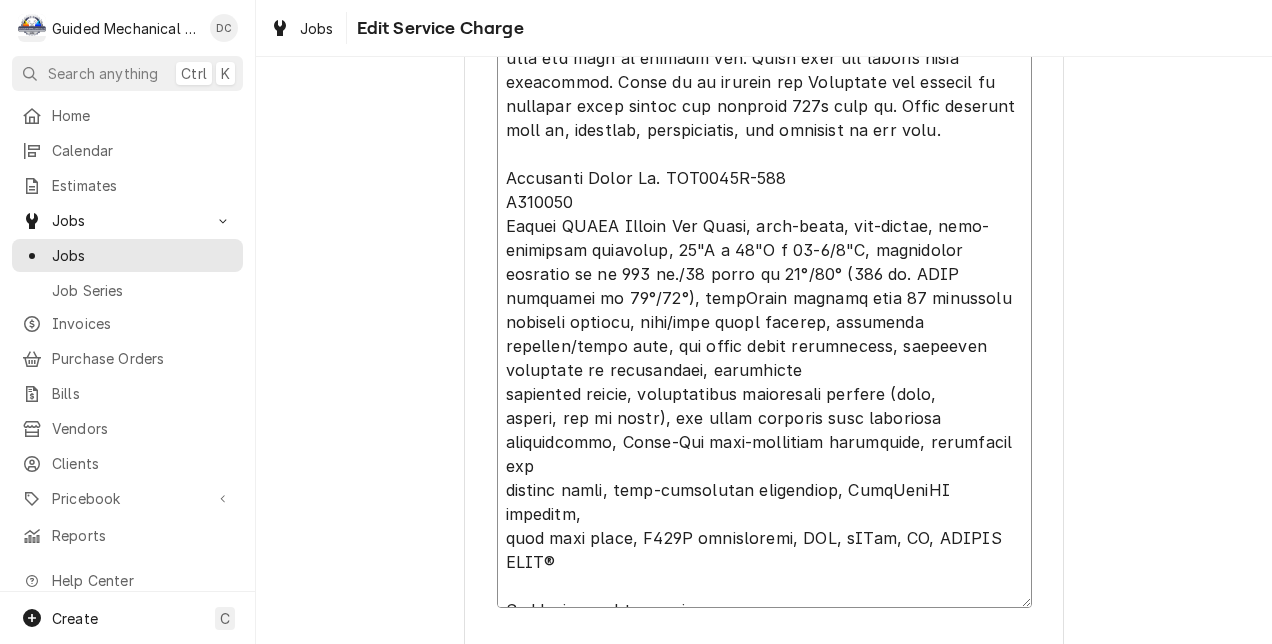 type on "x" 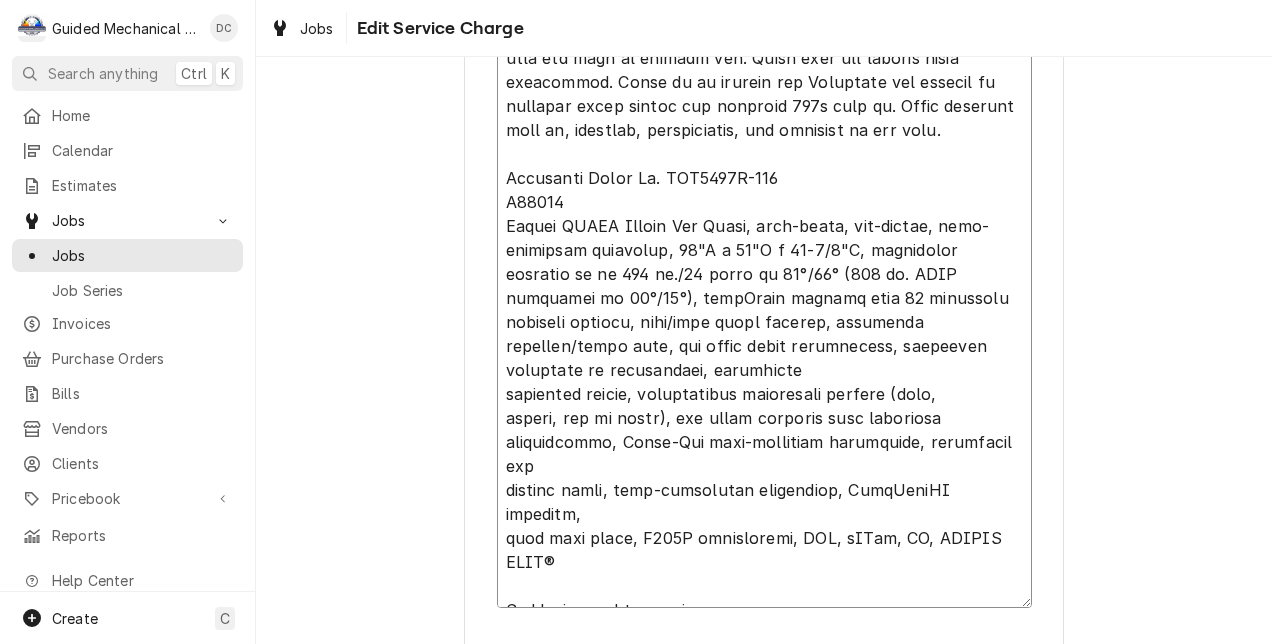 type on "x" 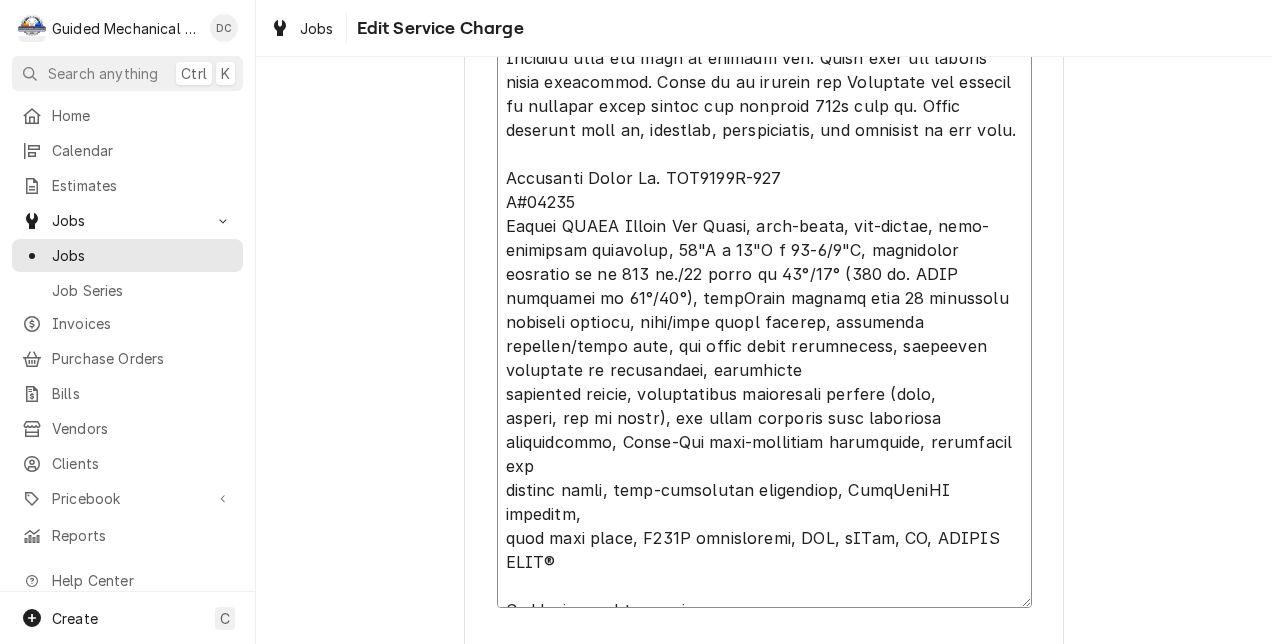 type on "x" 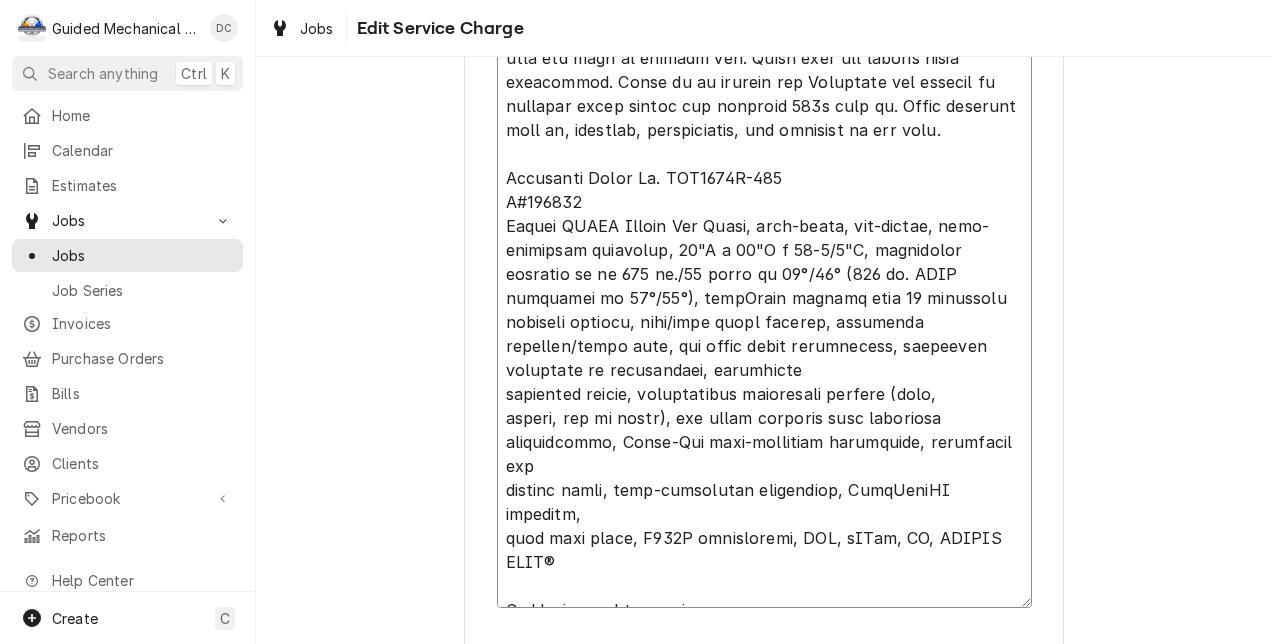 type on "x" 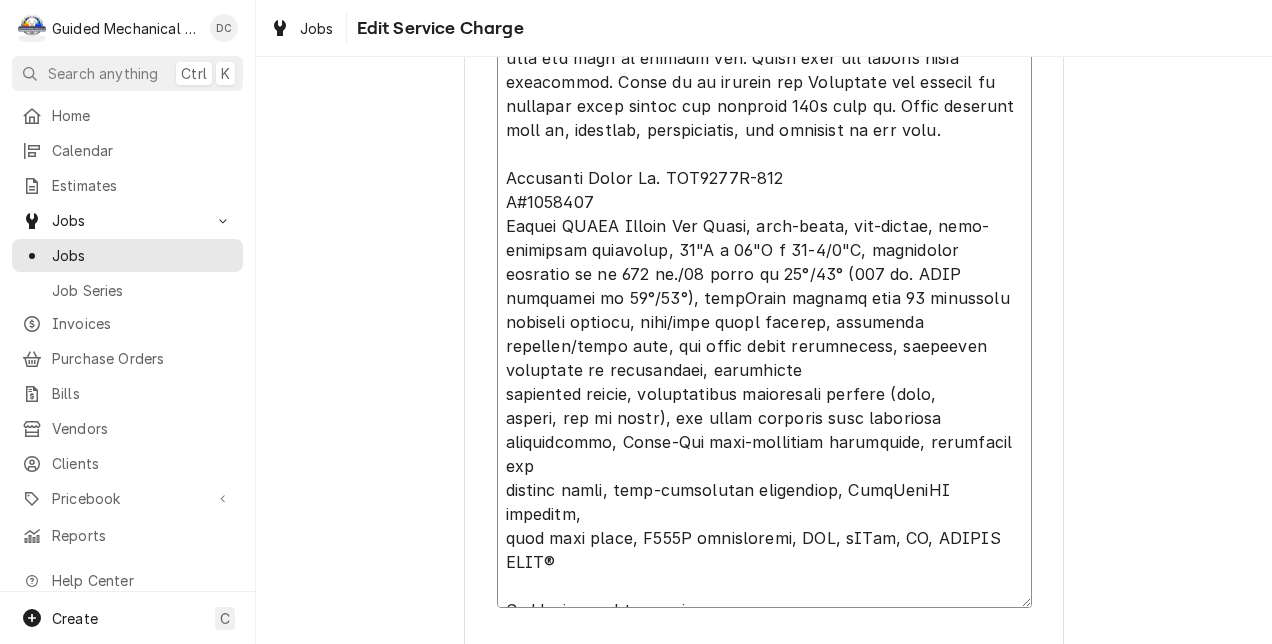 type on "x" 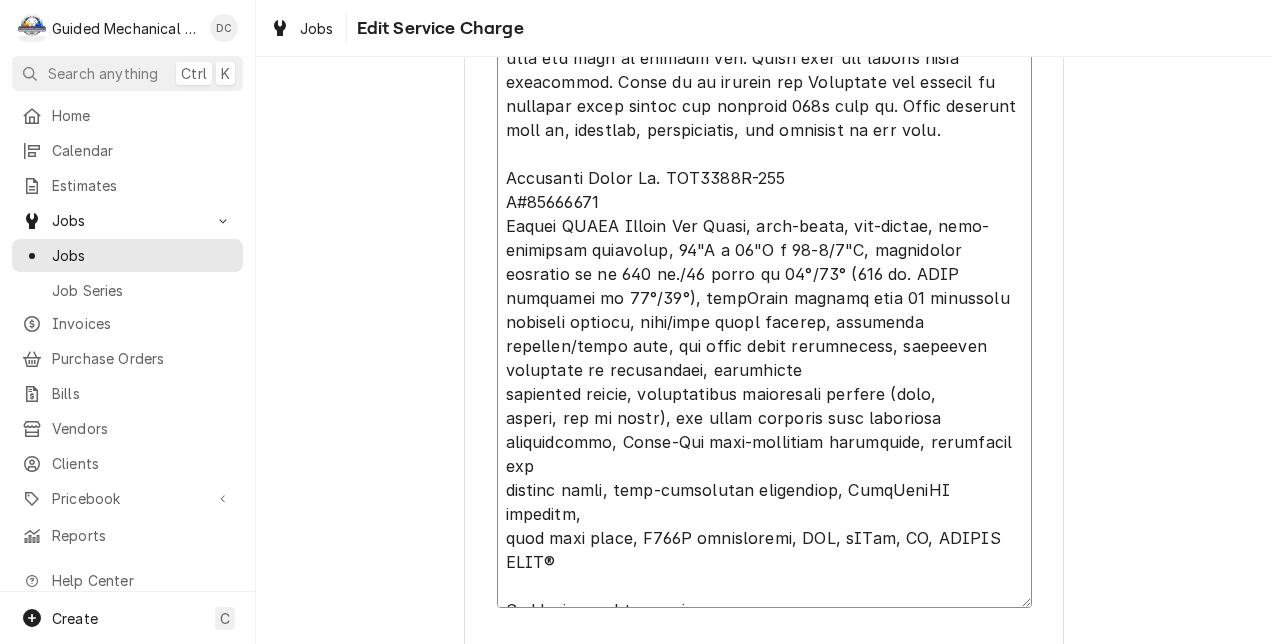 type on "x" 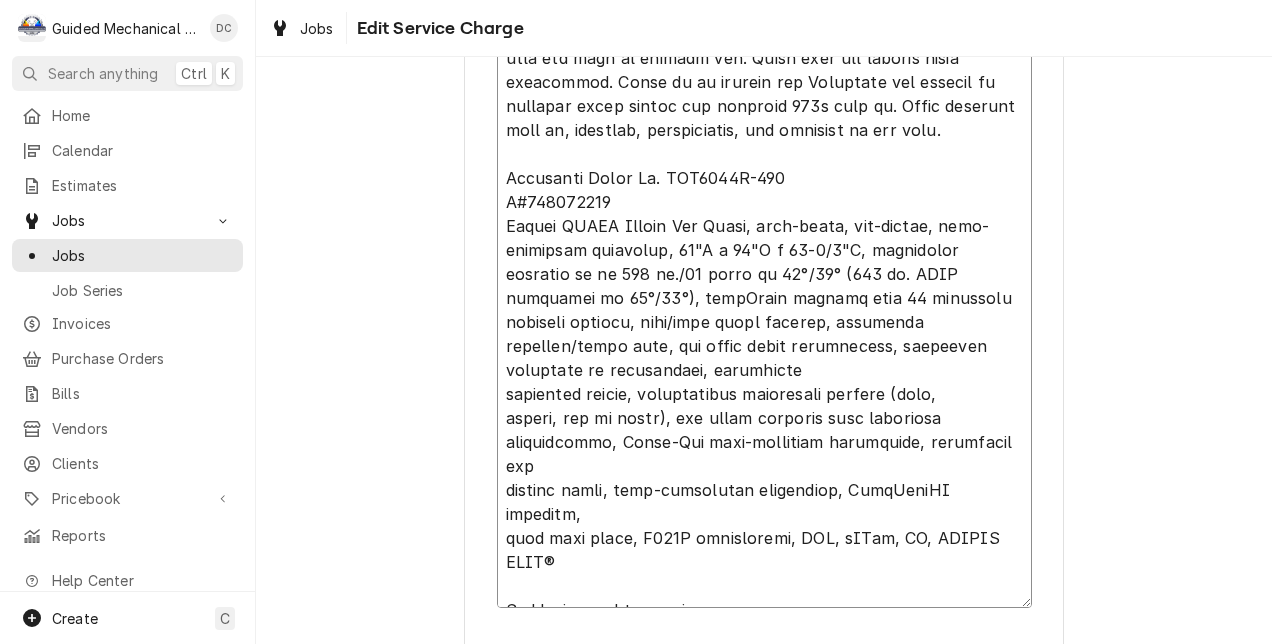 type on "x" 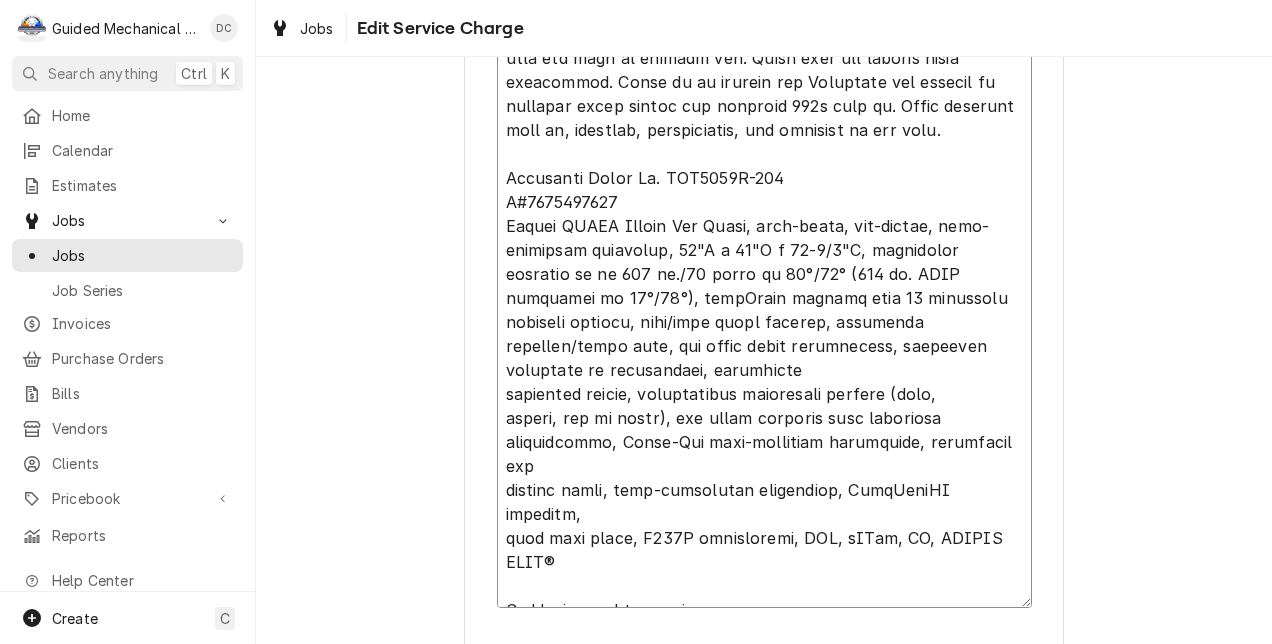 scroll, scrollTop: 845, scrollLeft: 0, axis: vertical 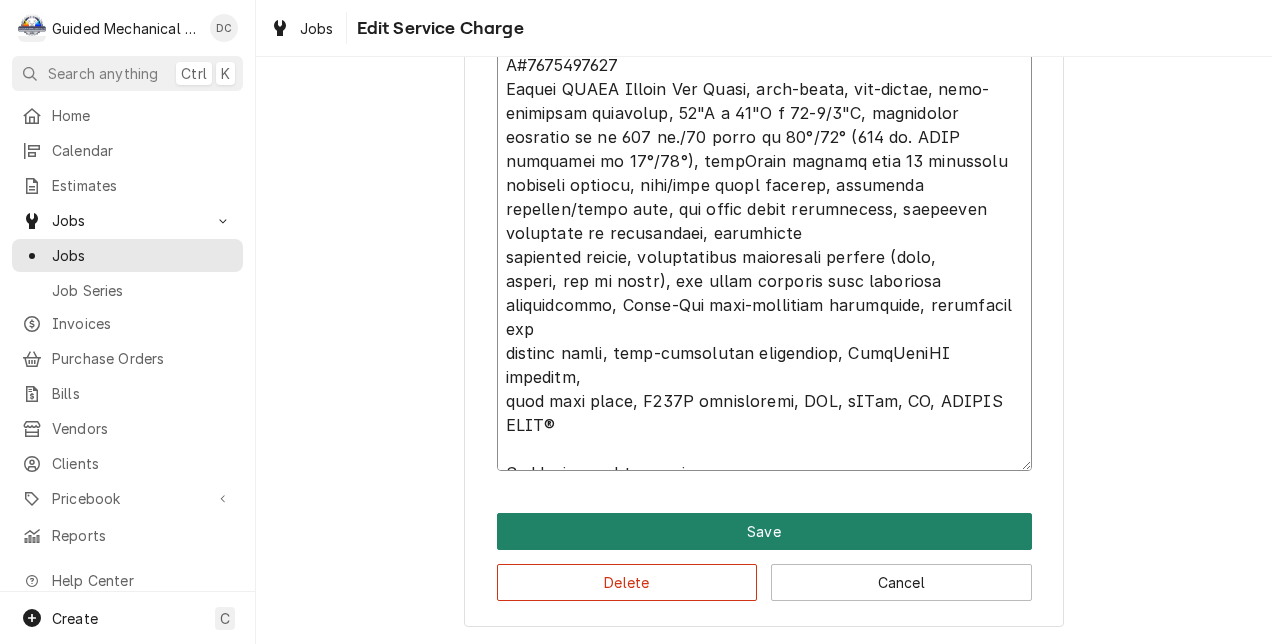 type on "Quote is to replace existing ice machine M#ICE0500FA3. Customer does not want to replace bin. Quote does not include water filtration. Quote is to install new Manitowoc ice machine to existing water supply and existing 115v hook up. Price includes pick up, delivery, installation, and disposal of old unit.
Manitowoc Model No. IDT0500A-161
S#1121192766
Indigo NXTTM Series Ice Maker, cube‐style, air‐cooled, self‐
contained condenser, 30"W x 24"D x 21‐1/2"H, production capacity up to 520 lb./24 hours at 70°/50° (400 lb. AHRI certified at 90°/70°), easyTouch display with 13 different language options, date/time stamp display, automatic reminder/alert icon, one touch asset information, automatic detection of accessories, continuous
operating status, programmable production options (time,
weight, day or night), one touch cleaning with displayed
instructions, Alpha‐San anti‐microbial protection, acoustical ice
sensing probe, self‐diagnostic technology, DuraTechTM exterior,
dice size cubes, R410A refrigerant, NSF..." 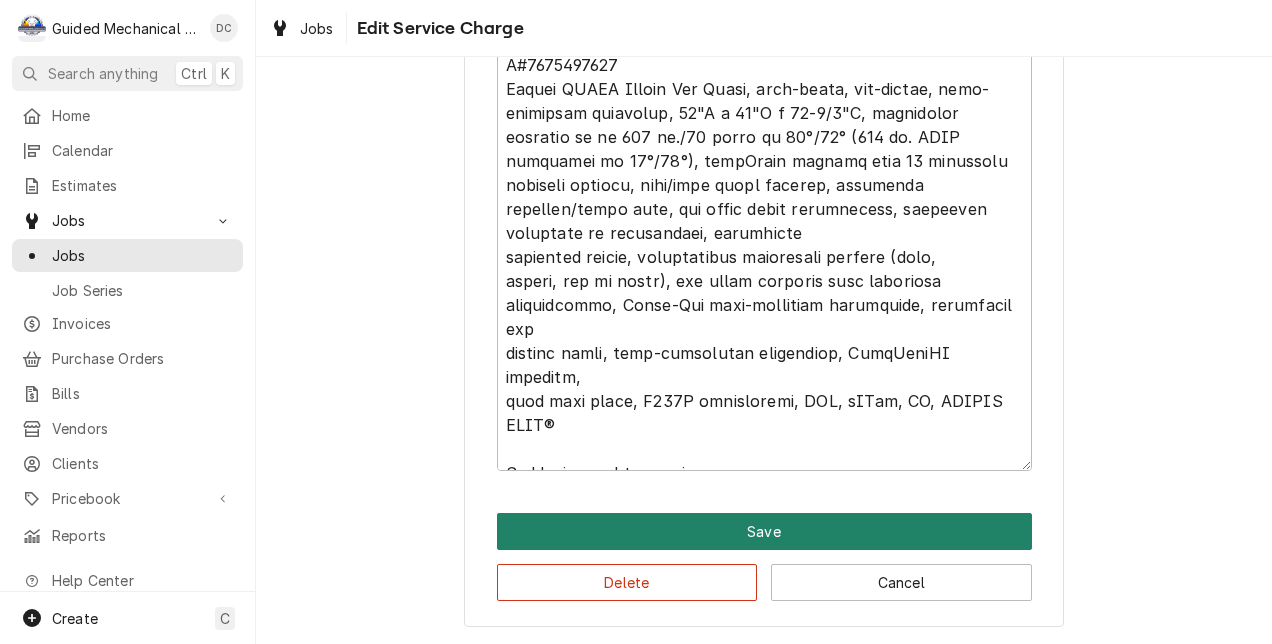 click on "Save" at bounding box center [764, 531] 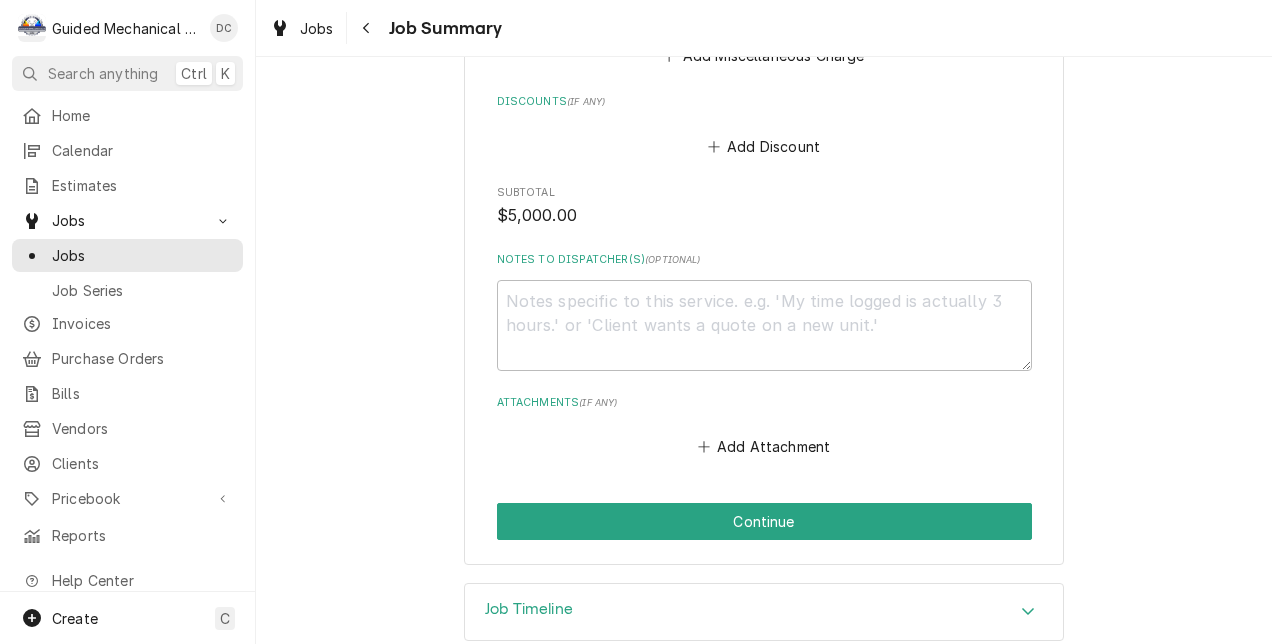 scroll, scrollTop: 1706, scrollLeft: 0, axis: vertical 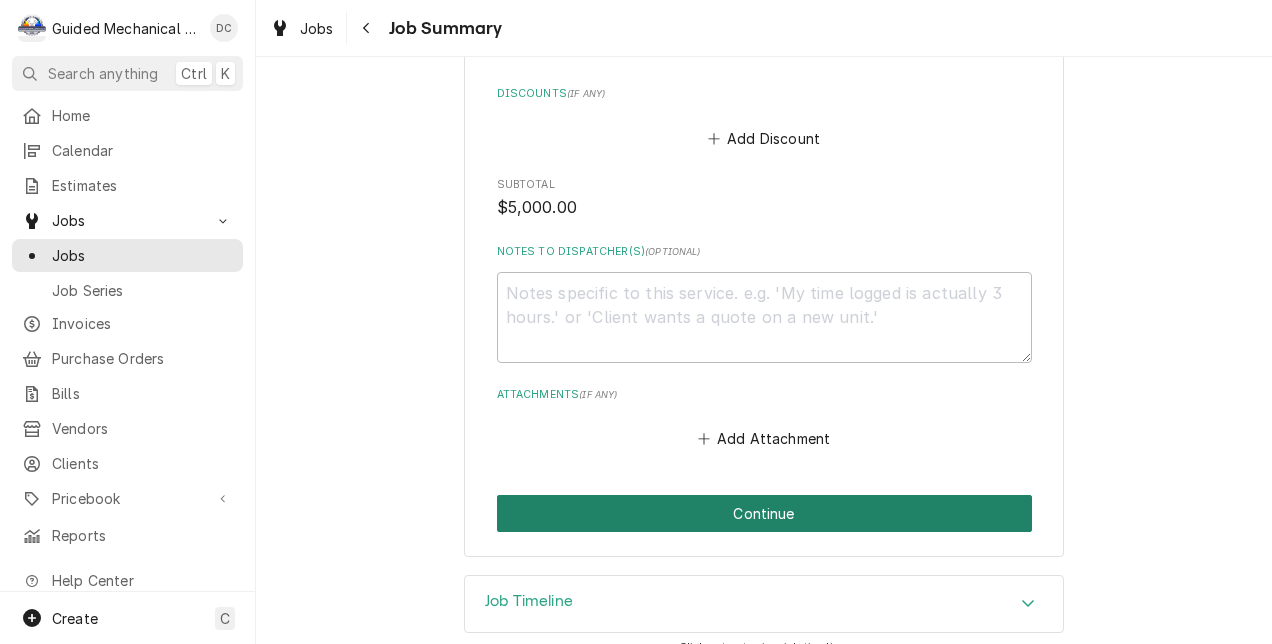 click on "Continue" at bounding box center [764, 513] 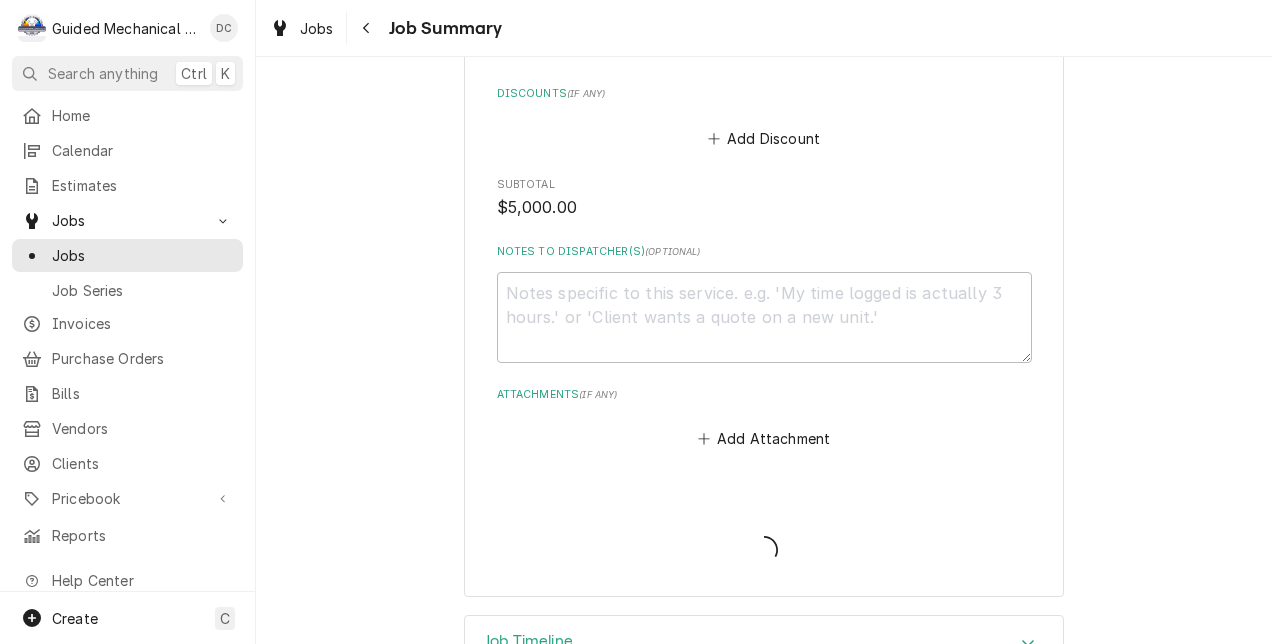 type on "x" 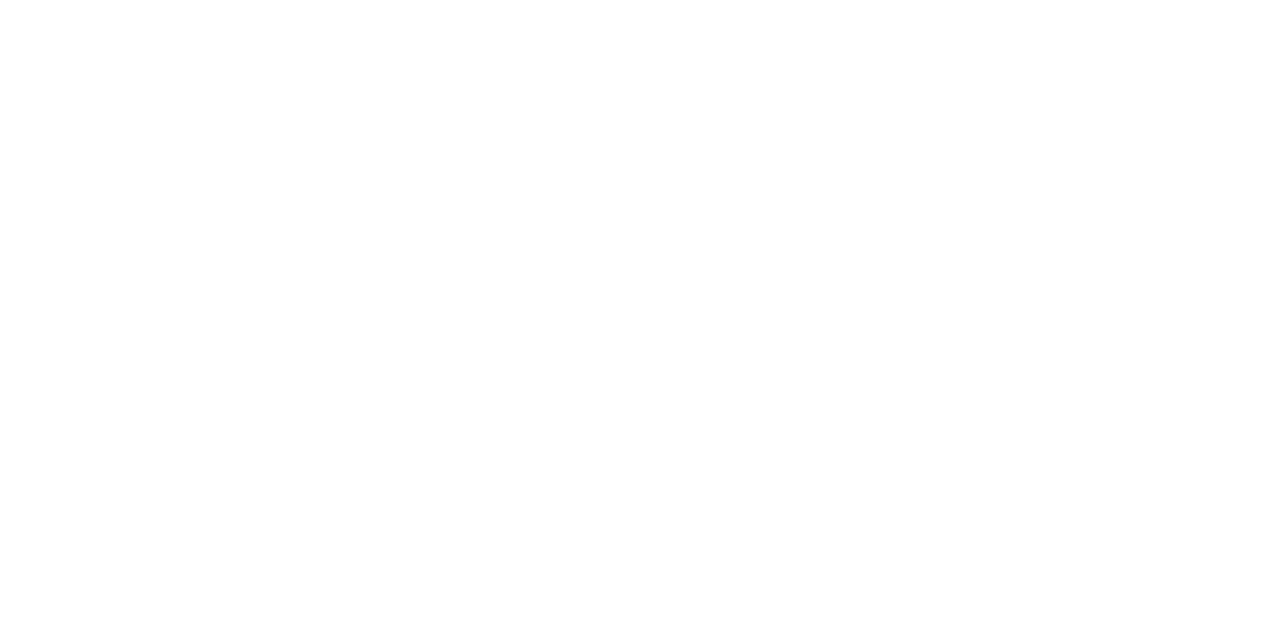 scroll, scrollTop: 0, scrollLeft: 0, axis: both 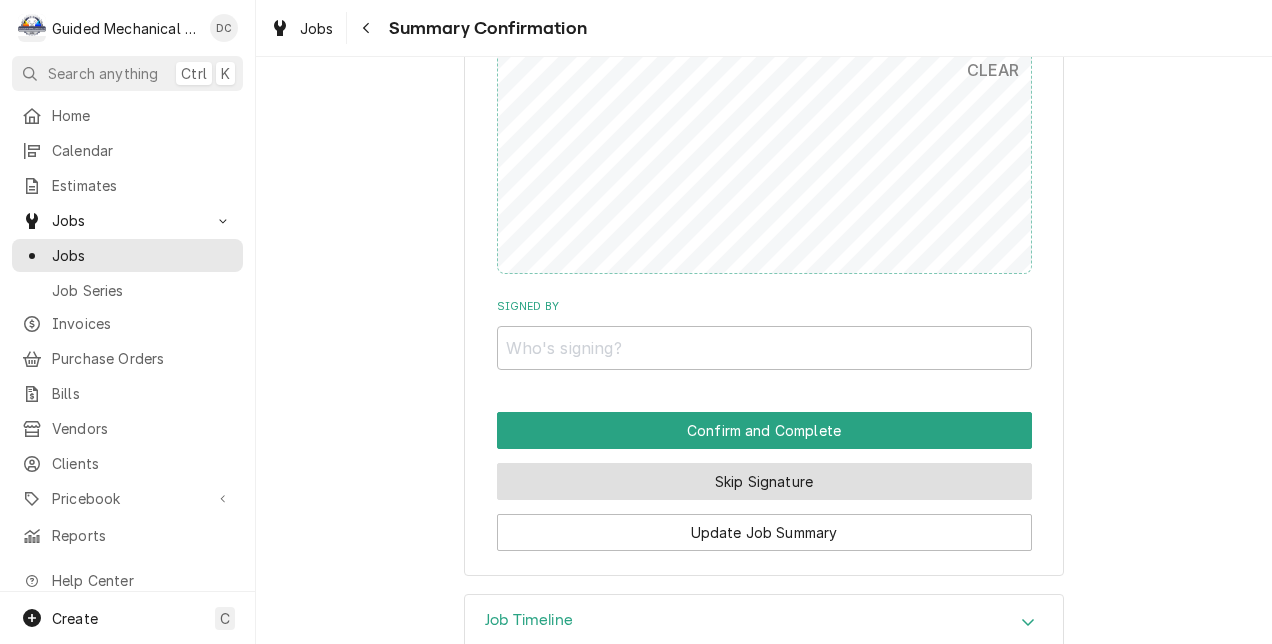 click on "Skip Signature" at bounding box center [764, 481] 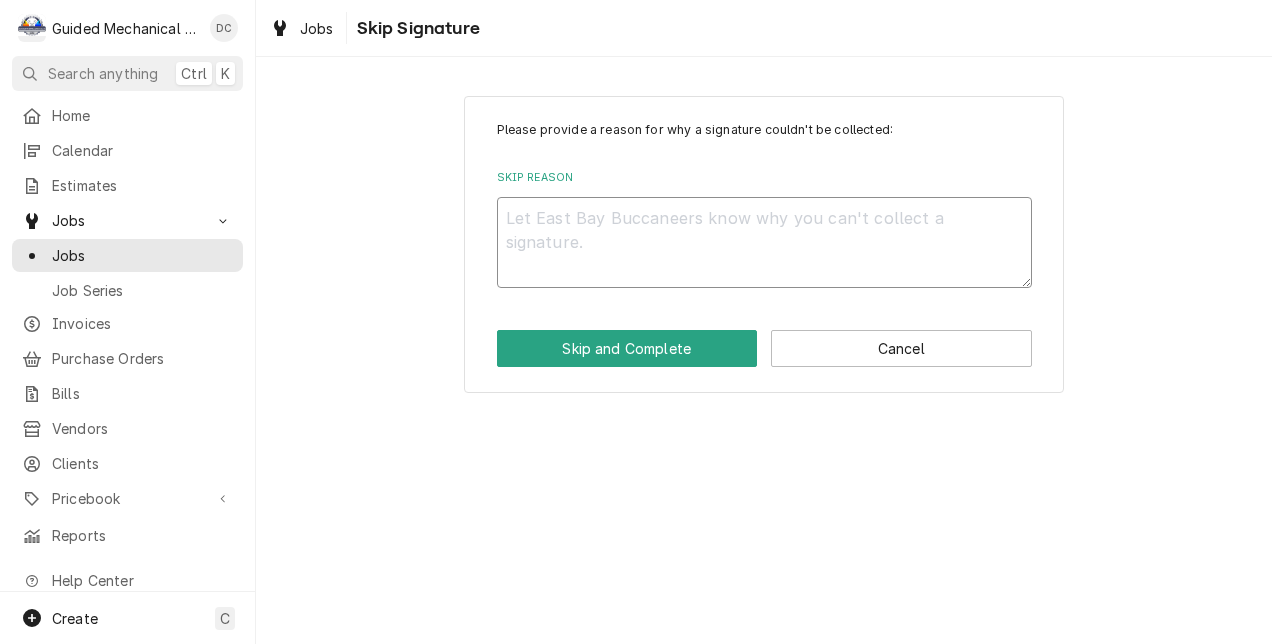 click on "Skip Reason" at bounding box center (764, 242) 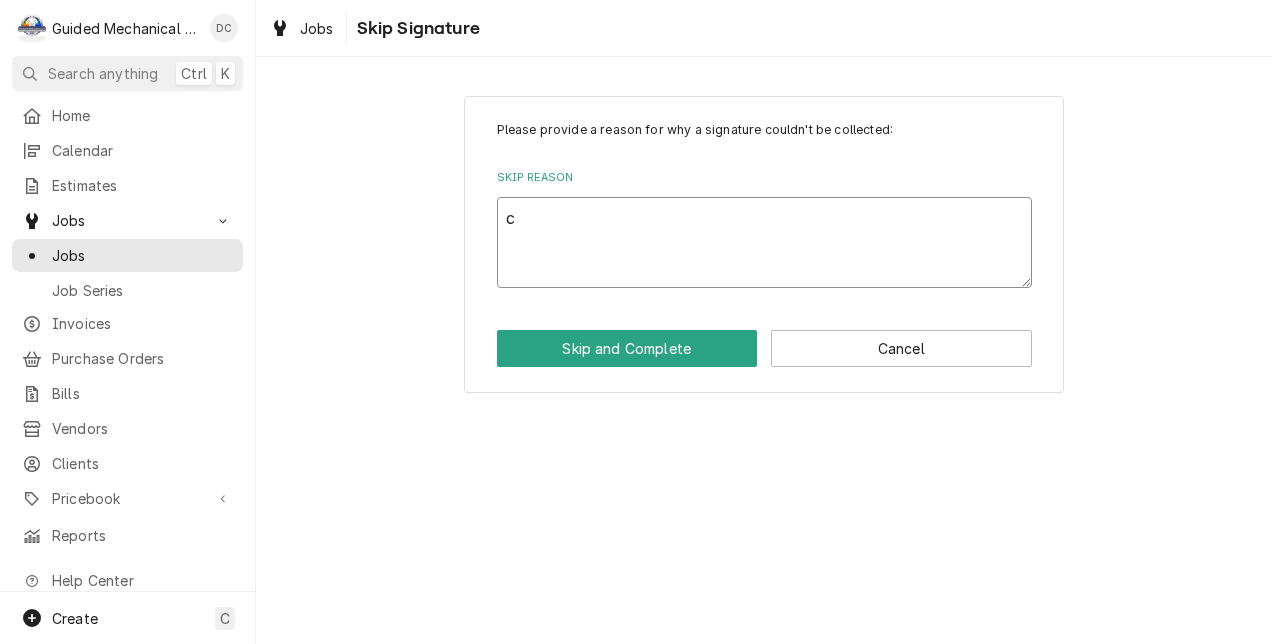 type on "x" 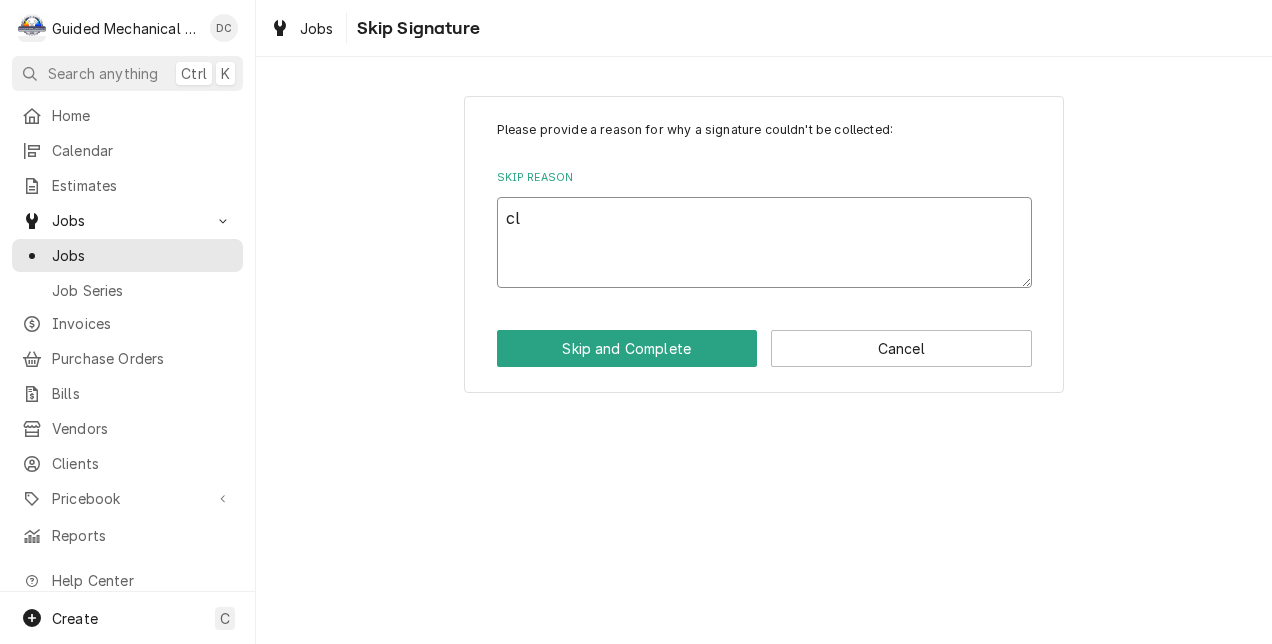 type on "x" 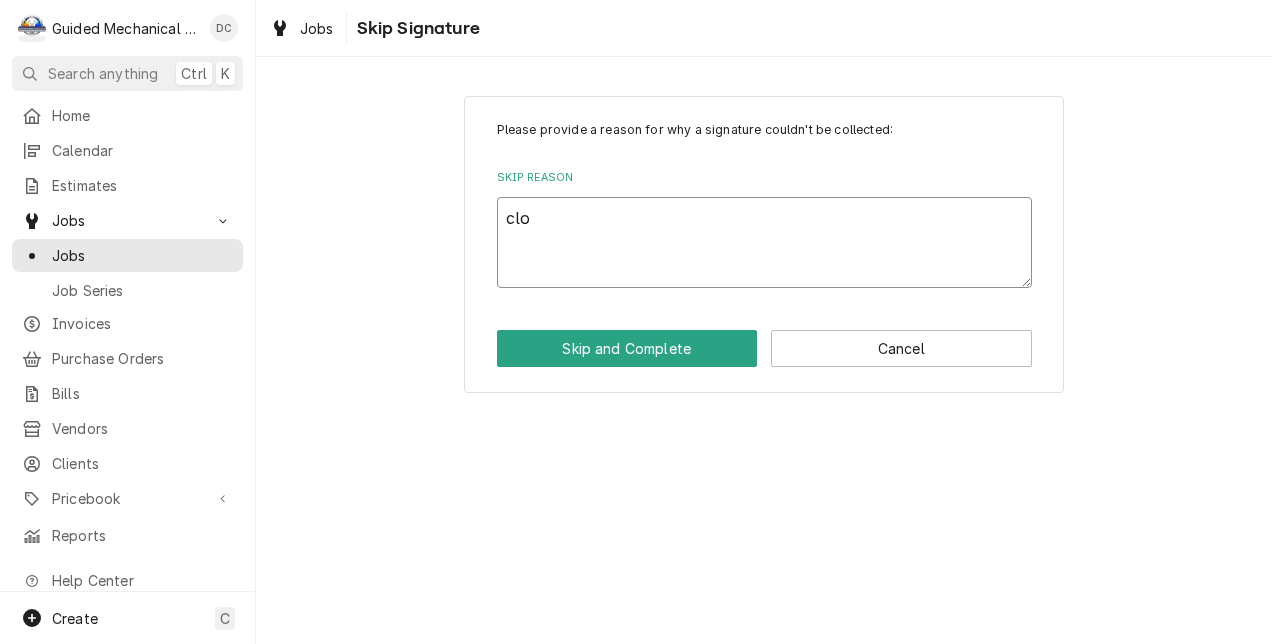 type on "x" 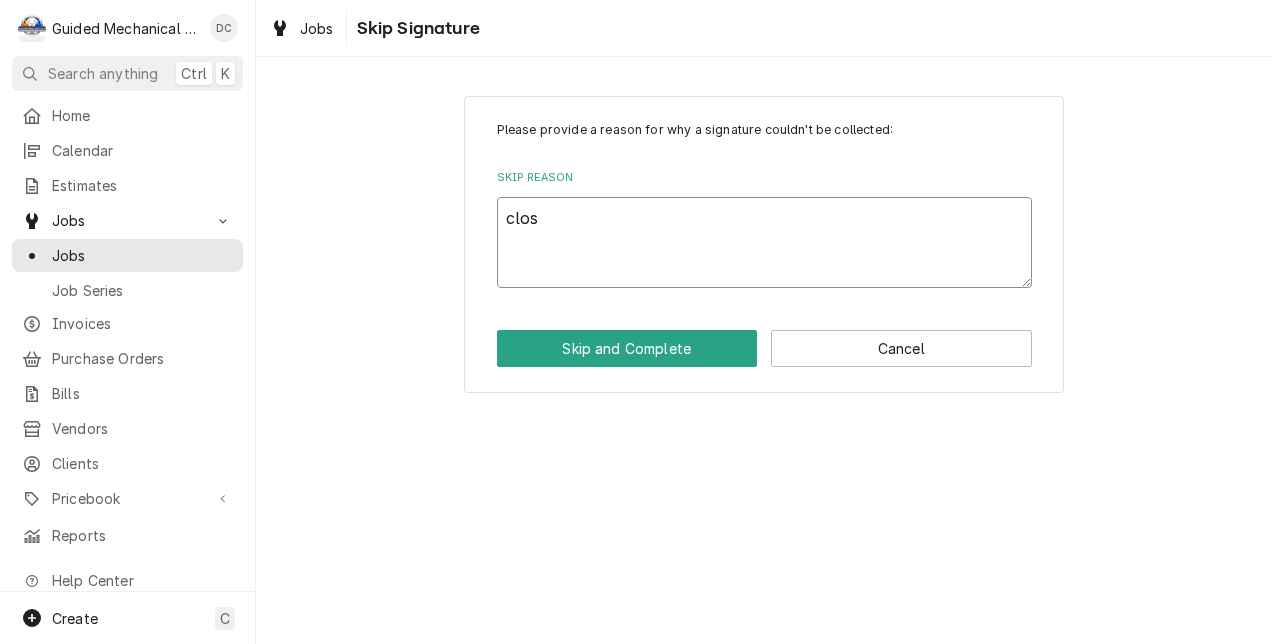 type on "x" 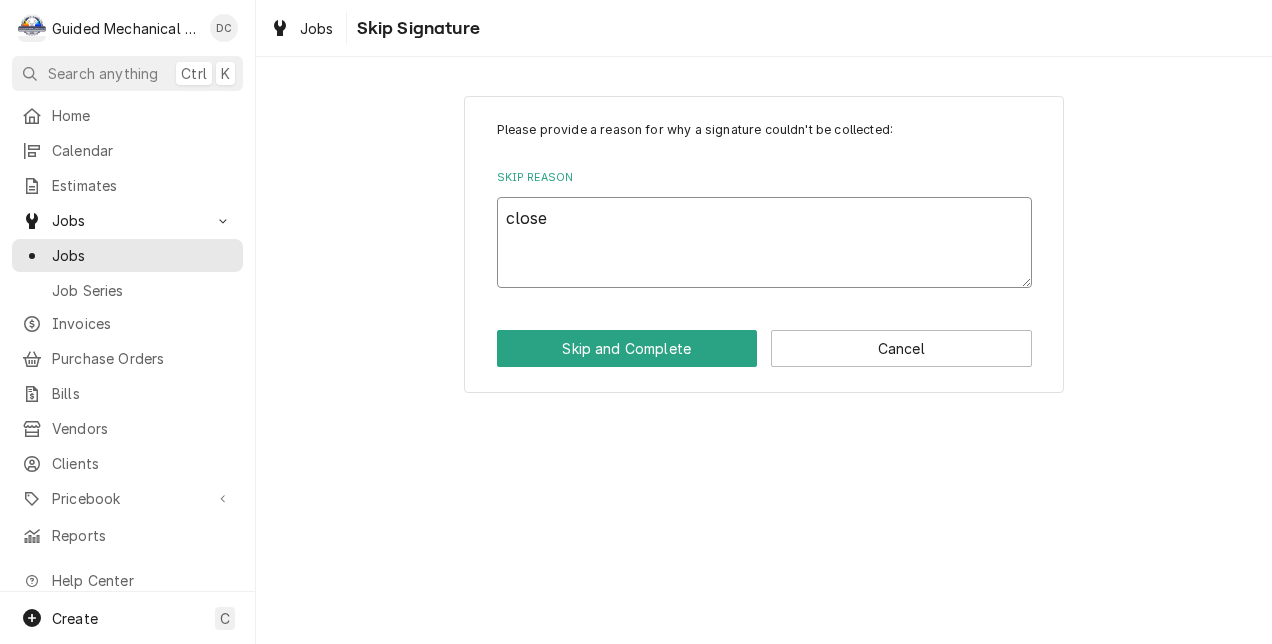 type on "x" 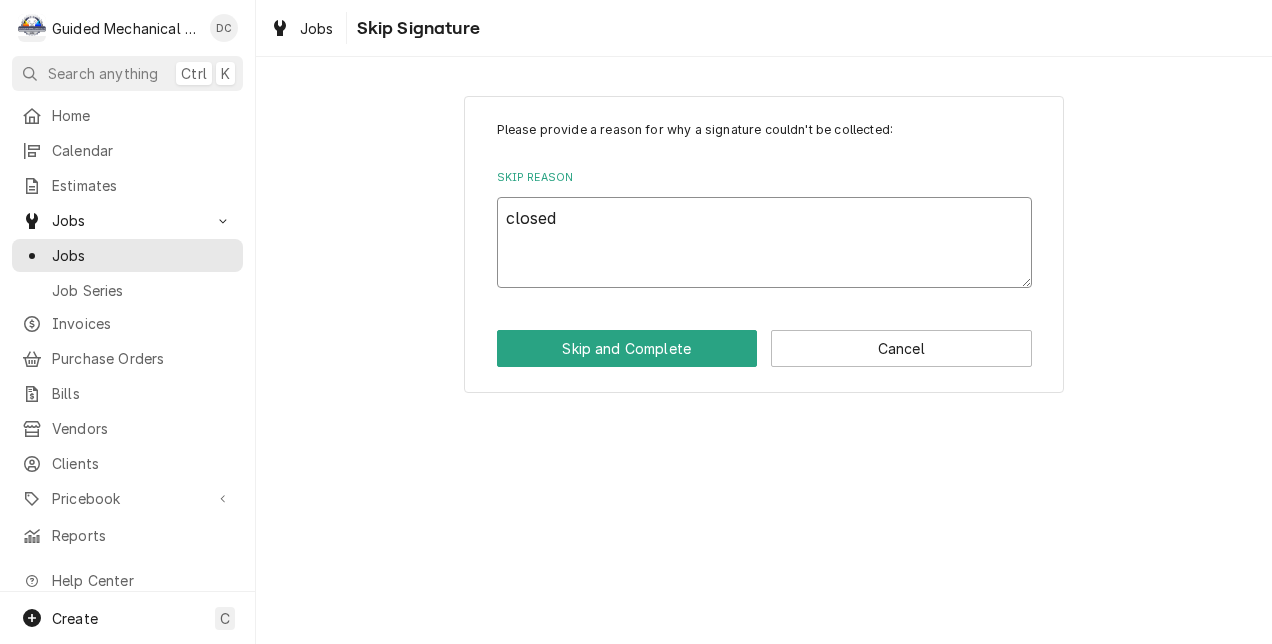 type on "x" 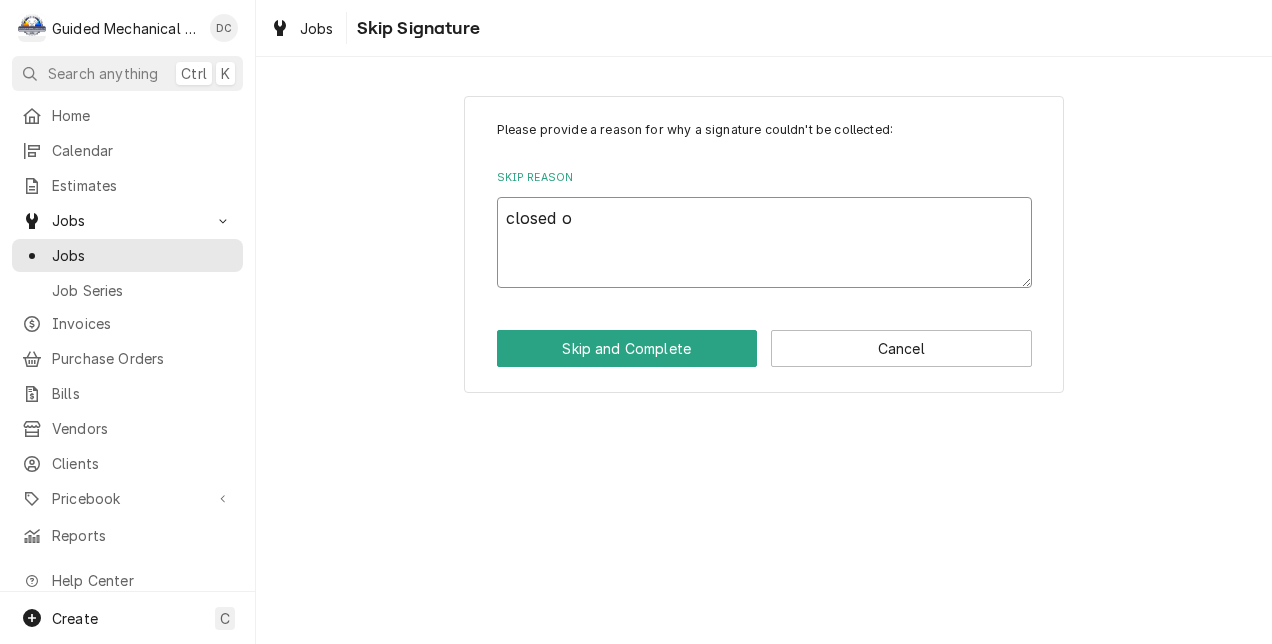 type on "x" 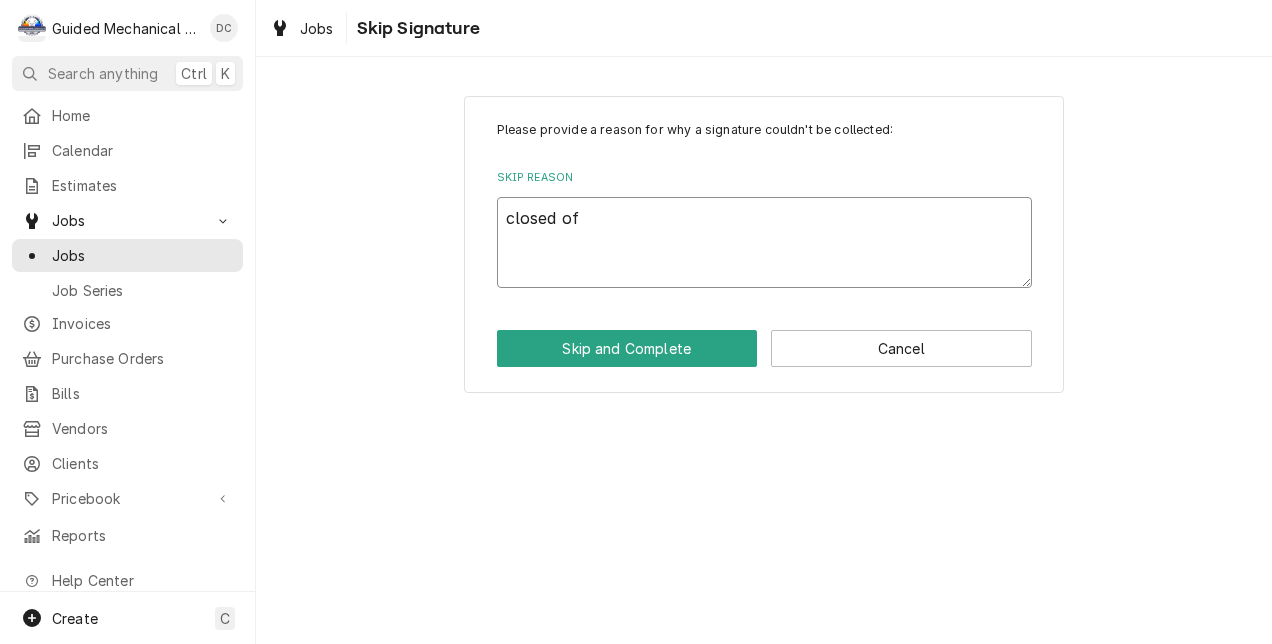 type on "x" 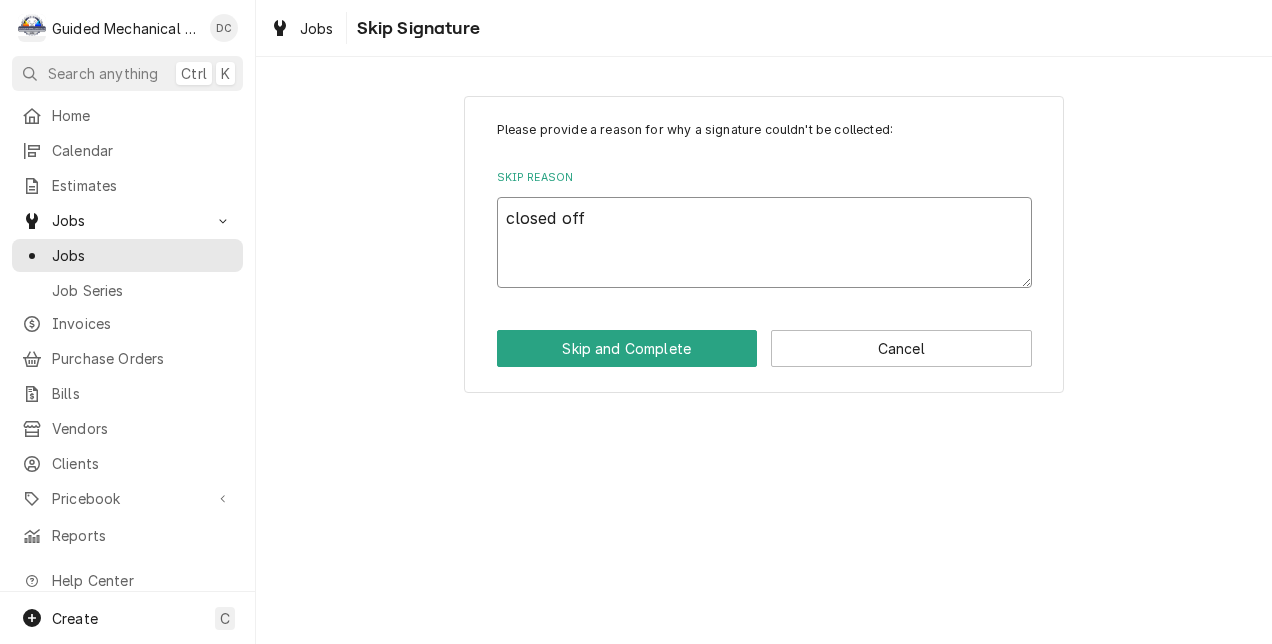type on "x" 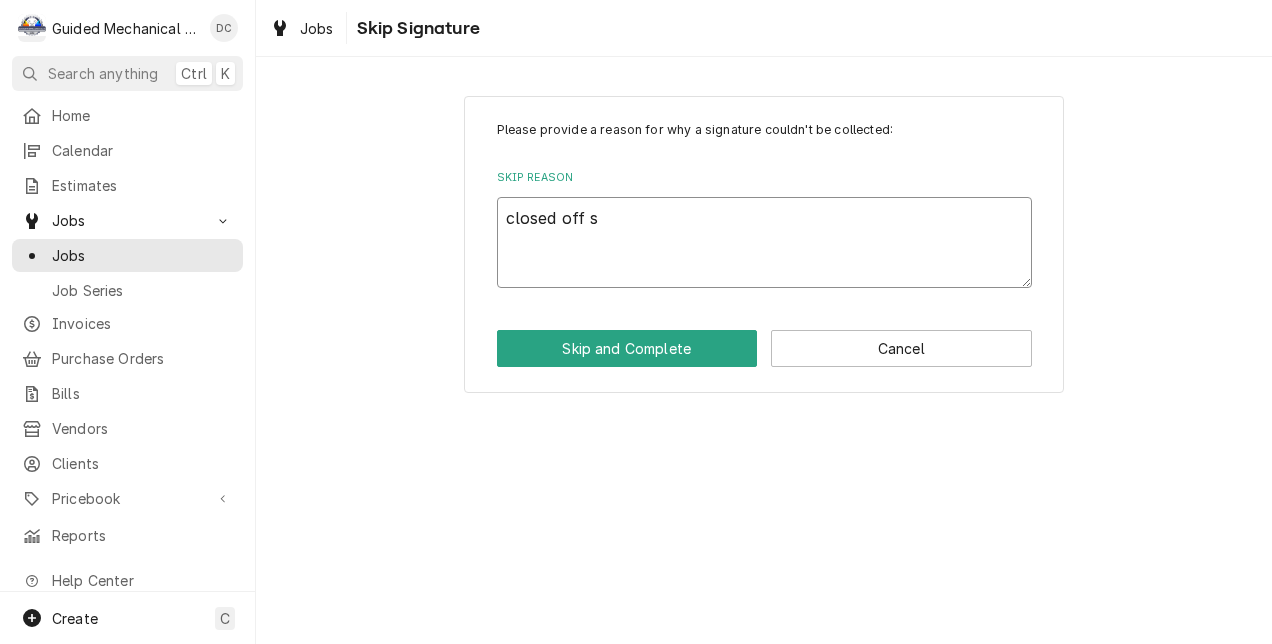 type on "x" 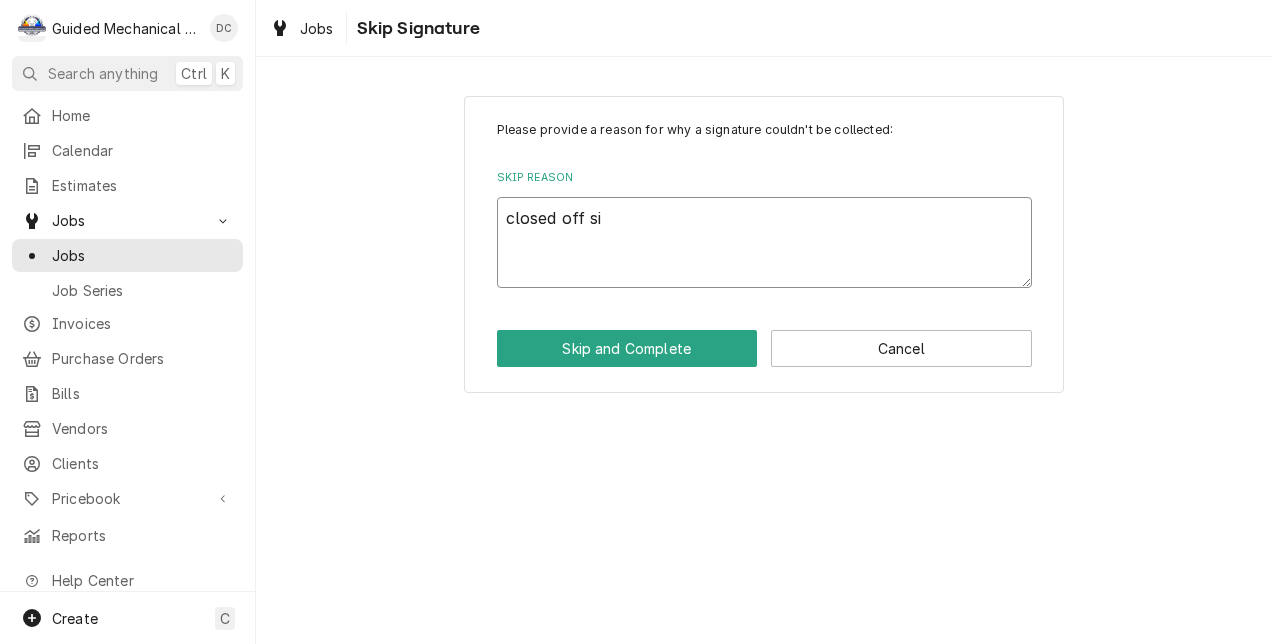 type on "x" 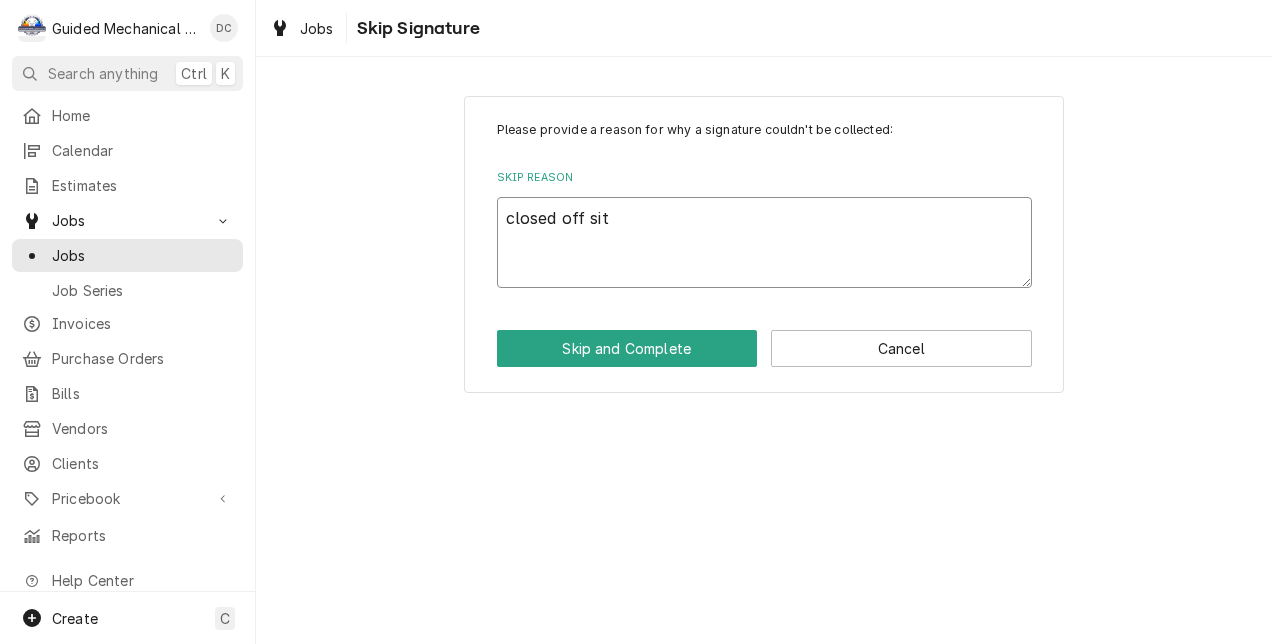 type on "x" 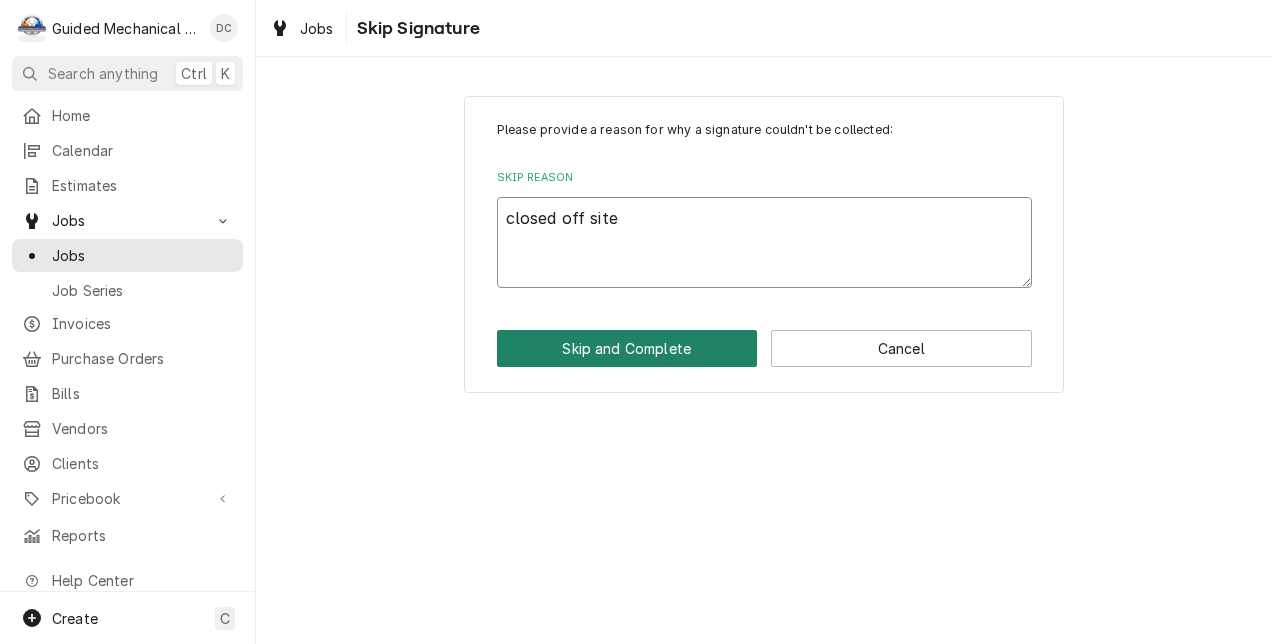 type on "closed off site" 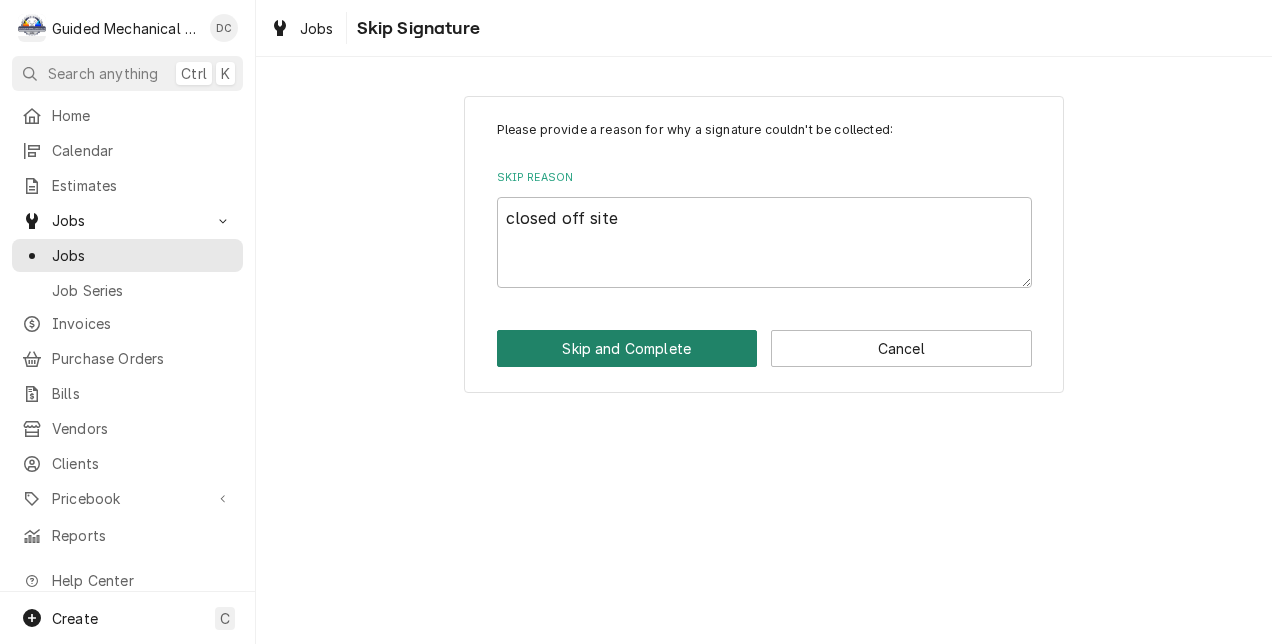 click on "Skip and Complete" at bounding box center [627, 348] 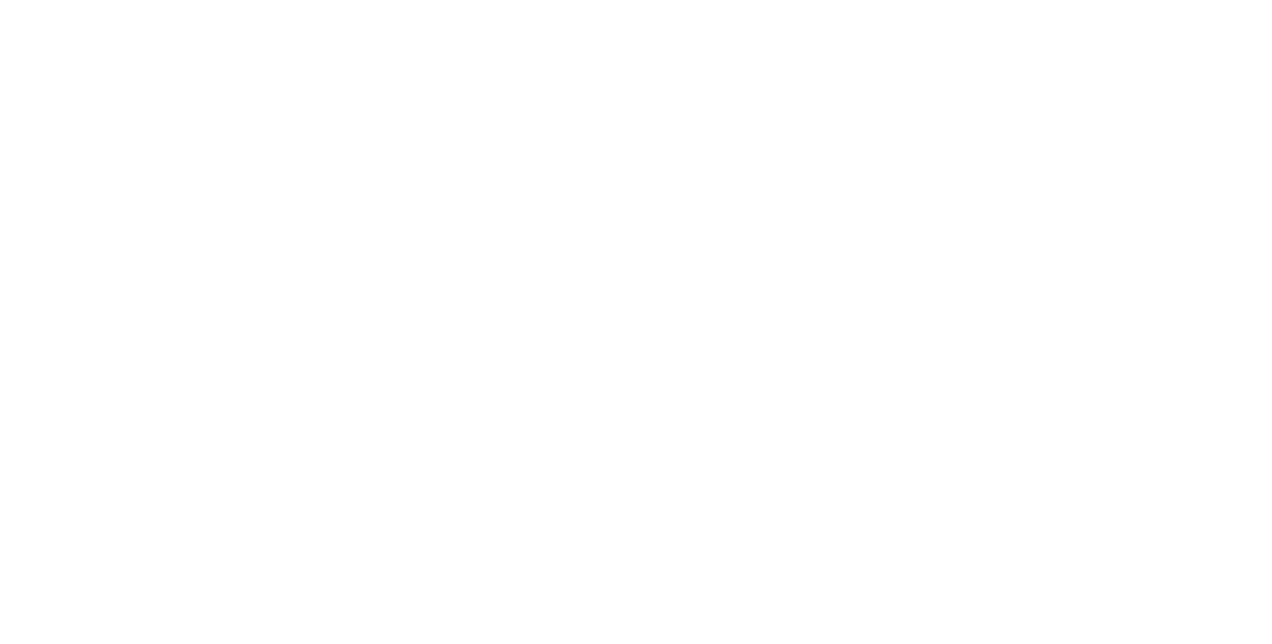 scroll, scrollTop: 0, scrollLeft: 0, axis: both 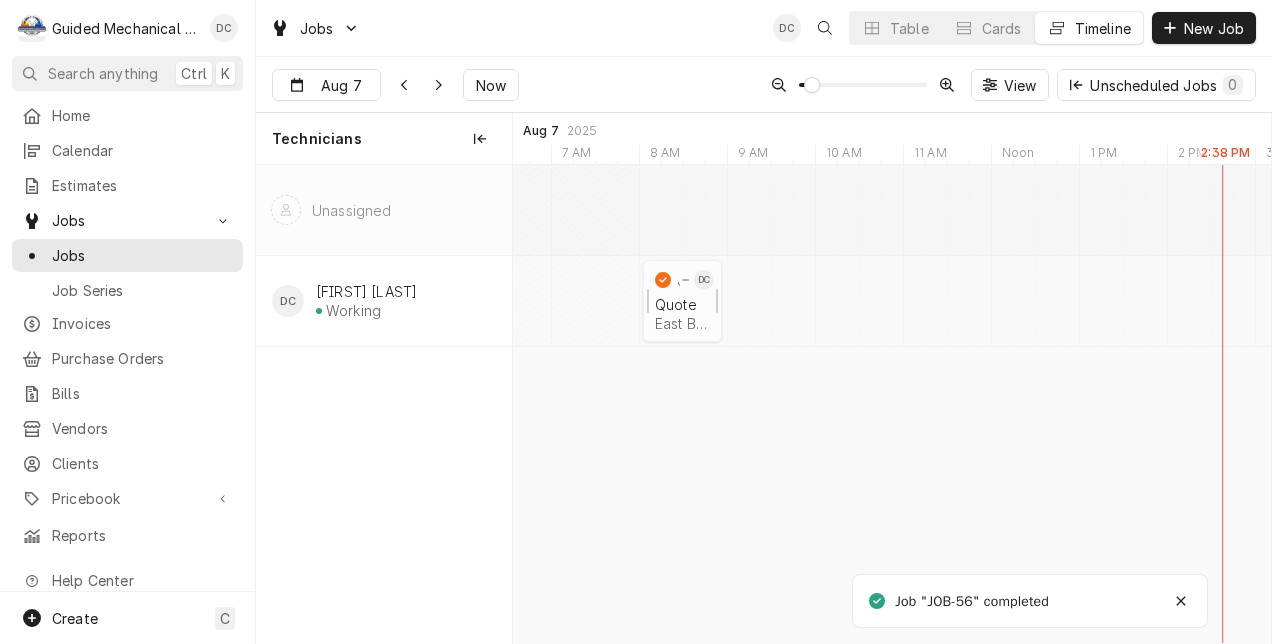 click on "East Bay Buccaneers | [CITY], [POSTAL_CODE]" at bounding box center [682, 323] 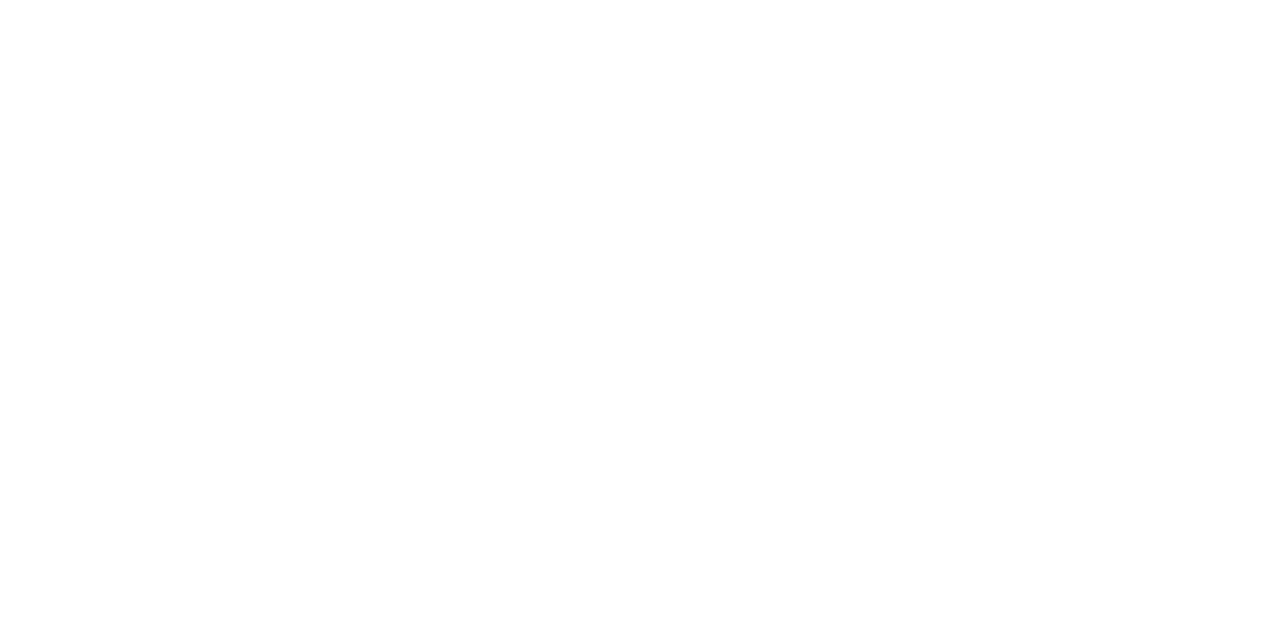 scroll, scrollTop: 0, scrollLeft: 0, axis: both 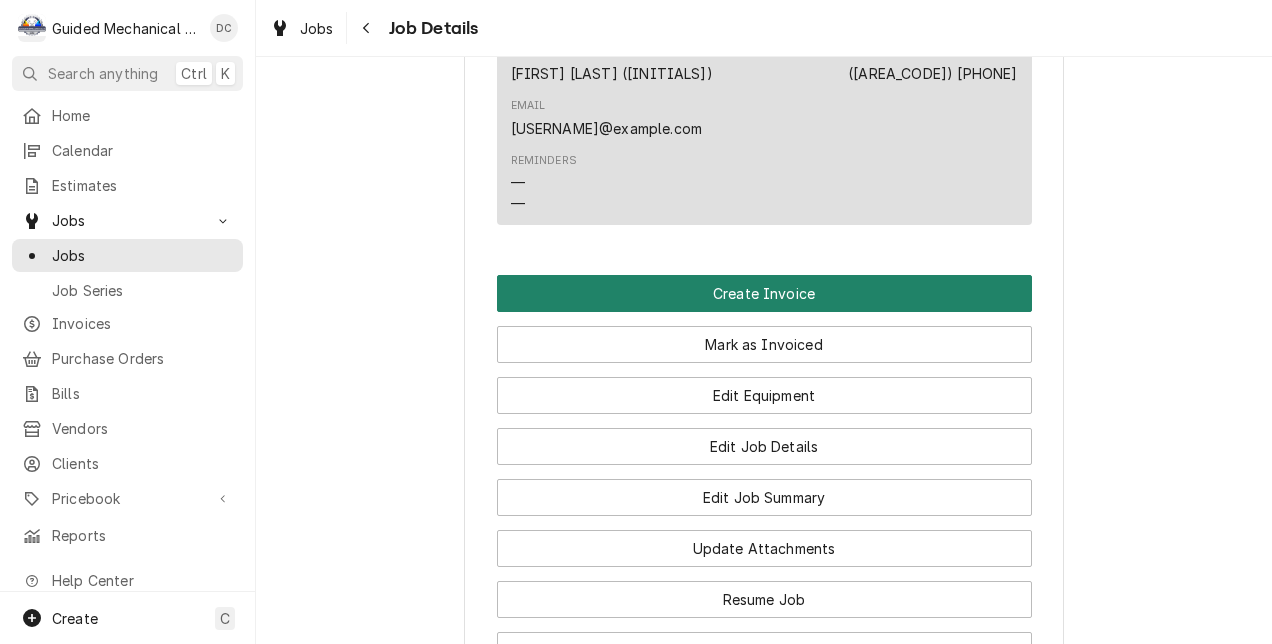 click on "Create Invoice" at bounding box center (764, 293) 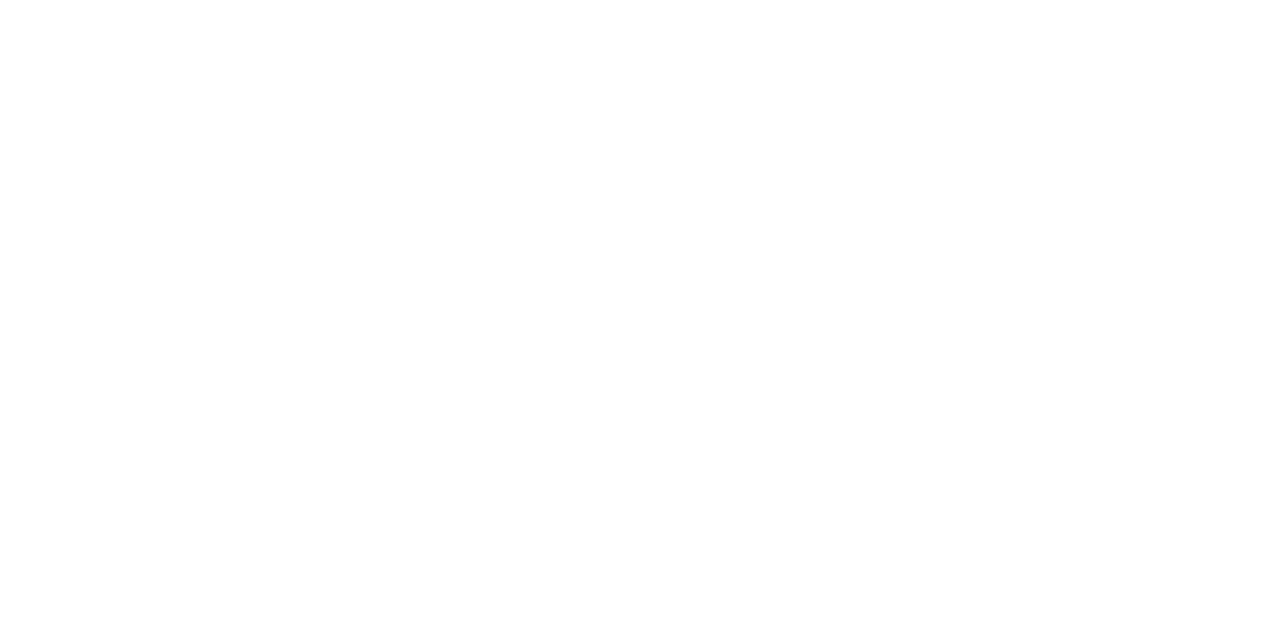 scroll, scrollTop: 0, scrollLeft: 0, axis: both 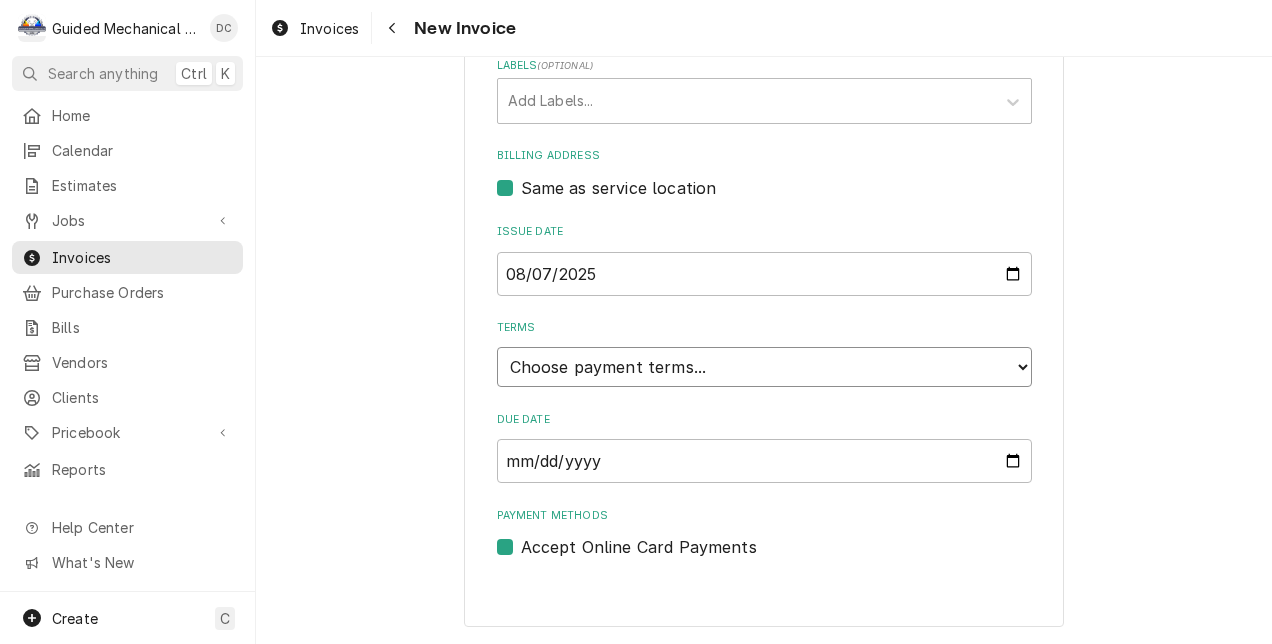 click on "Choose payment terms... Same Day Net 7 Net 14 Net 21 Net 30 Net 45 Net 60 Net 90" at bounding box center [764, 367] 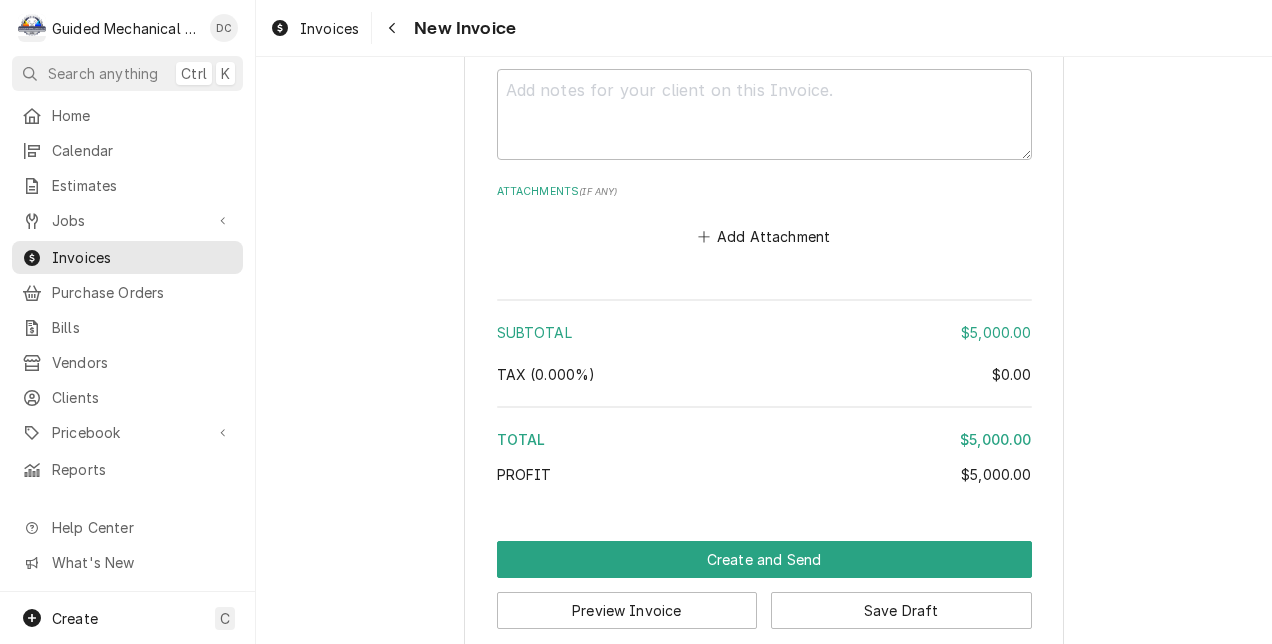 scroll, scrollTop: 2780, scrollLeft: 0, axis: vertical 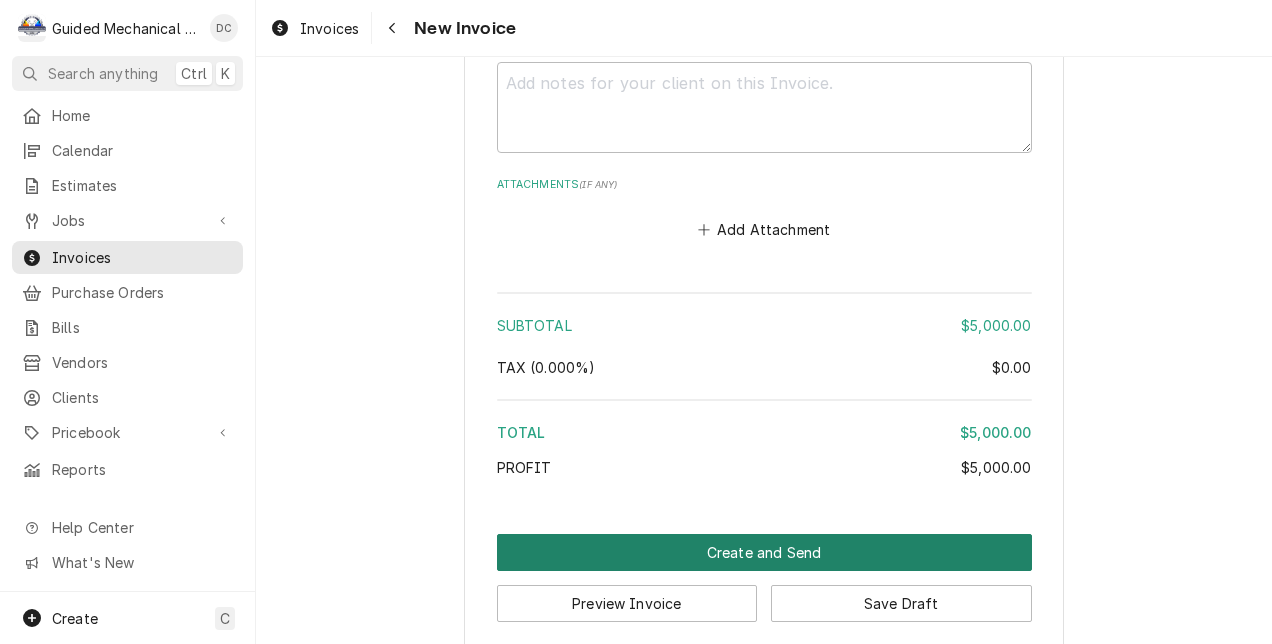 click on "Create and Send" at bounding box center [764, 552] 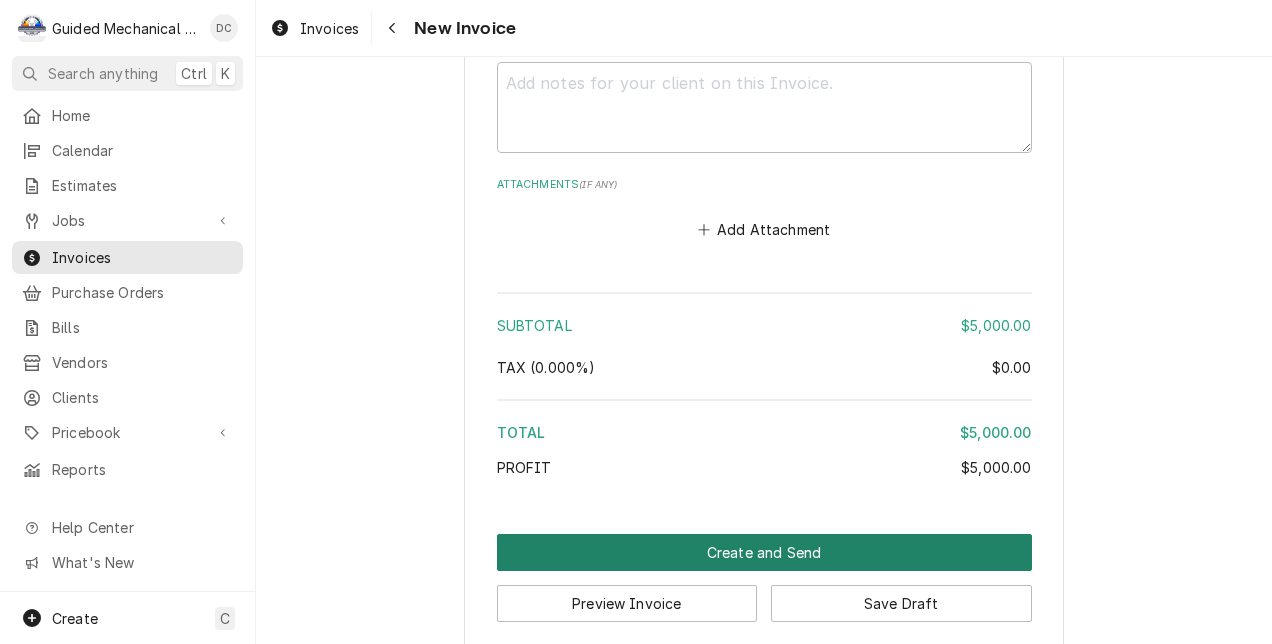 scroll, scrollTop: 2768, scrollLeft: 0, axis: vertical 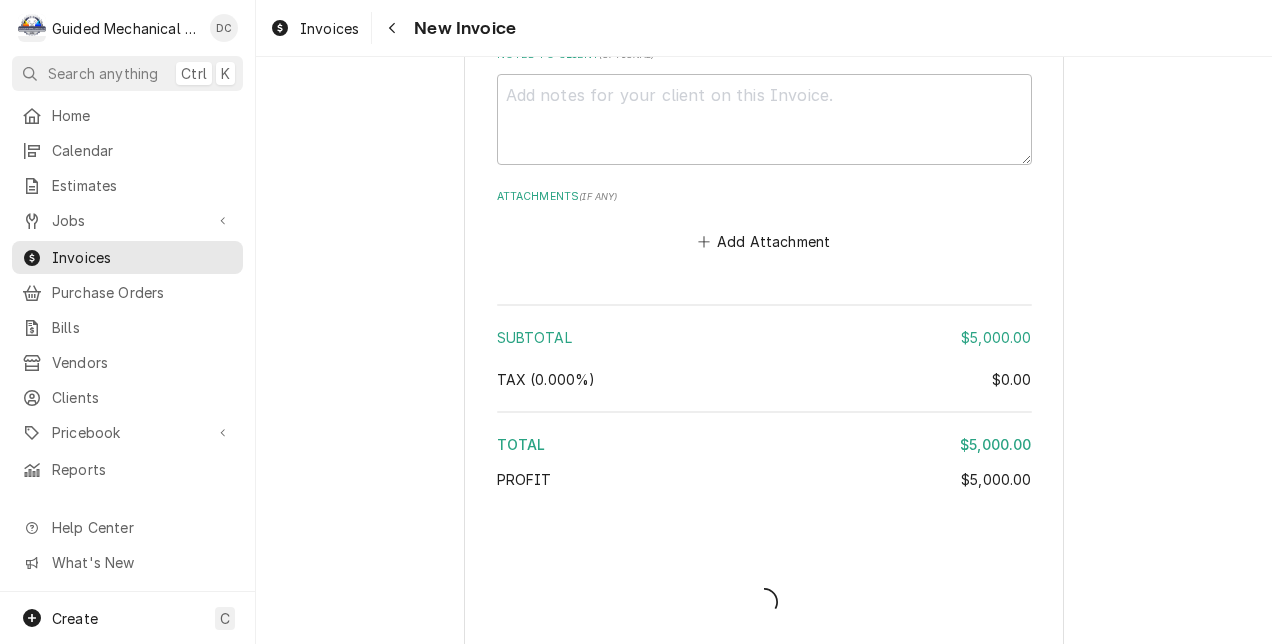 type on "x" 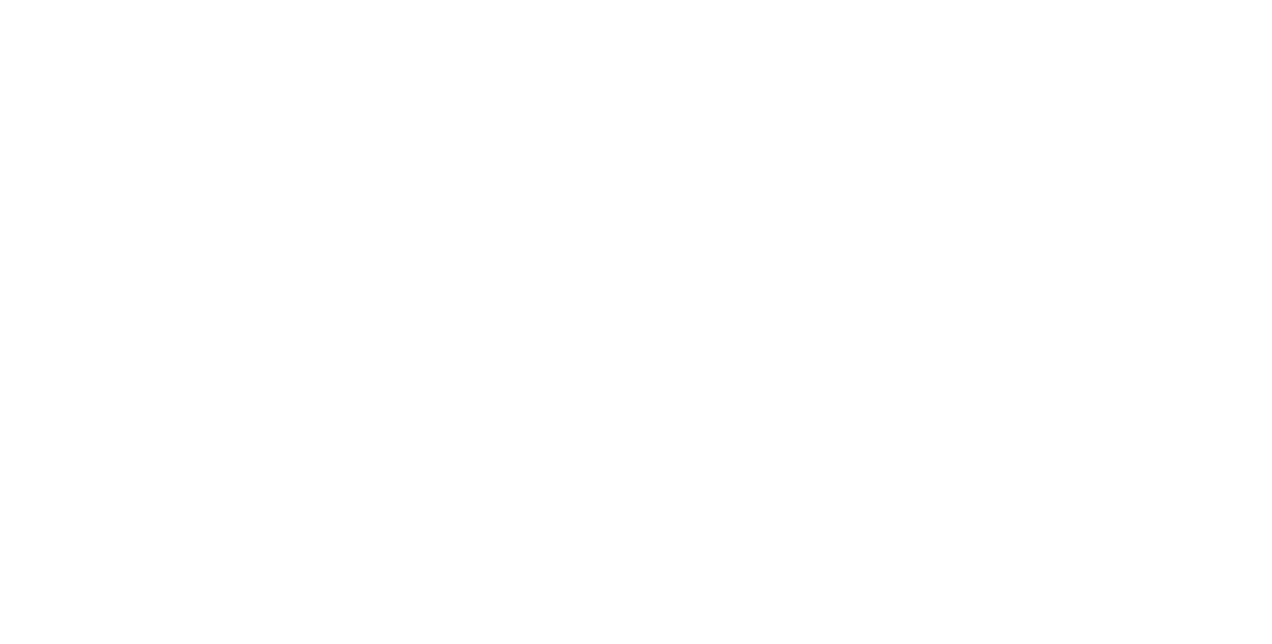 scroll, scrollTop: 0, scrollLeft: 0, axis: both 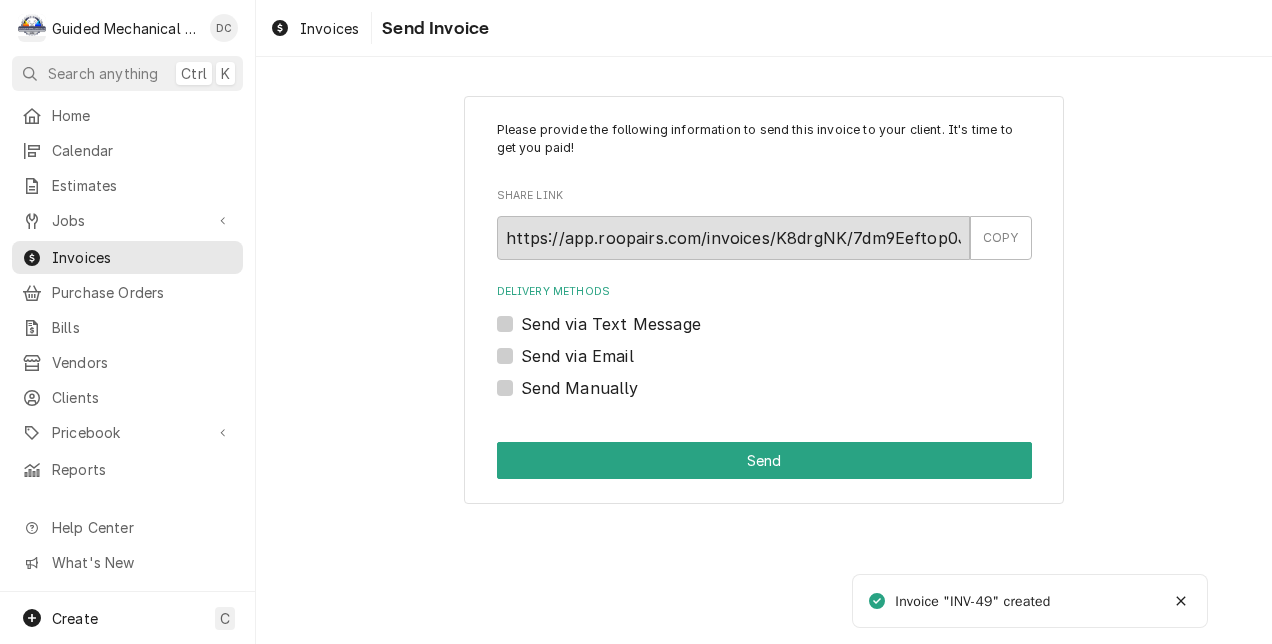 click on "Please provide the following information to send this invoice to your client. It's time to get you paid! Share Link https://app.roopairs.com/invoices/K8drgNK/7dm9Eeftop0Jj3n8G4dfsRpPAVbXFS3p14-8rezM-sA/ COPY Delivery Methods Send via Text Message Send via Email Send Manually Send" at bounding box center (764, 300) 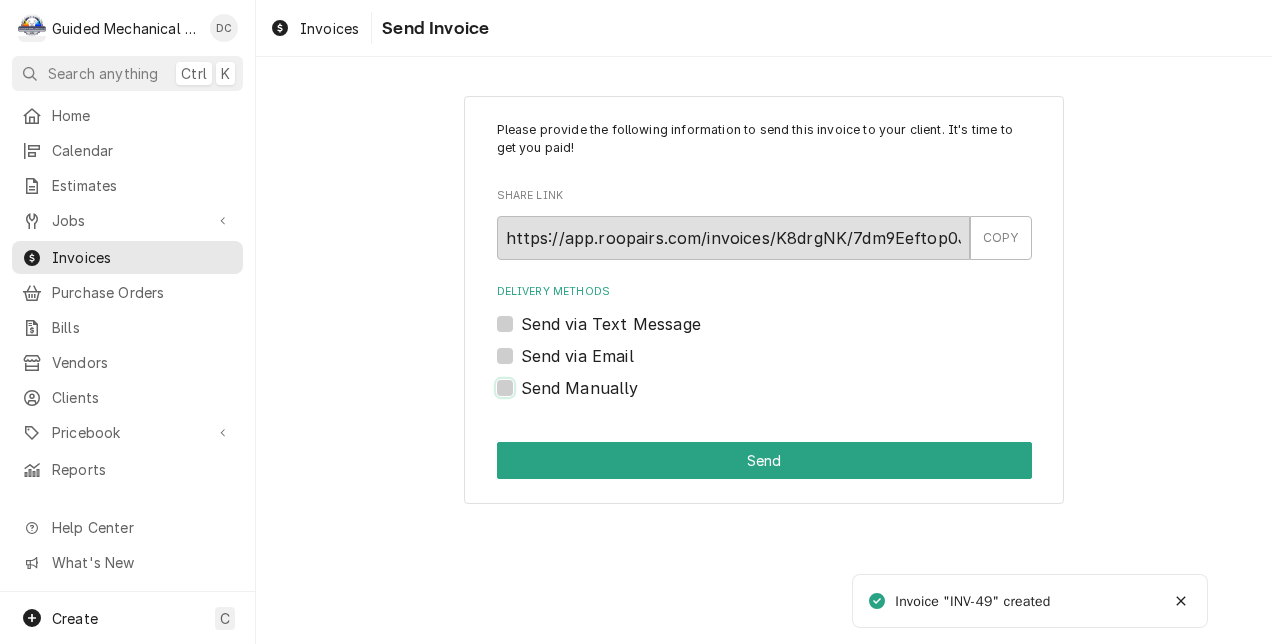 click on "Send Manually" at bounding box center [788, 398] 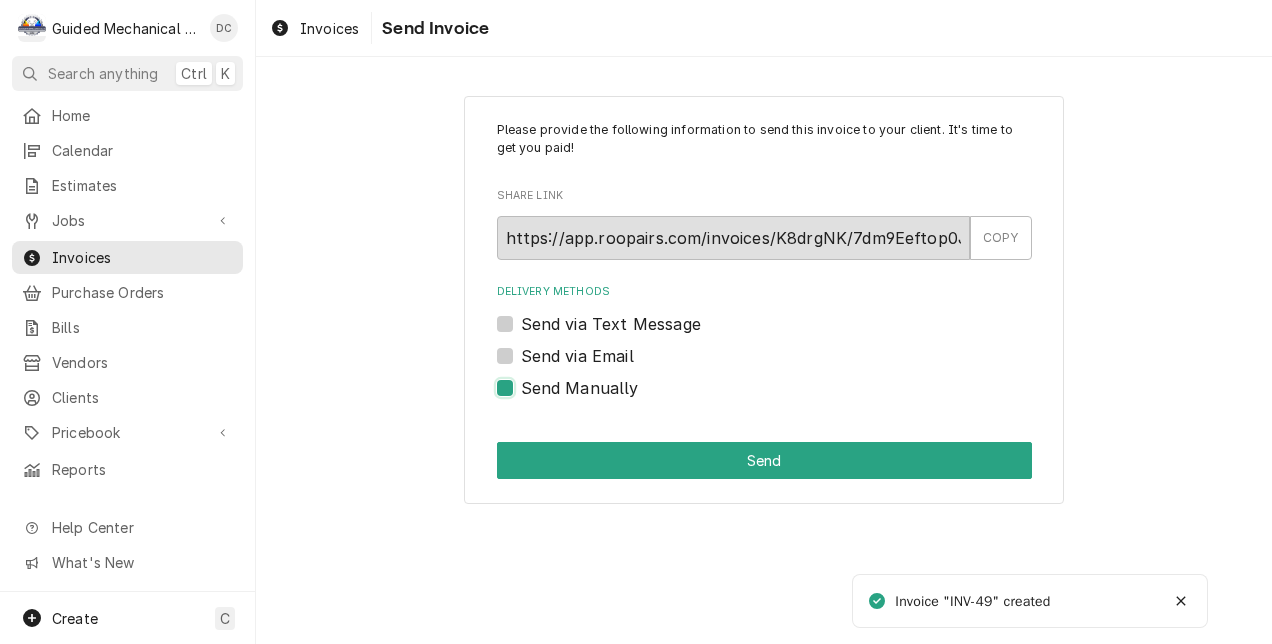 checkbox on "true" 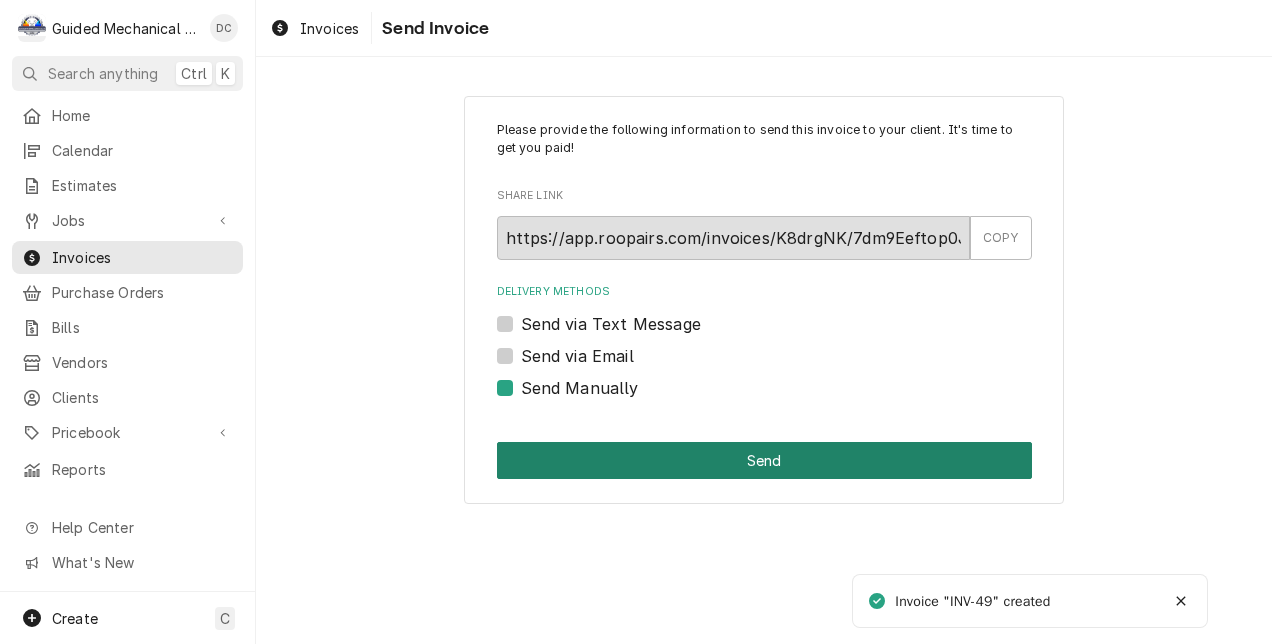 click on "Send" at bounding box center (764, 460) 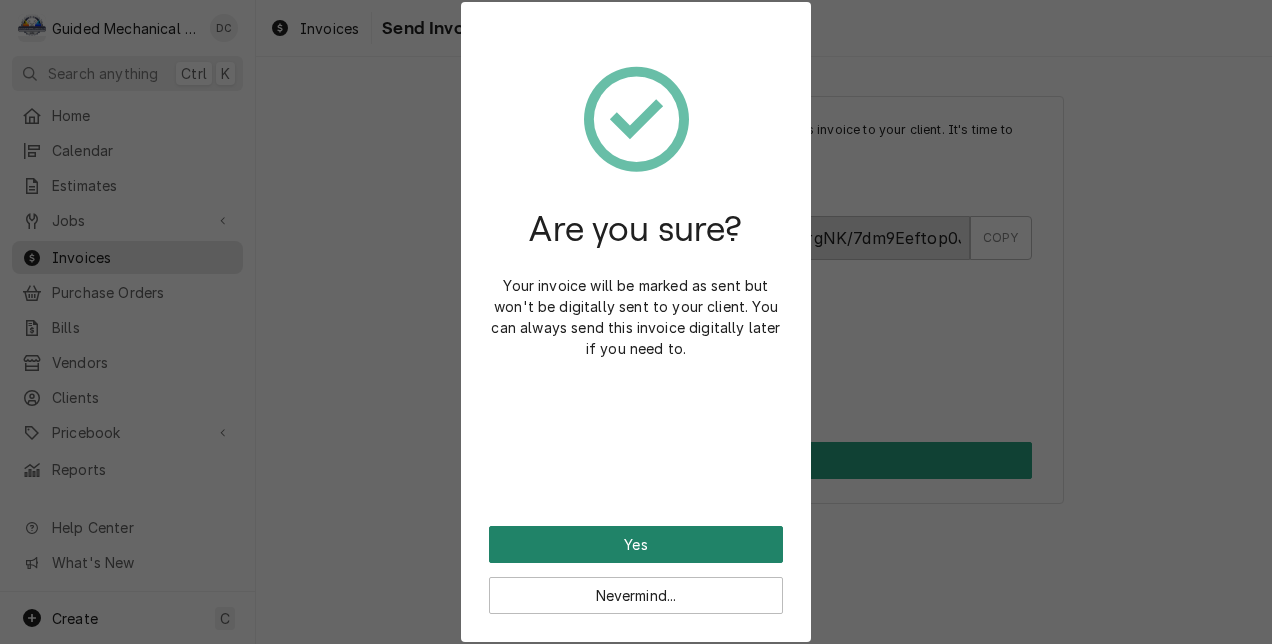 click on "Yes" at bounding box center (636, 544) 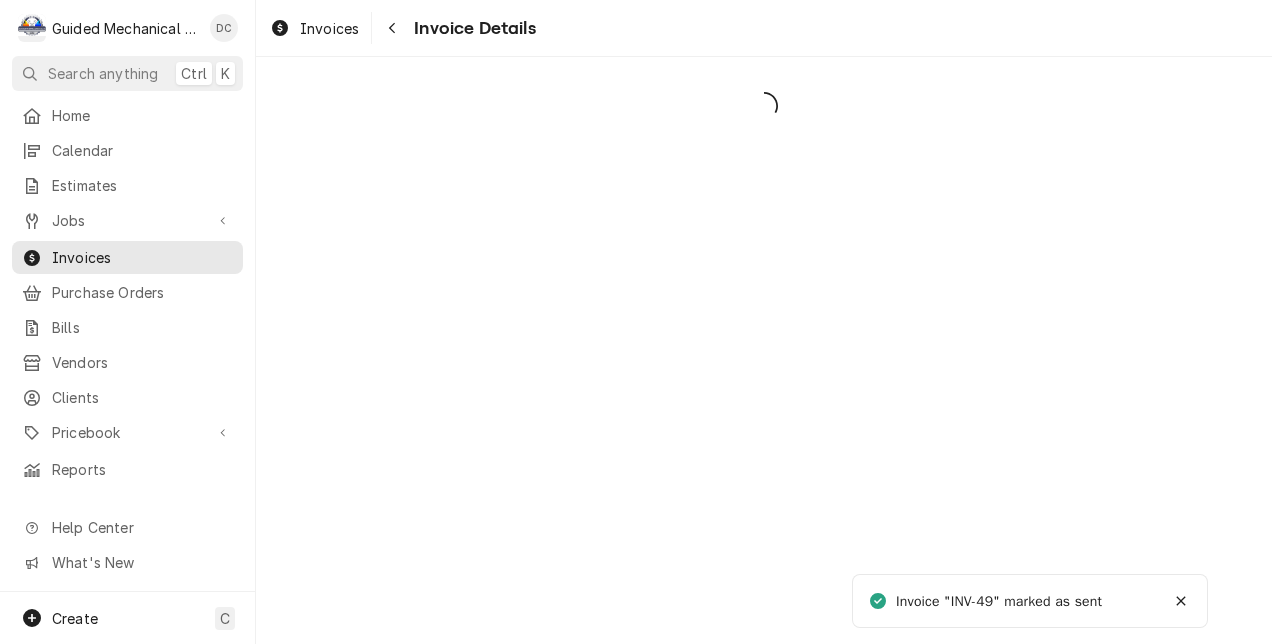scroll, scrollTop: 0, scrollLeft: 0, axis: both 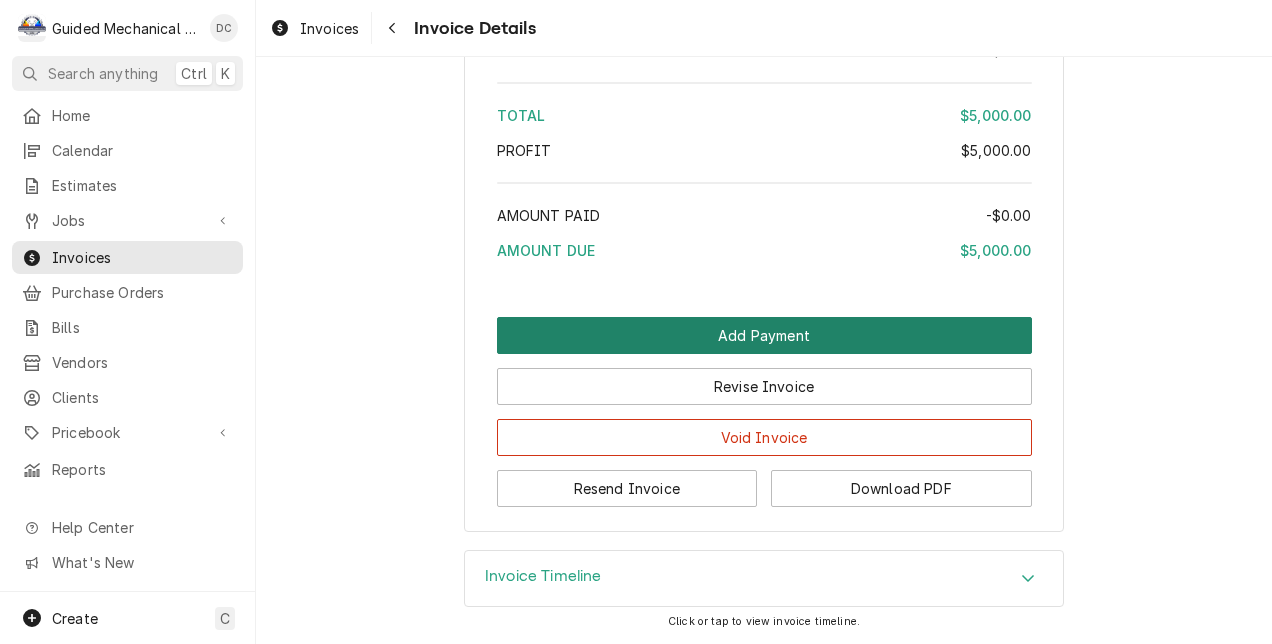 click on "Add Payment" at bounding box center (764, 335) 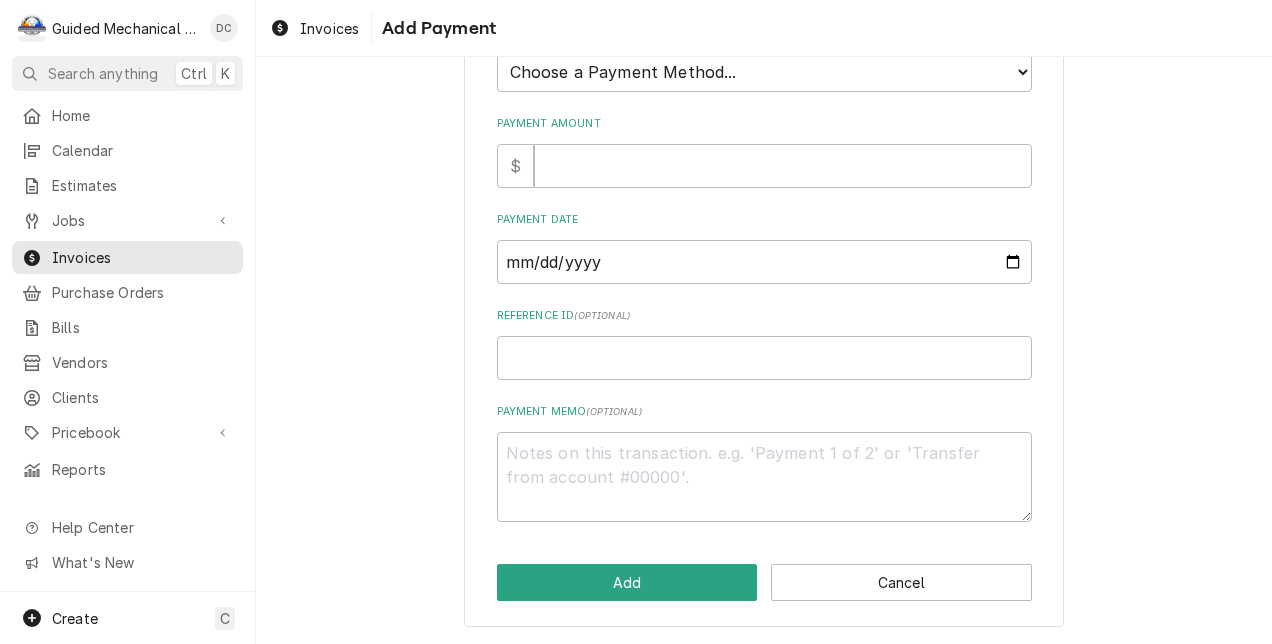 scroll, scrollTop: 0, scrollLeft: 0, axis: both 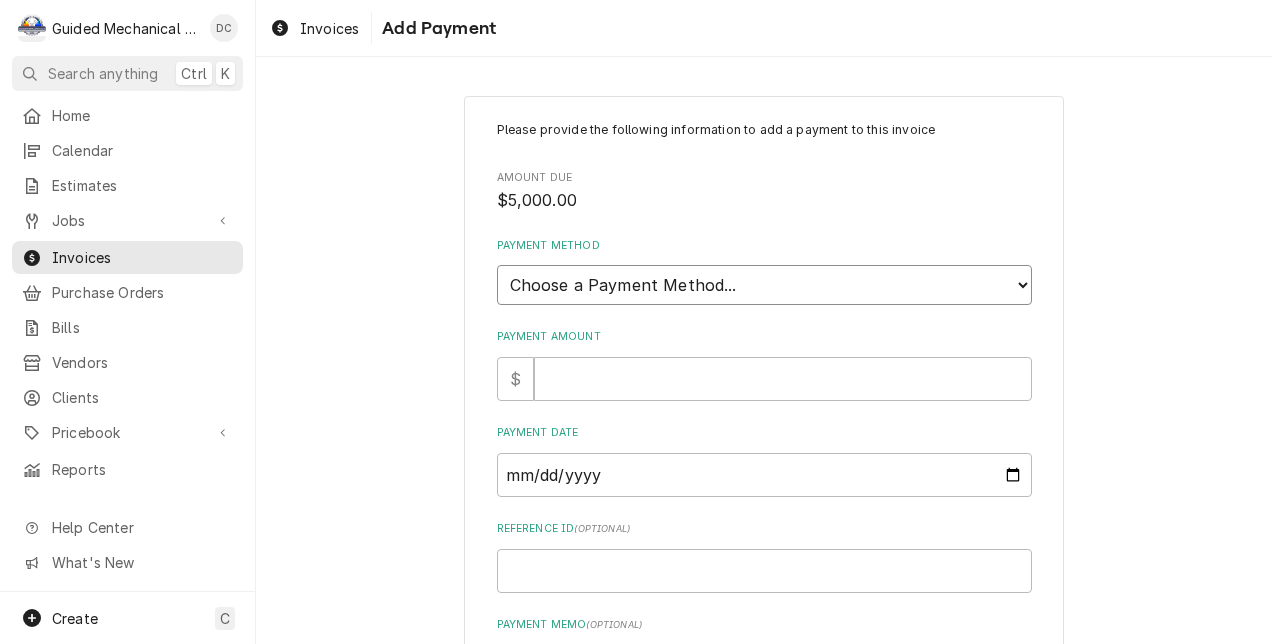 click on "Choose a Payment Method... Cash Check Credit/Debit Card ACH/eCheck Other" at bounding box center [764, 285] 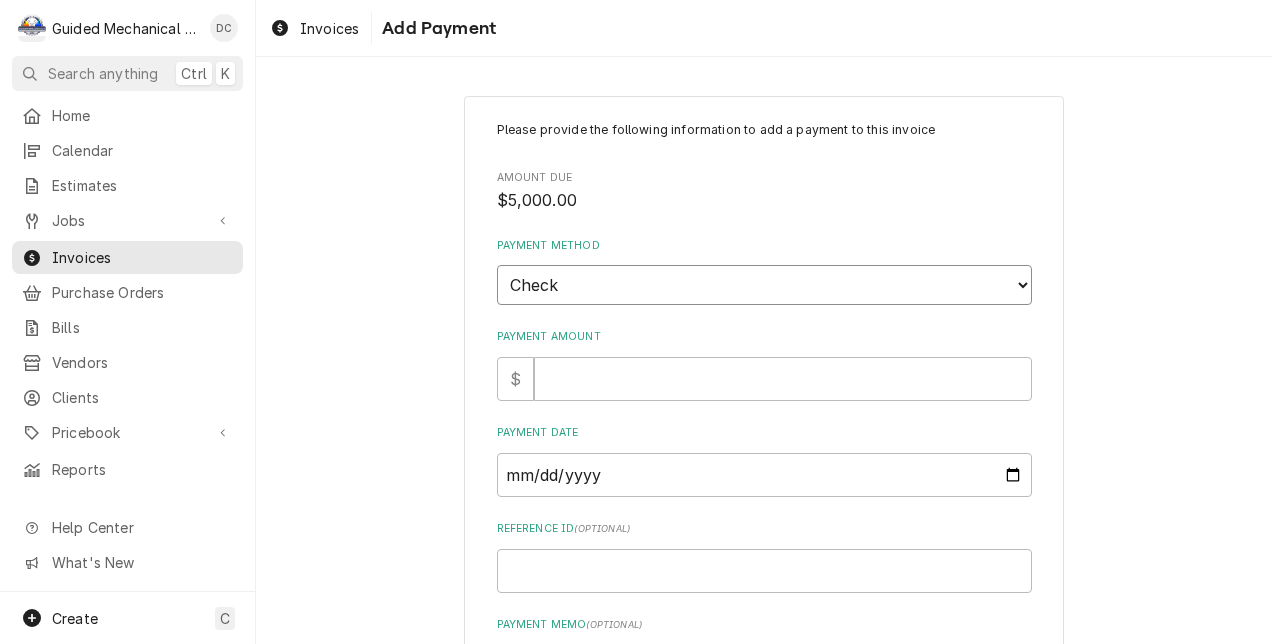 click on "Choose a Payment Method... Cash Check Credit/Debit Card ACH/eCheck Other" at bounding box center [764, 285] 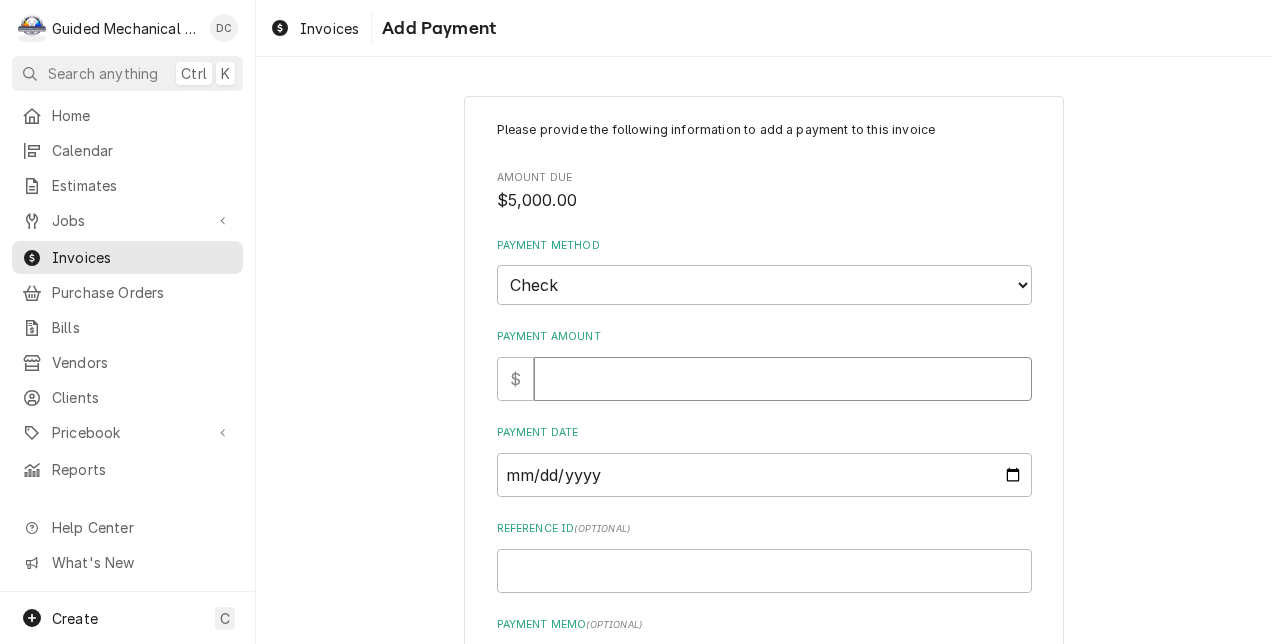 click on "Payment Amount" at bounding box center (783, 379) 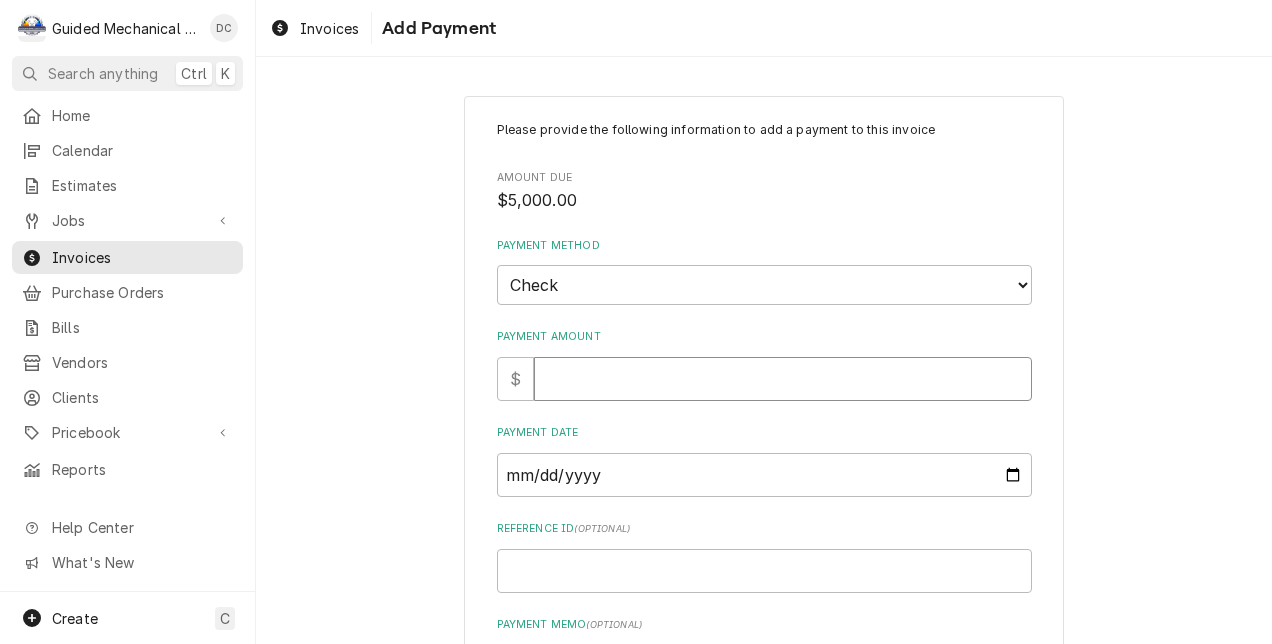type on "x" 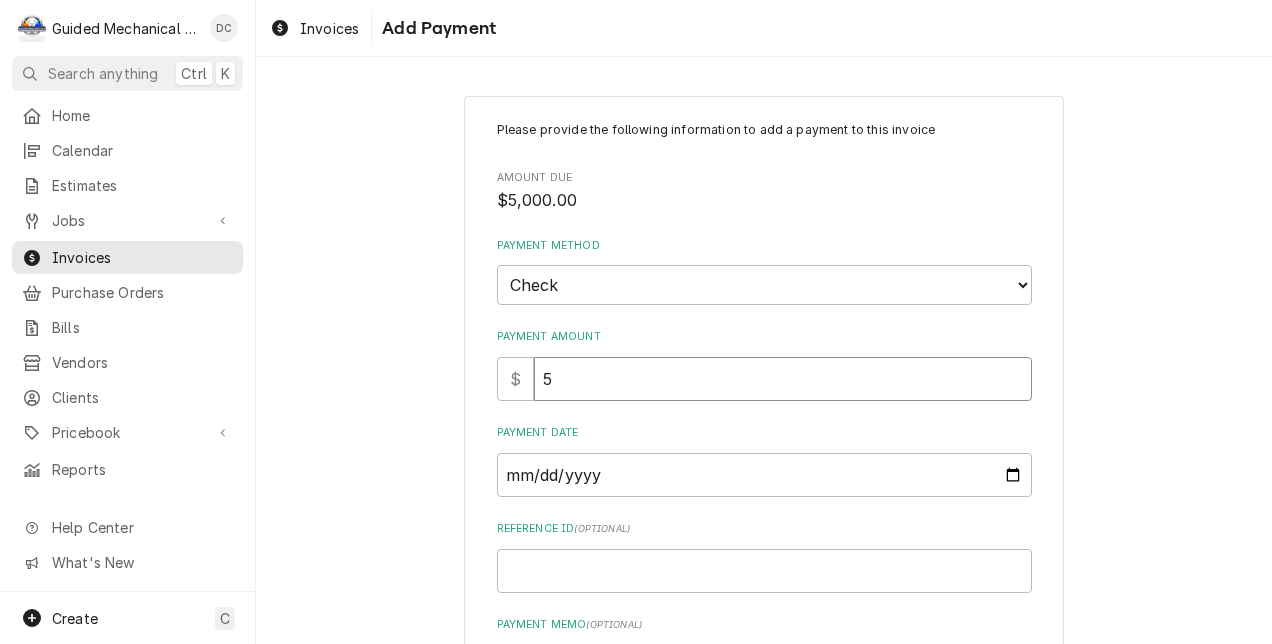 type on "x" 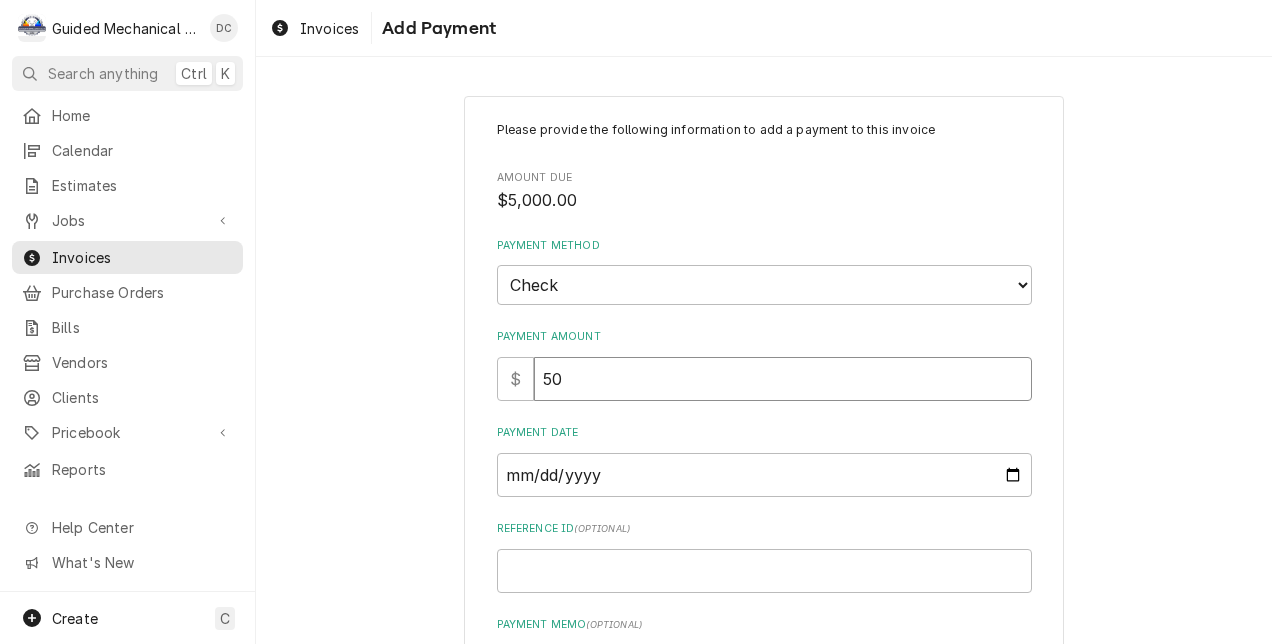 type on "x" 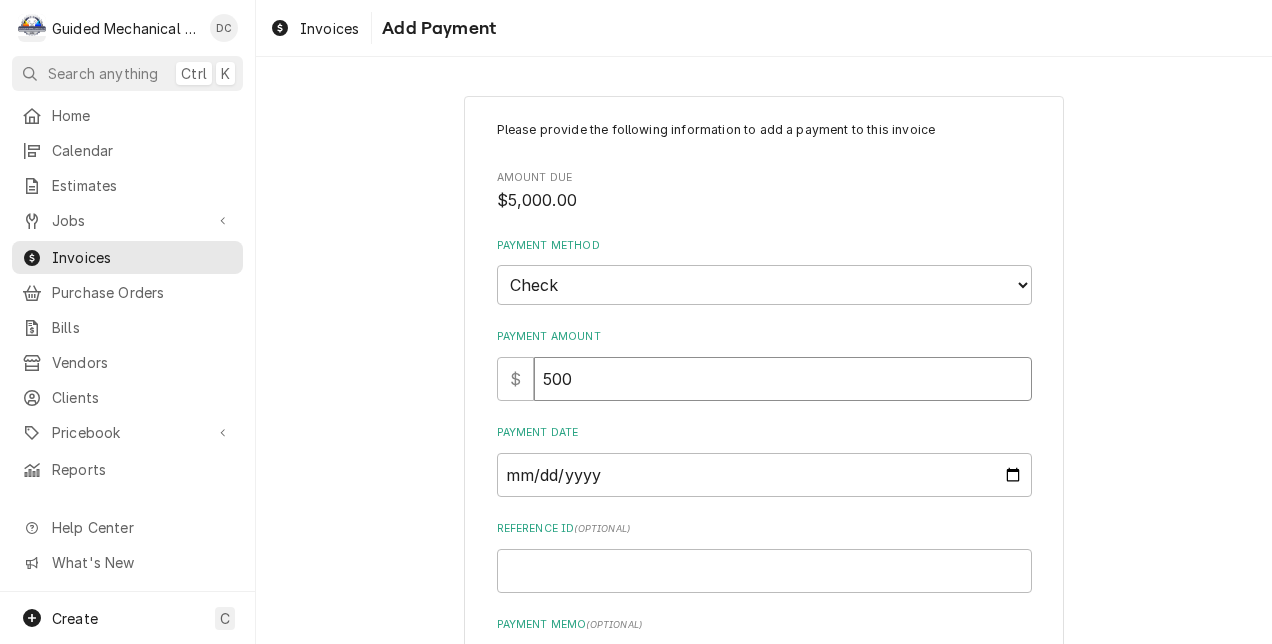 type on "x" 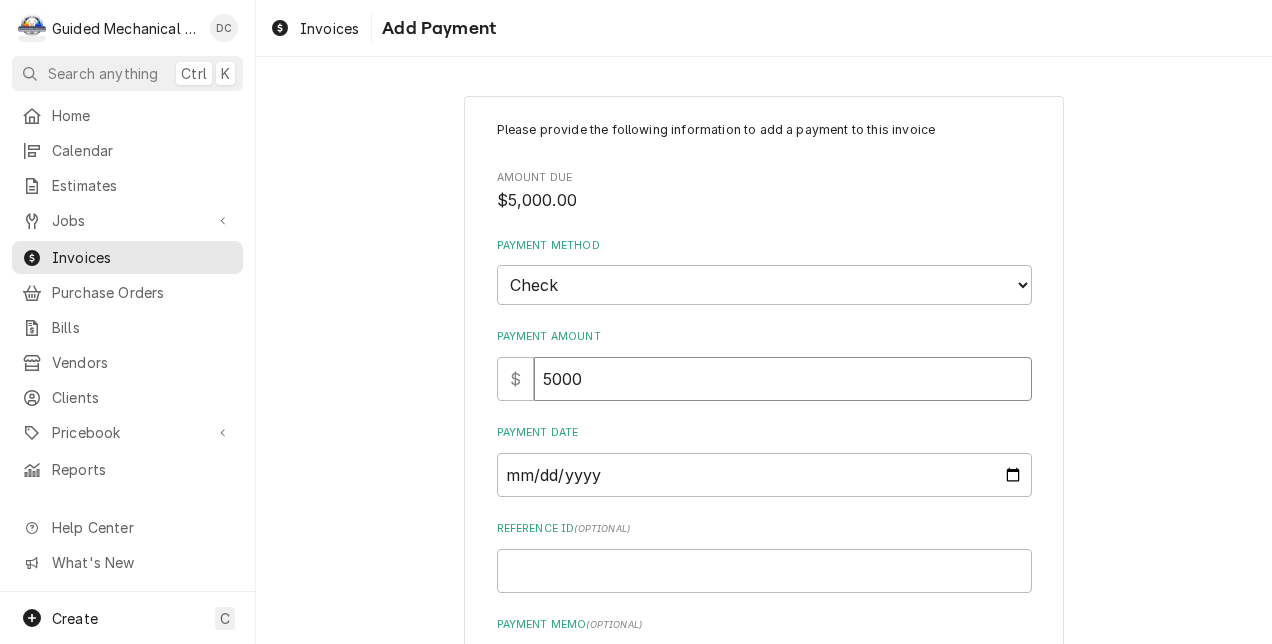 type on "5000" 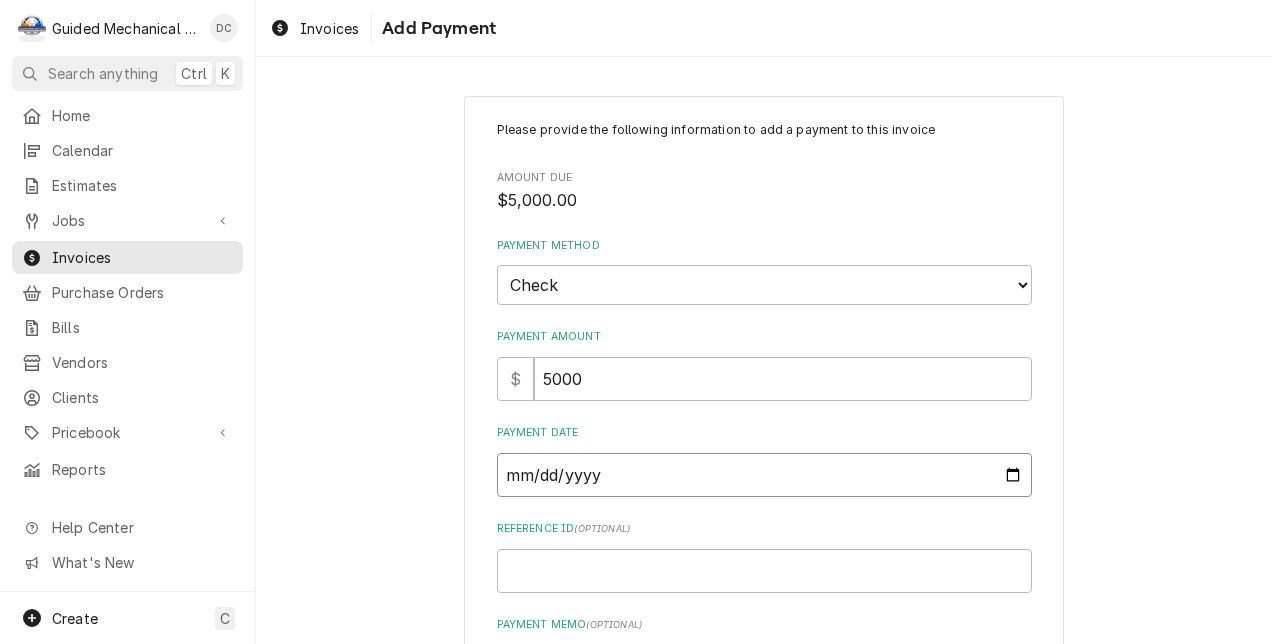 click on "Payment Date" at bounding box center [764, 475] 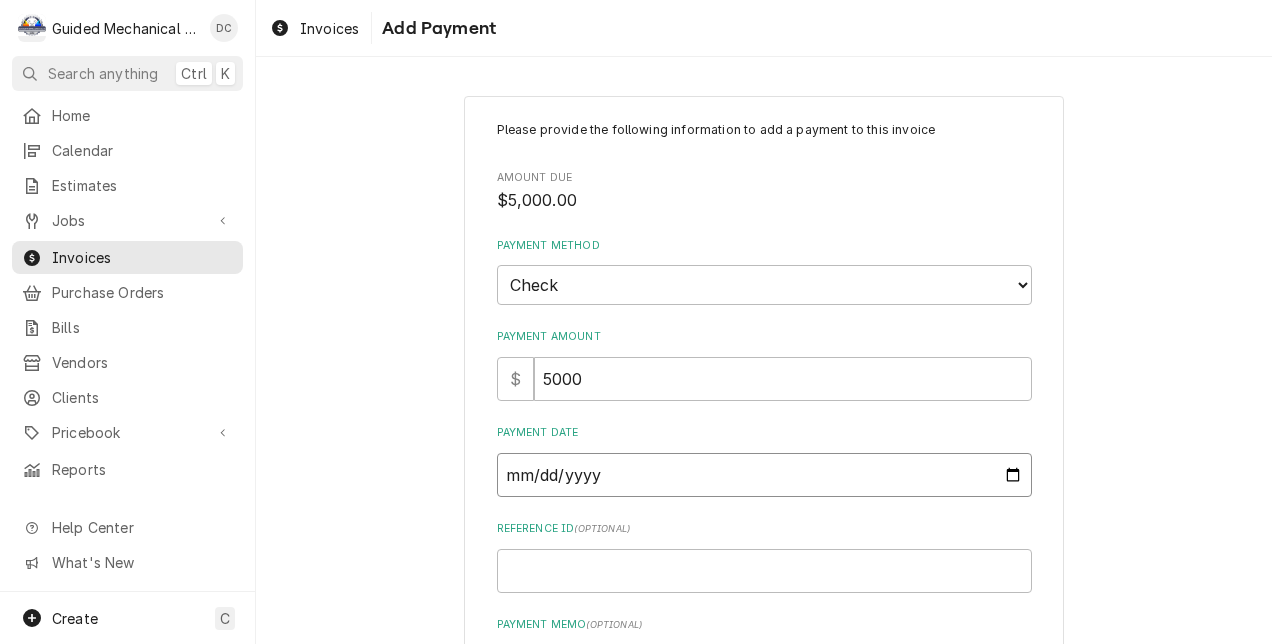 click on "Payment Date" at bounding box center [764, 475] 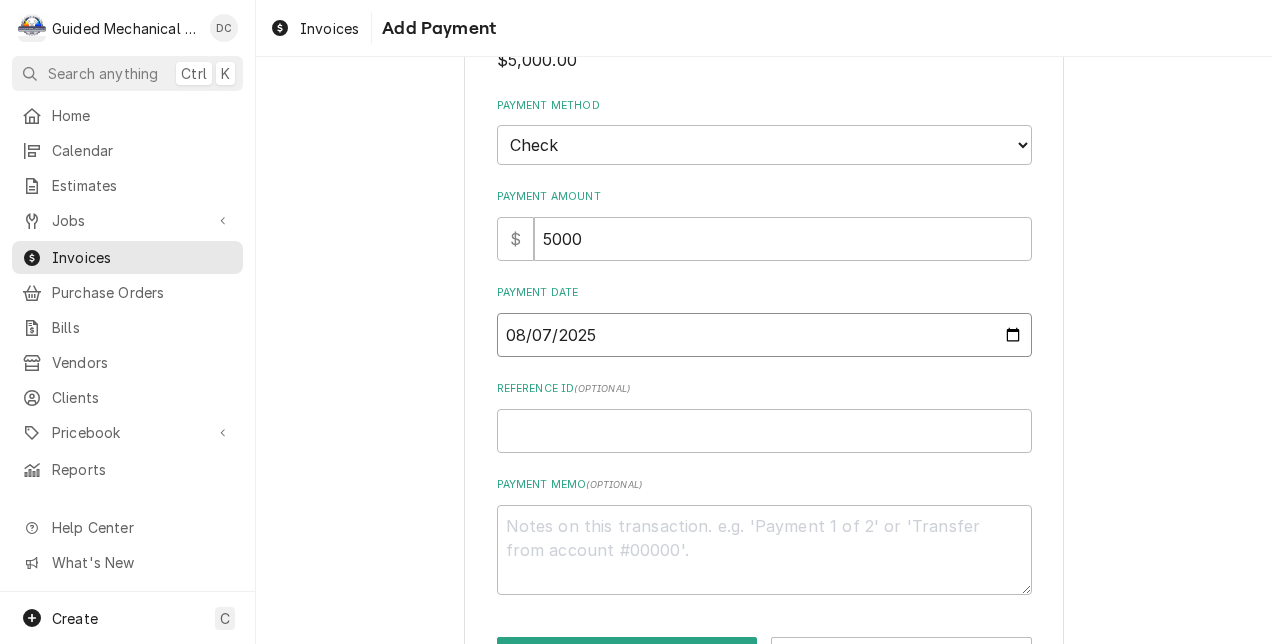 scroll, scrollTop: 212, scrollLeft: 0, axis: vertical 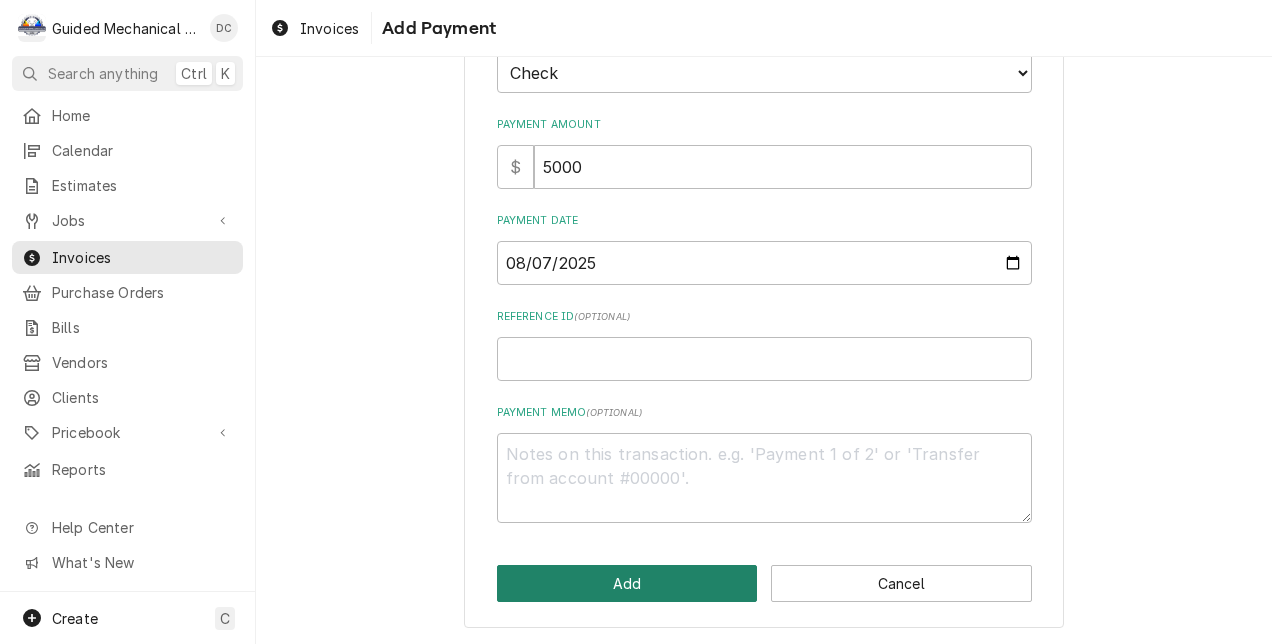 click on "Add" at bounding box center (627, 583) 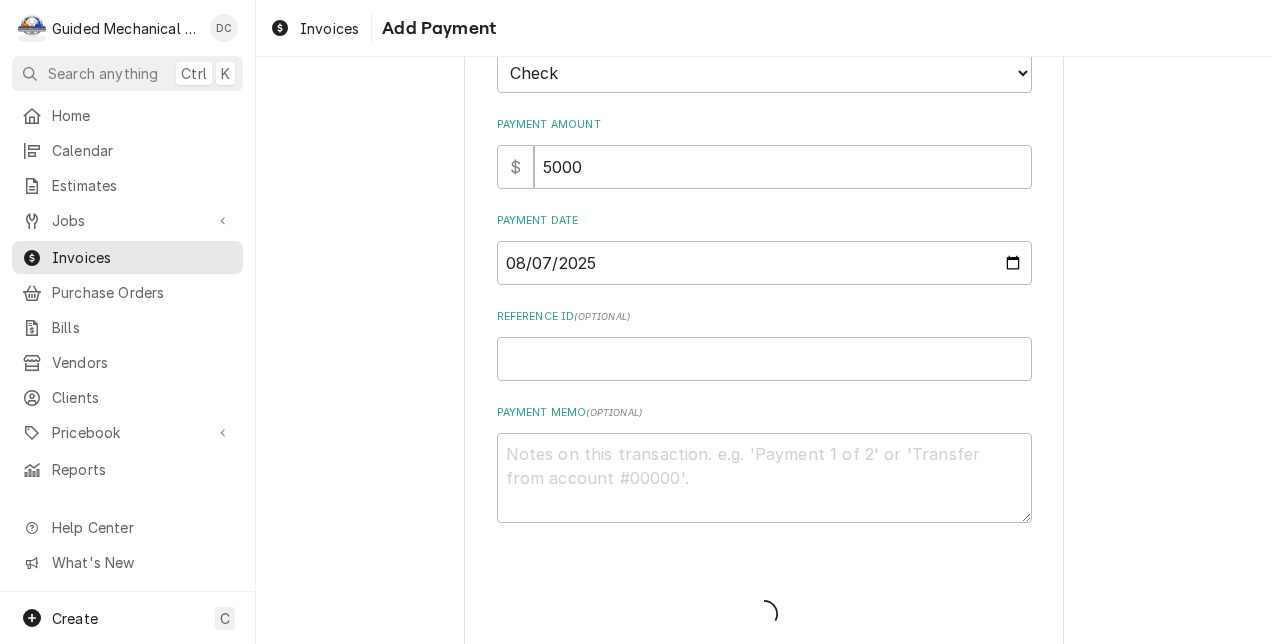 type on "x" 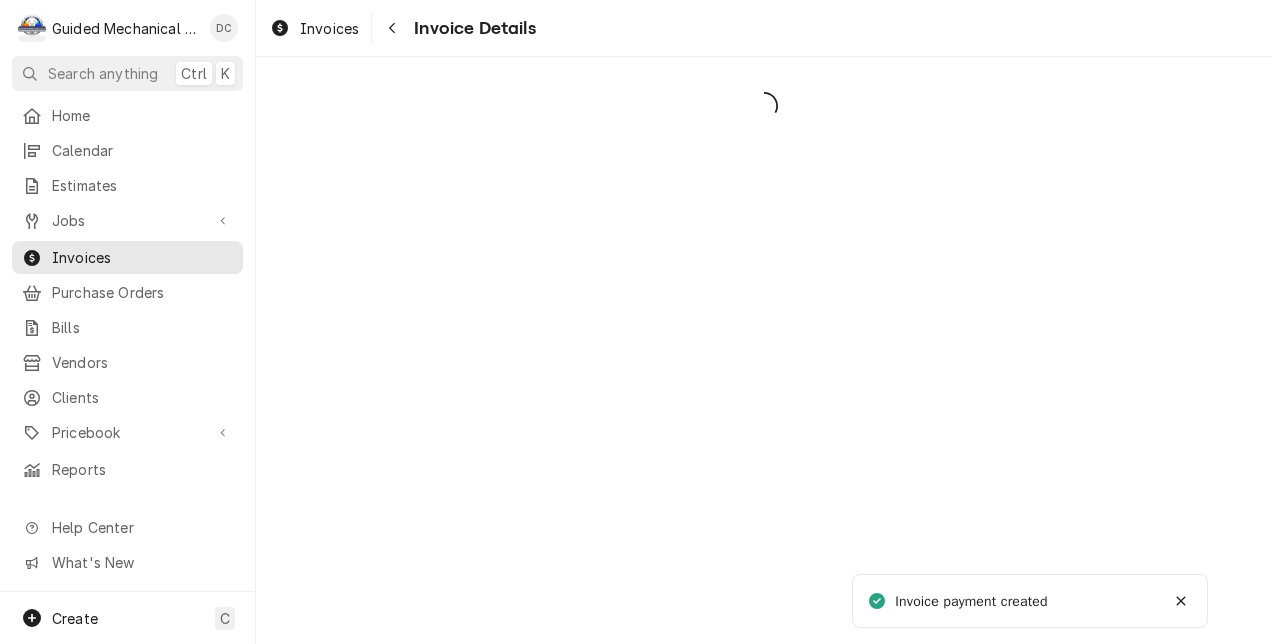 scroll, scrollTop: 0, scrollLeft: 0, axis: both 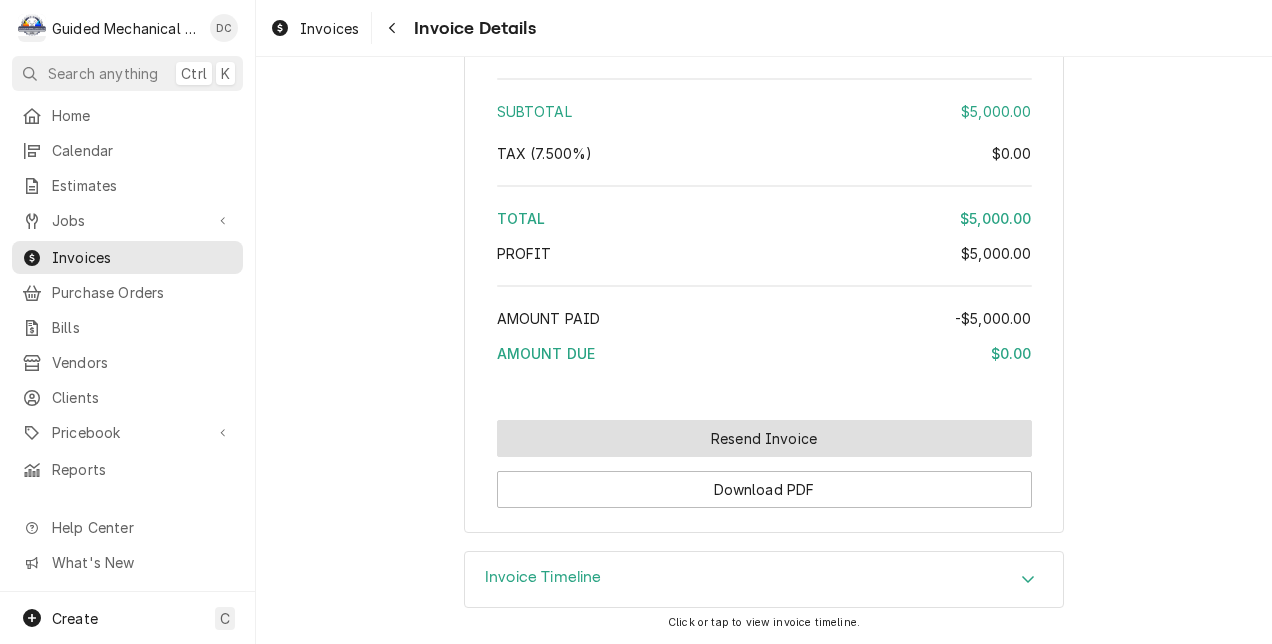 click on "Resend Invoice" at bounding box center (764, 438) 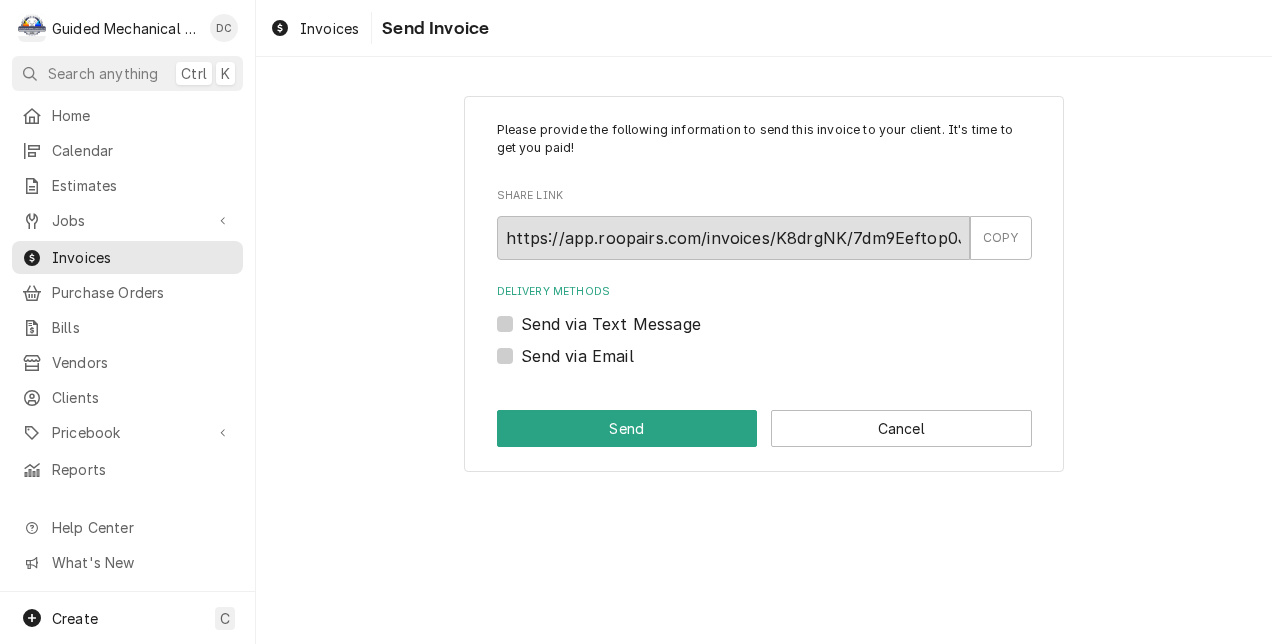 click on "Send via Email" at bounding box center [577, 356] 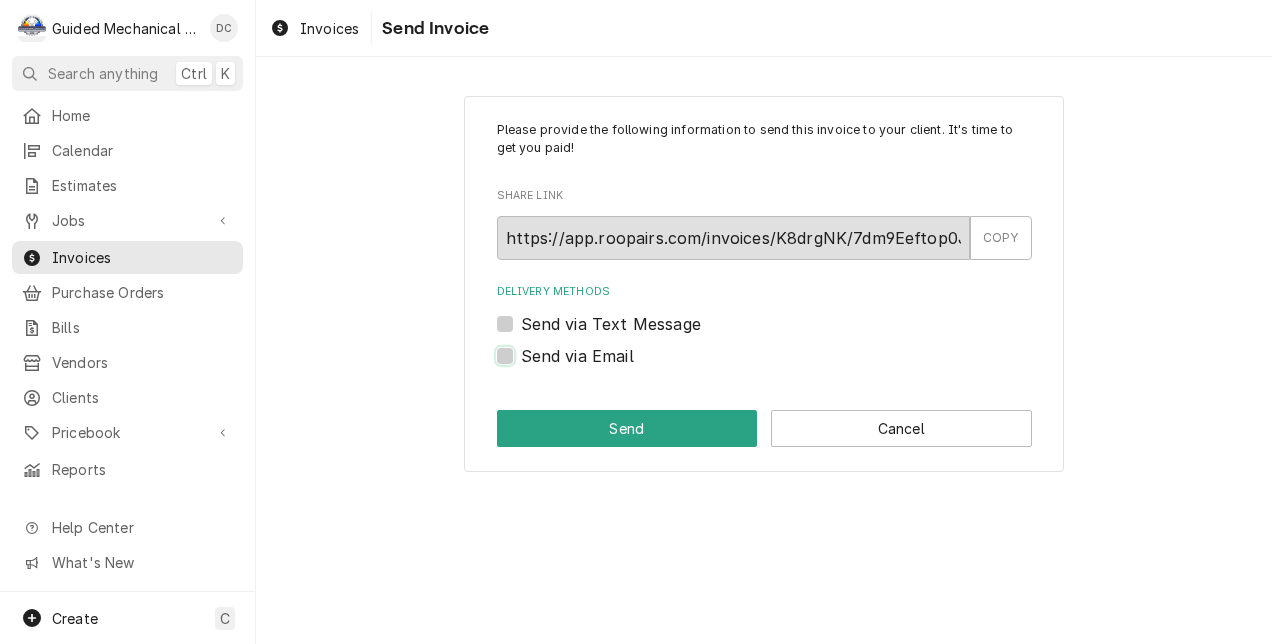 click on "Send via Email" at bounding box center [788, 366] 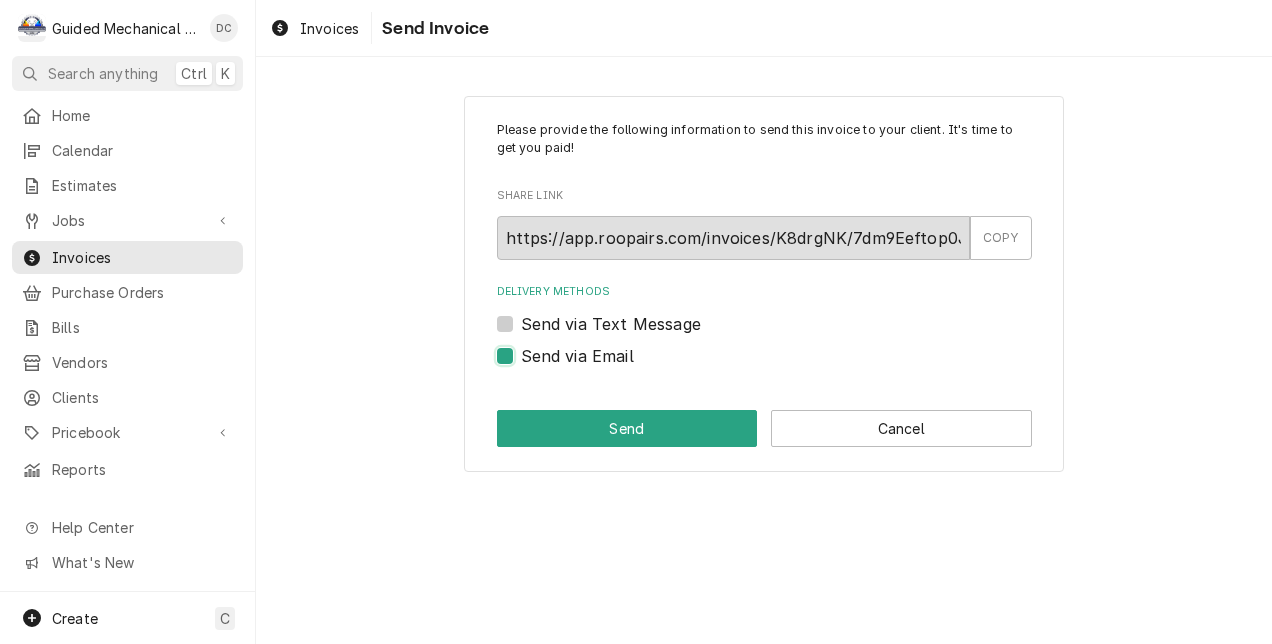 checkbox on "true" 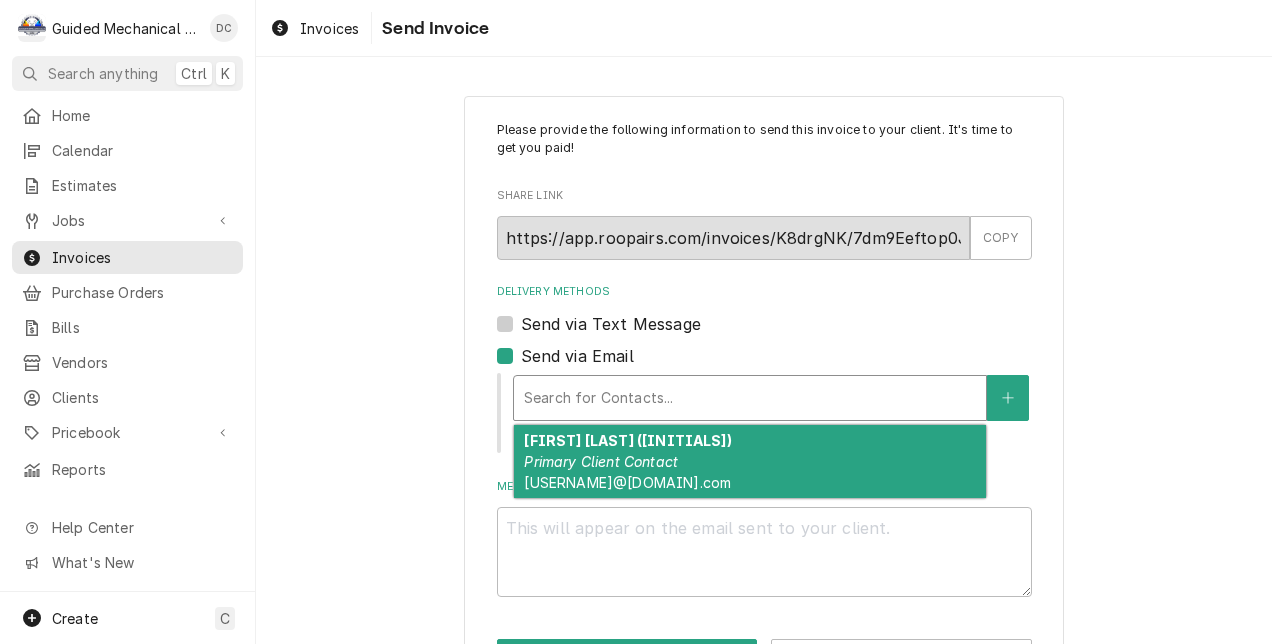 click at bounding box center [750, 398] 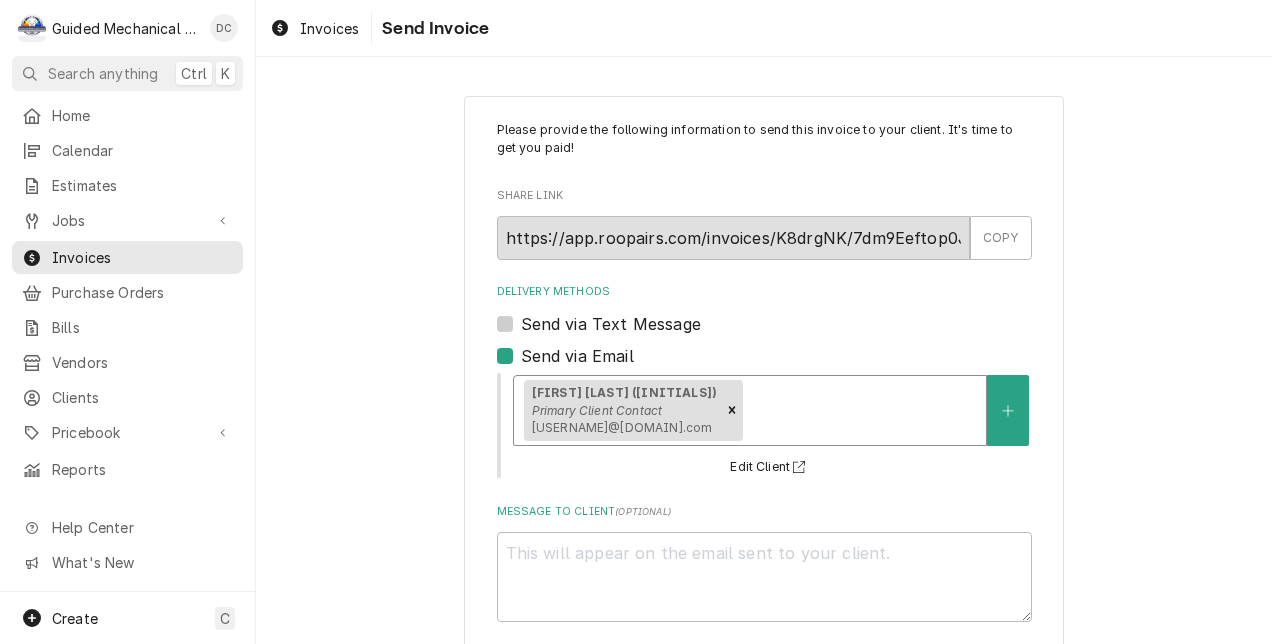 scroll, scrollTop: 100, scrollLeft: 0, axis: vertical 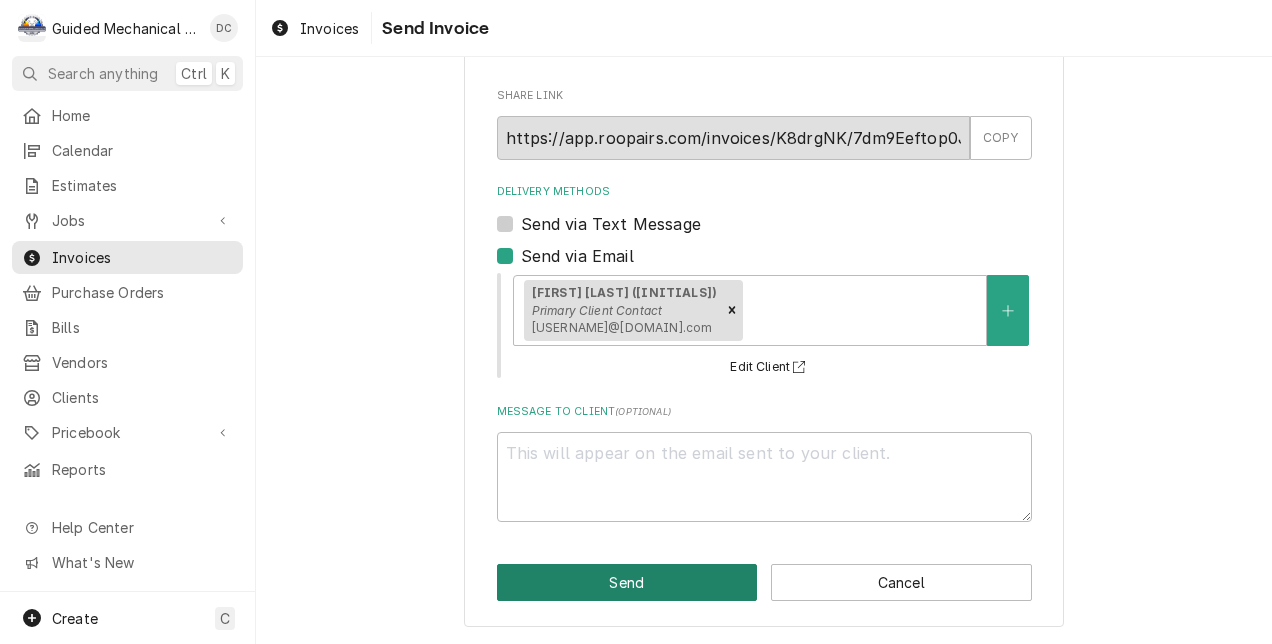 click on "Send" at bounding box center (627, 582) 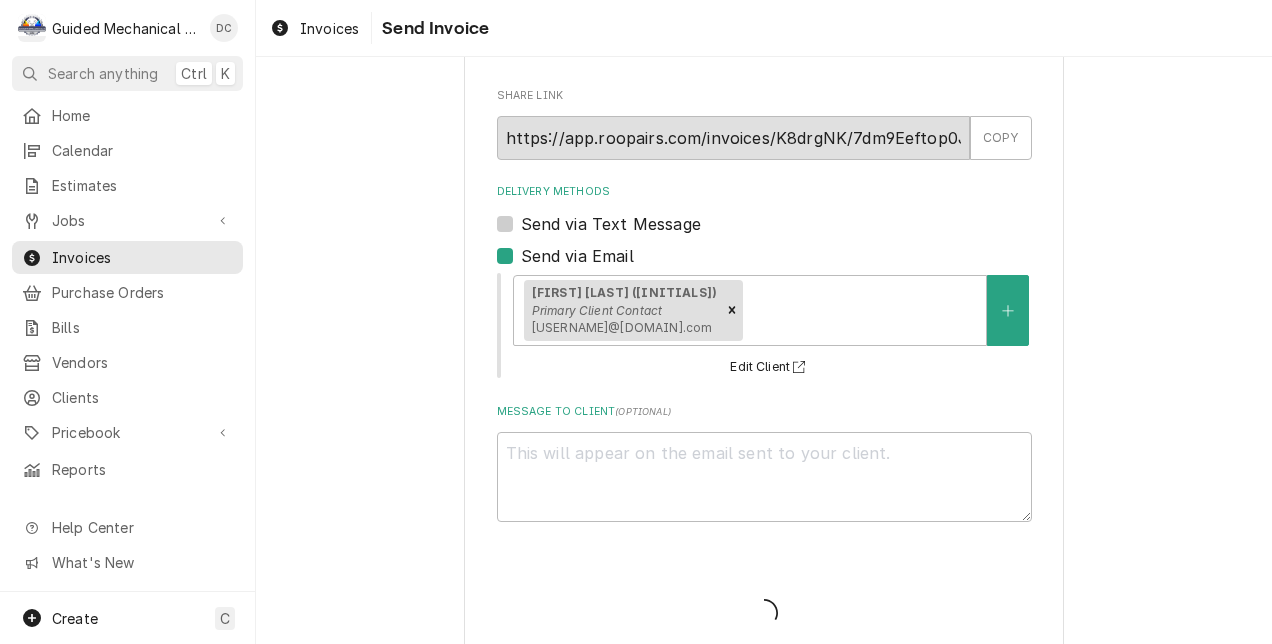 type on "x" 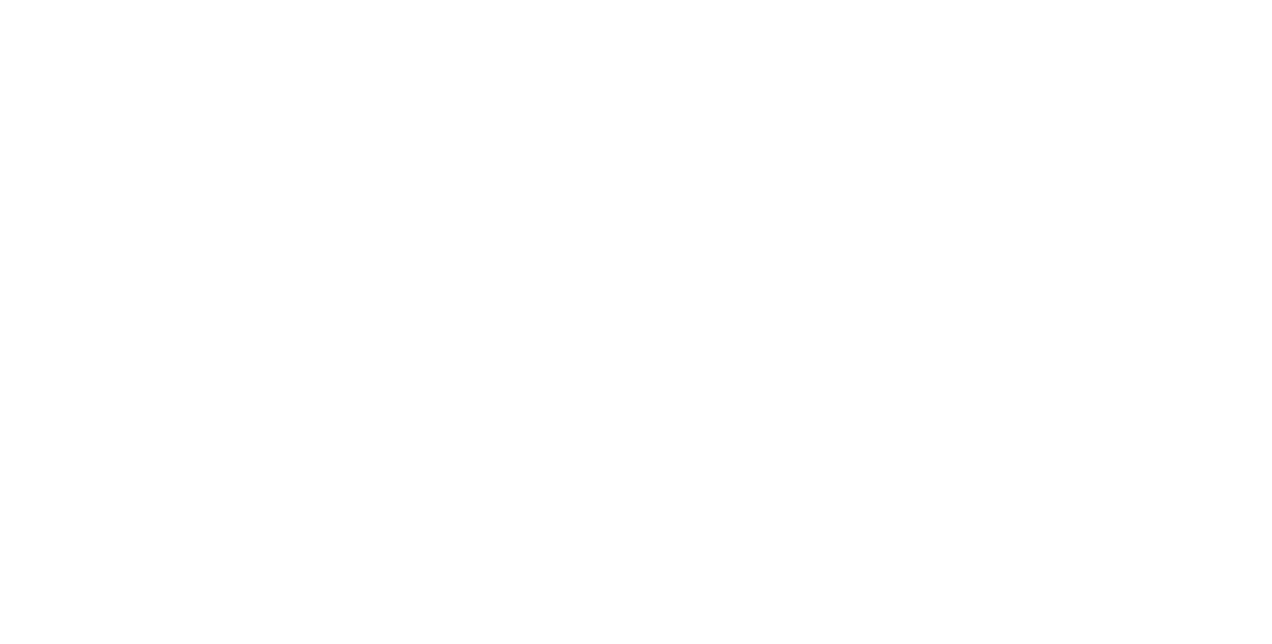 scroll, scrollTop: 0, scrollLeft: 0, axis: both 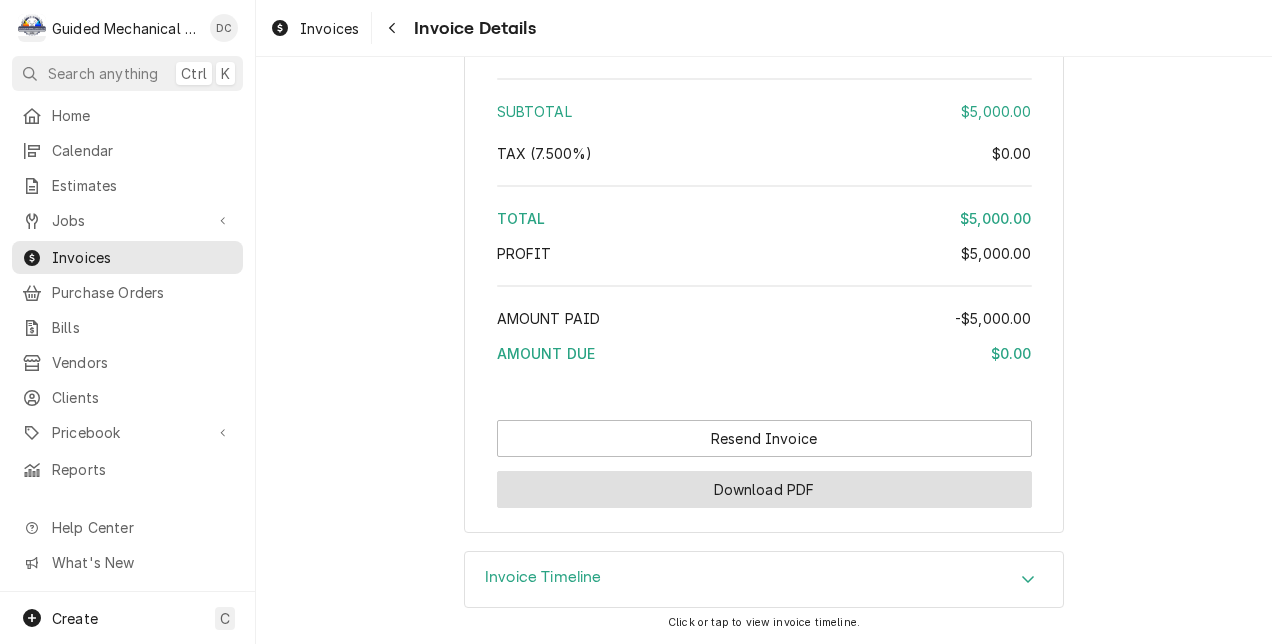 click on "Download PDF" at bounding box center (764, 489) 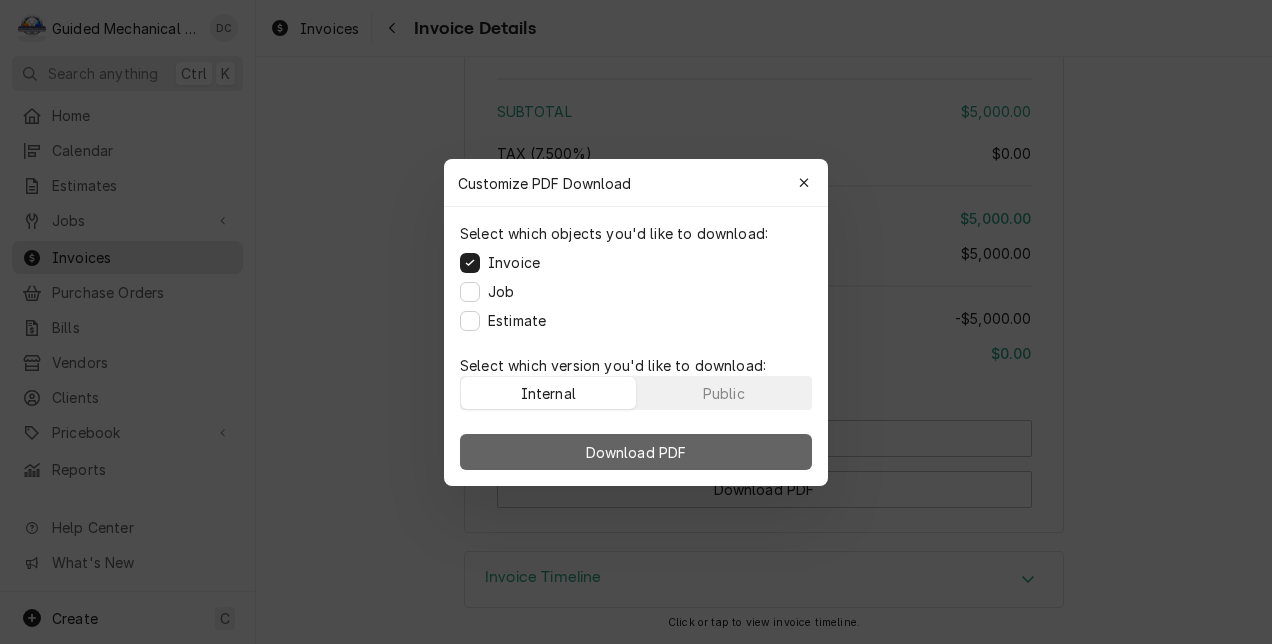 click on "Download PDF" at bounding box center (636, 452) 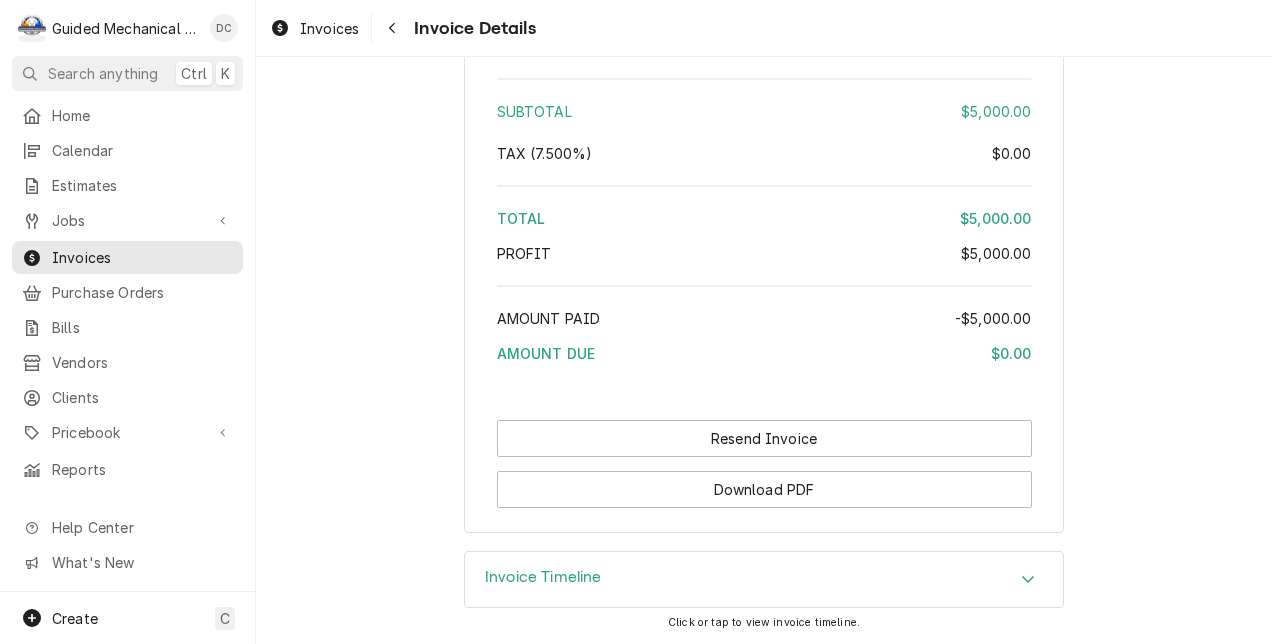 click on "Invoices   Invoice Details" at bounding box center [764, 28] 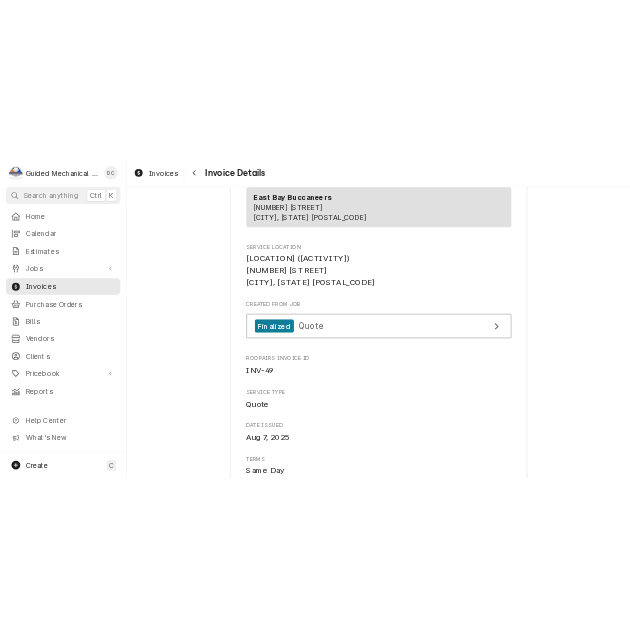 scroll, scrollTop: 0, scrollLeft: 0, axis: both 